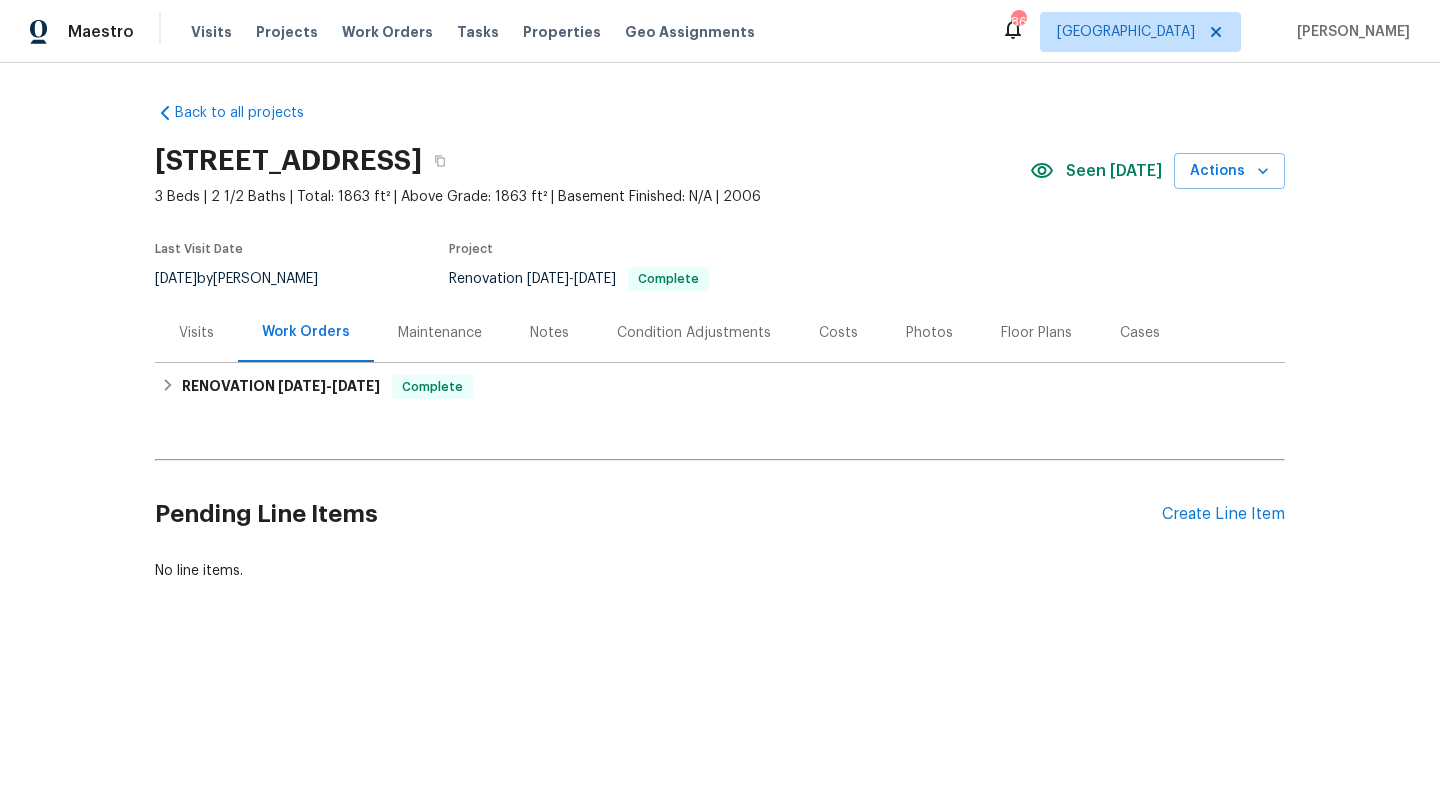 scroll, scrollTop: 0, scrollLeft: 0, axis: both 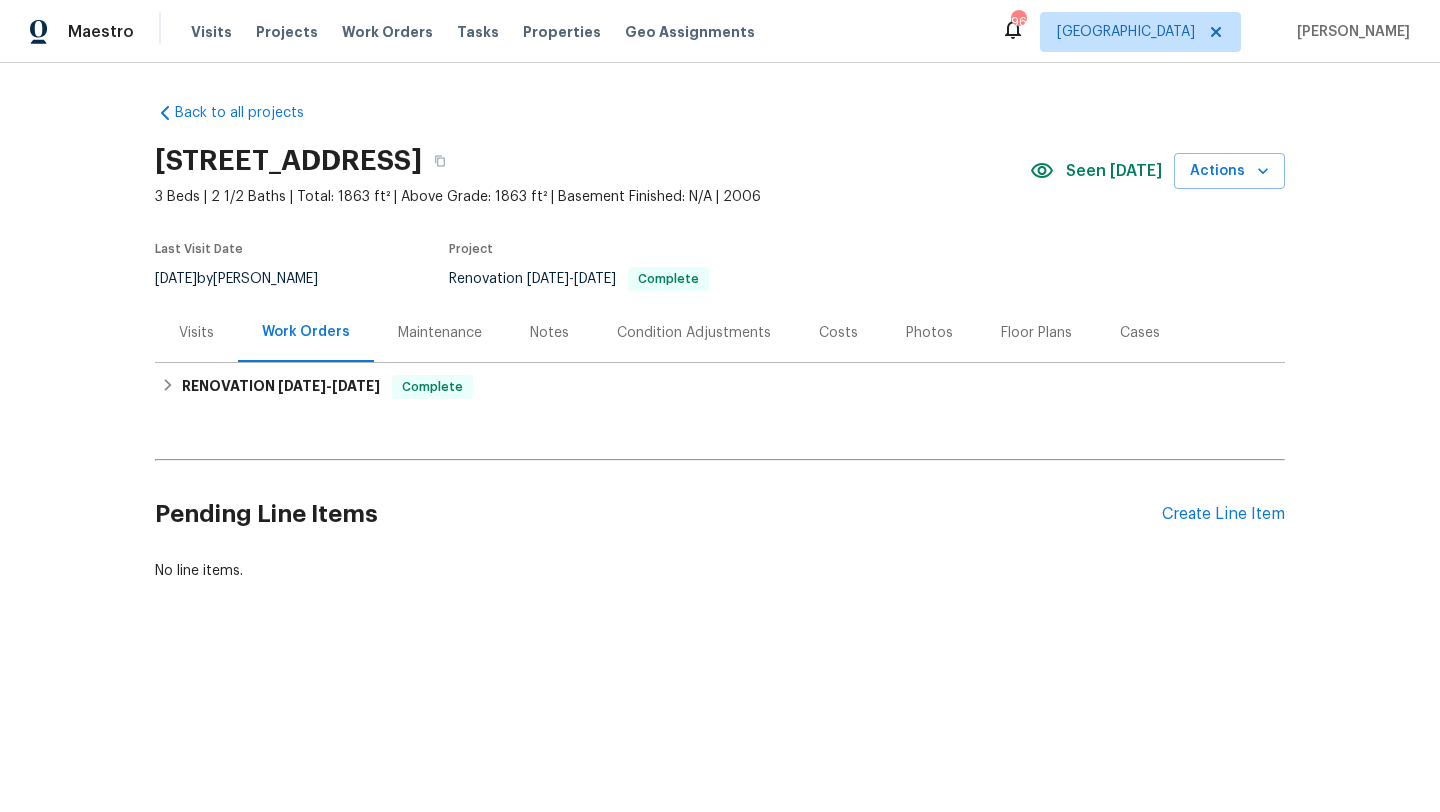 click on "Photos" at bounding box center [929, 333] 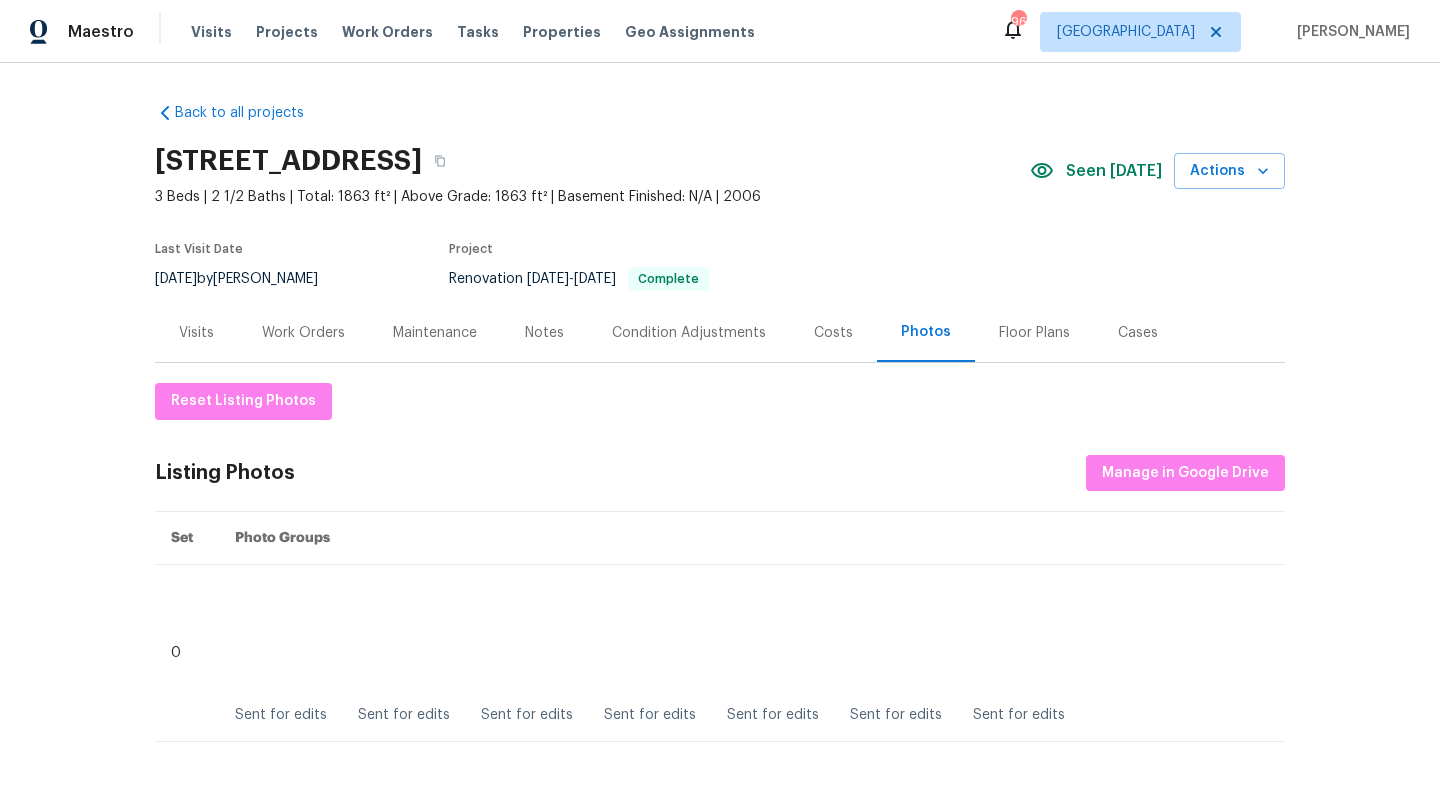 scroll, scrollTop: 102, scrollLeft: 0, axis: vertical 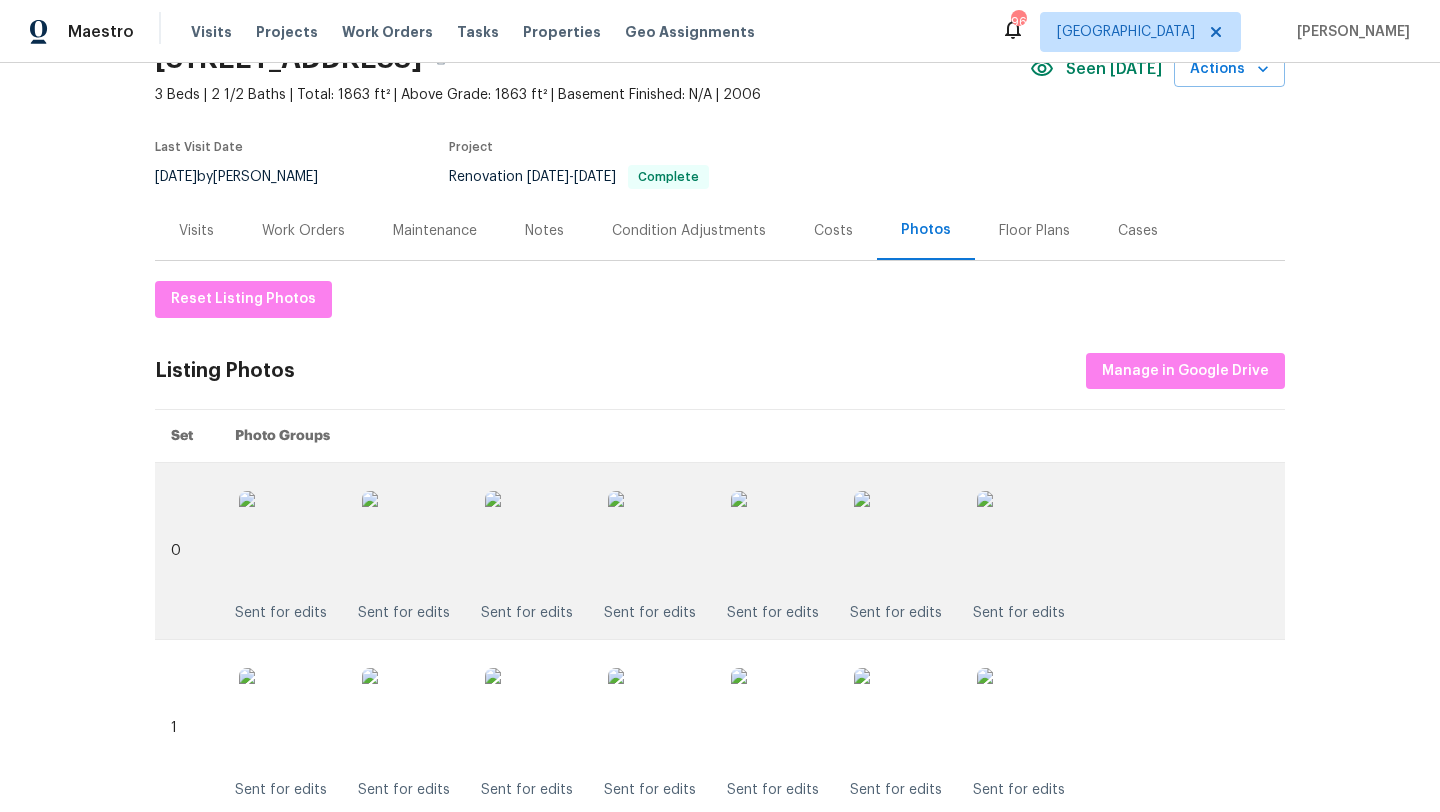click on "Sent for edits Sent for edits Sent for edits Sent for edits Sent for edits Sent for edits Sent for edits" at bounding box center (752, 551) 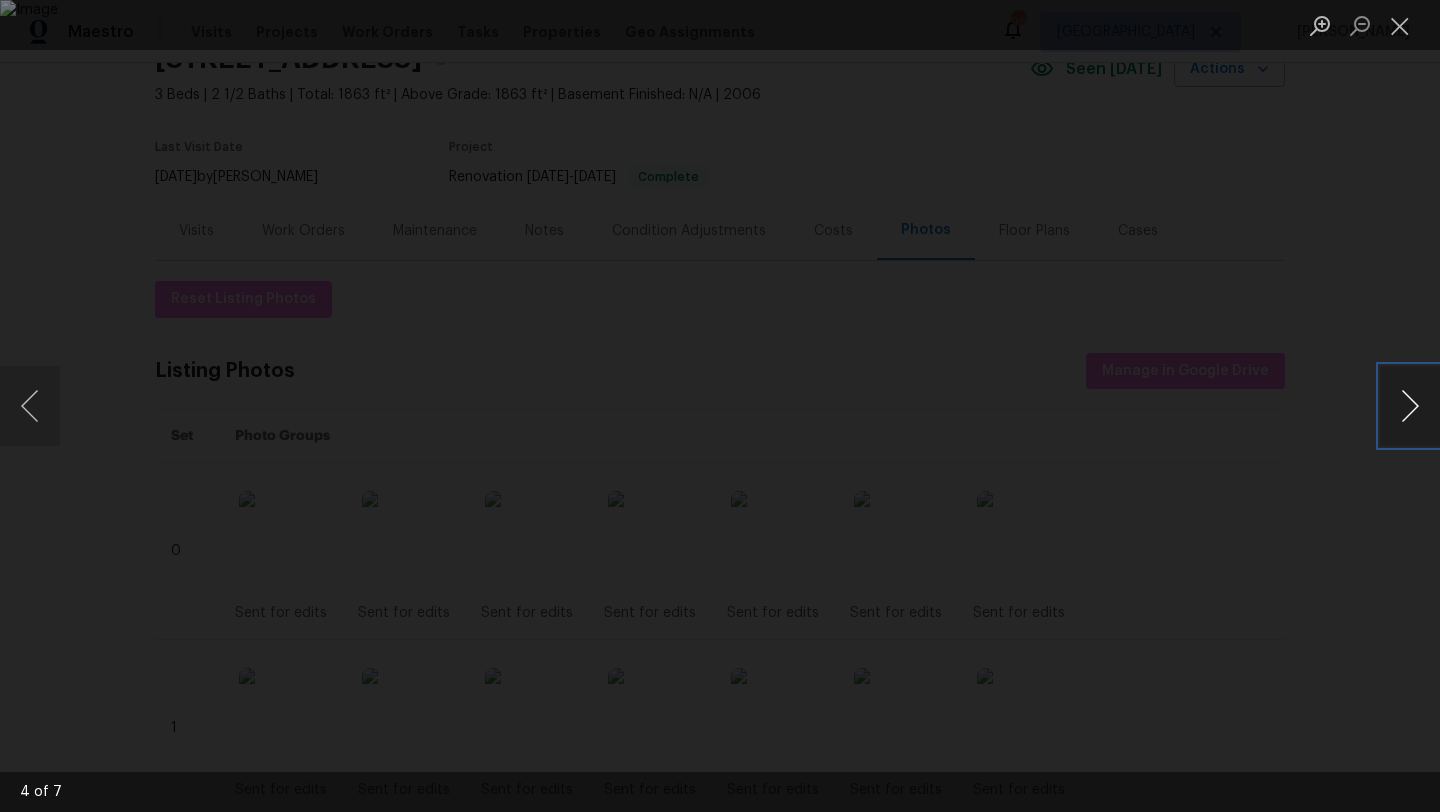 click at bounding box center (1410, 406) 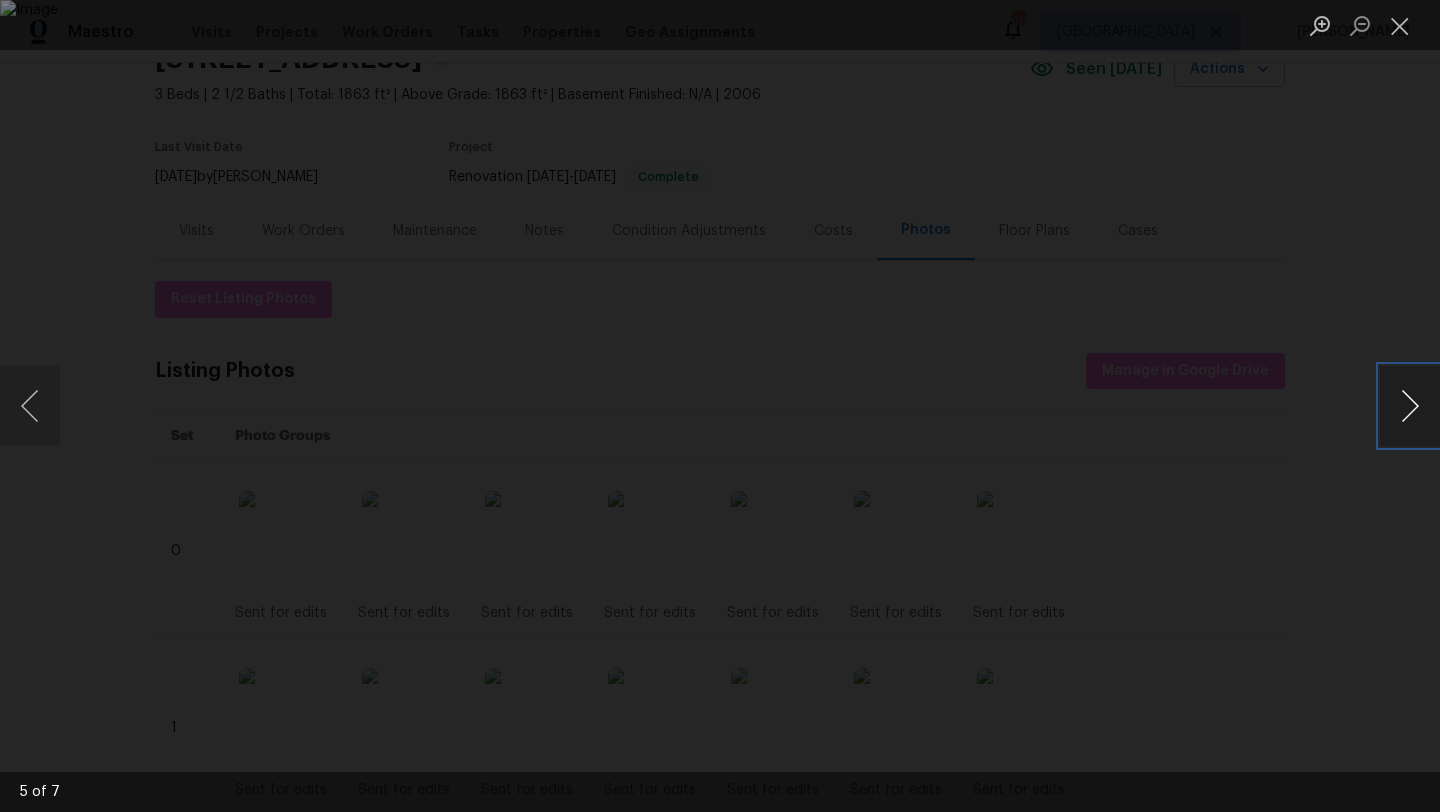 click at bounding box center [1410, 406] 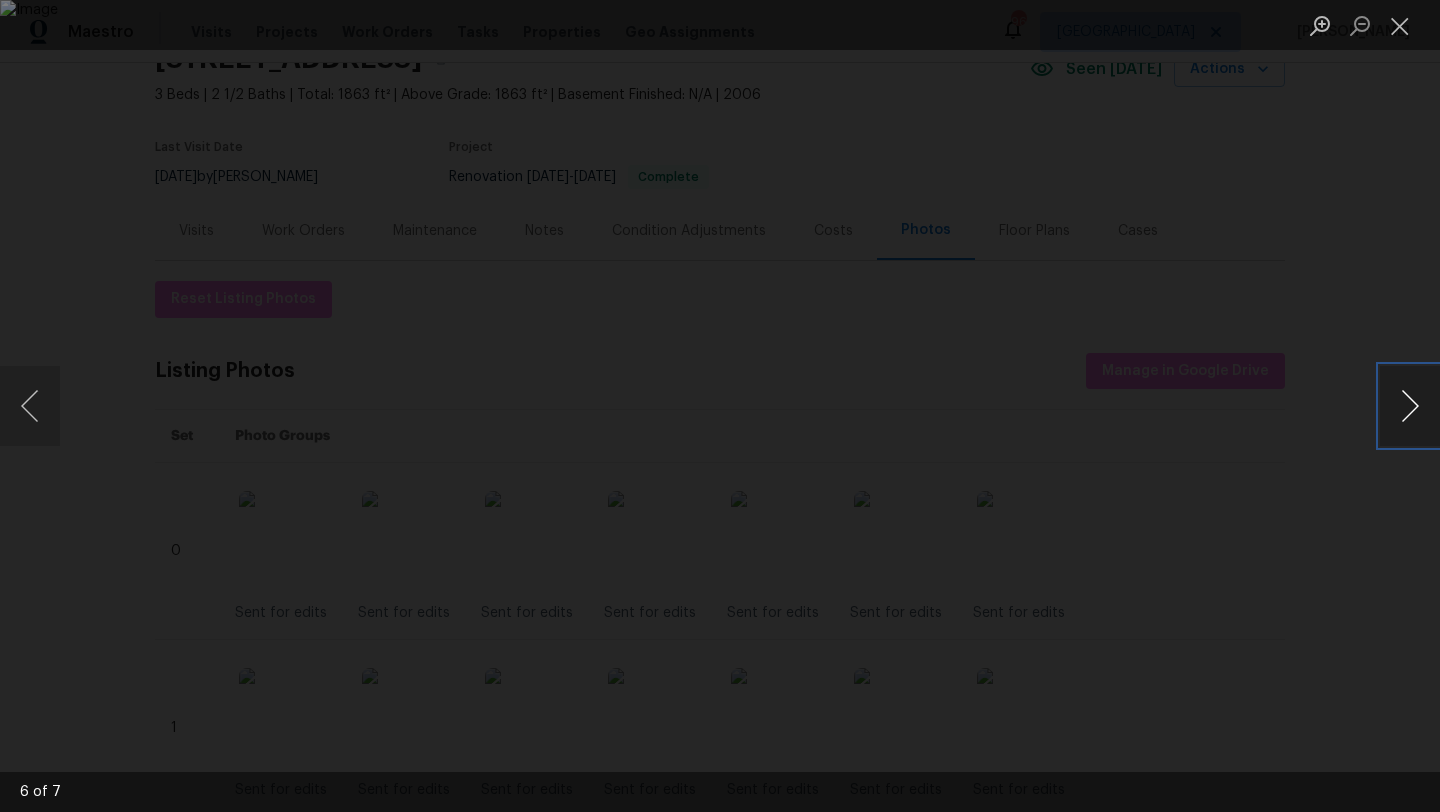 click at bounding box center (1410, 406) 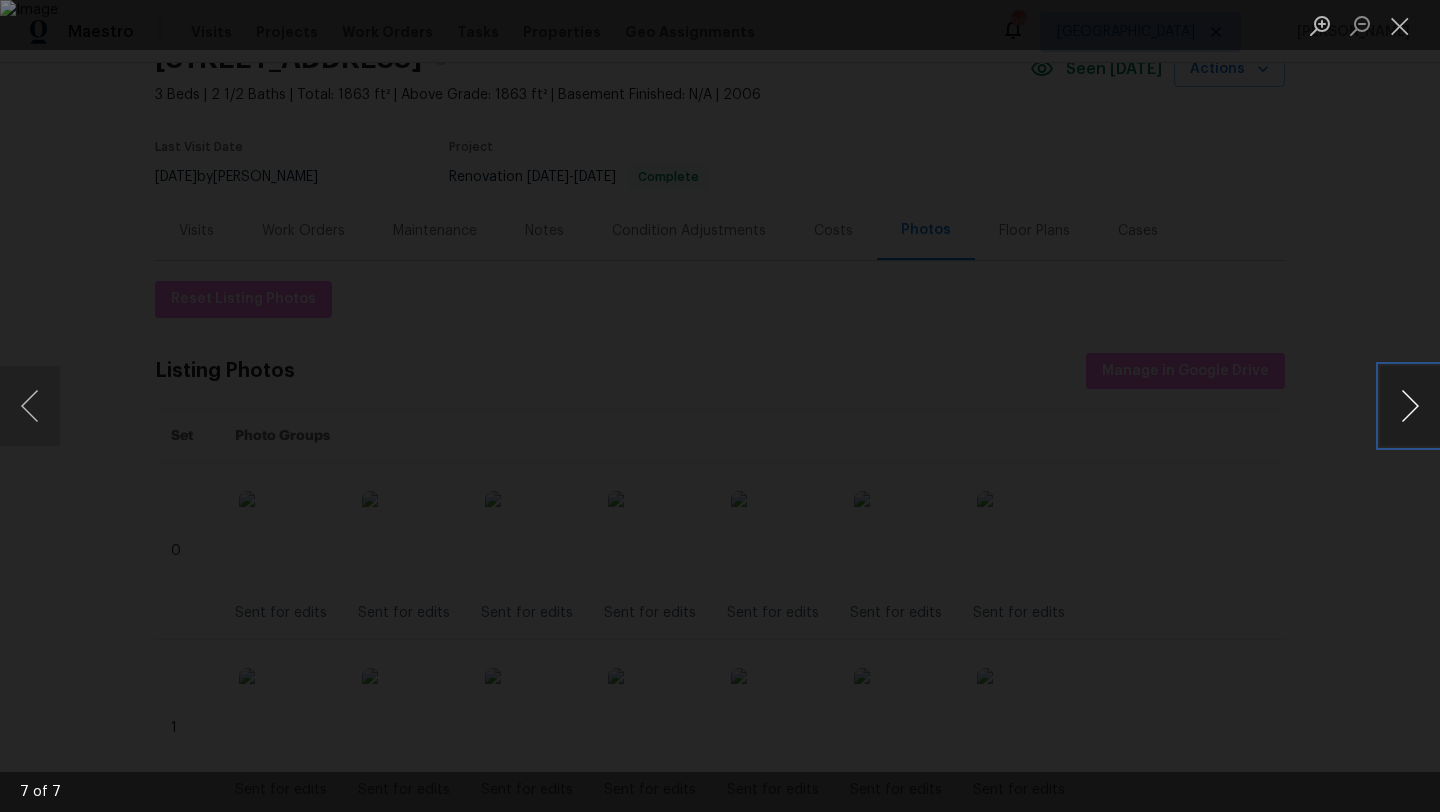 click at bounding box center [1410, 406] 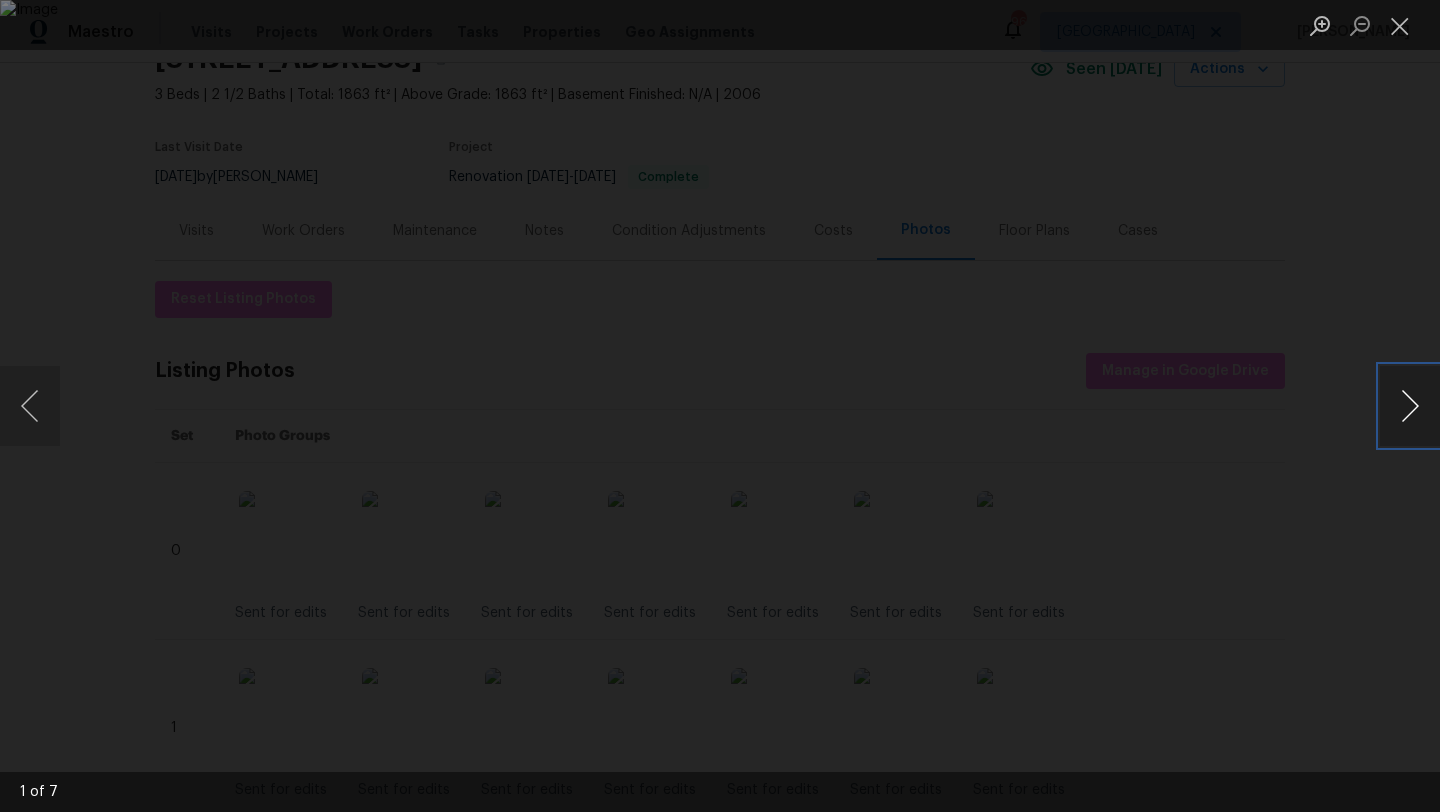 click at bounding box center [1410, 406] 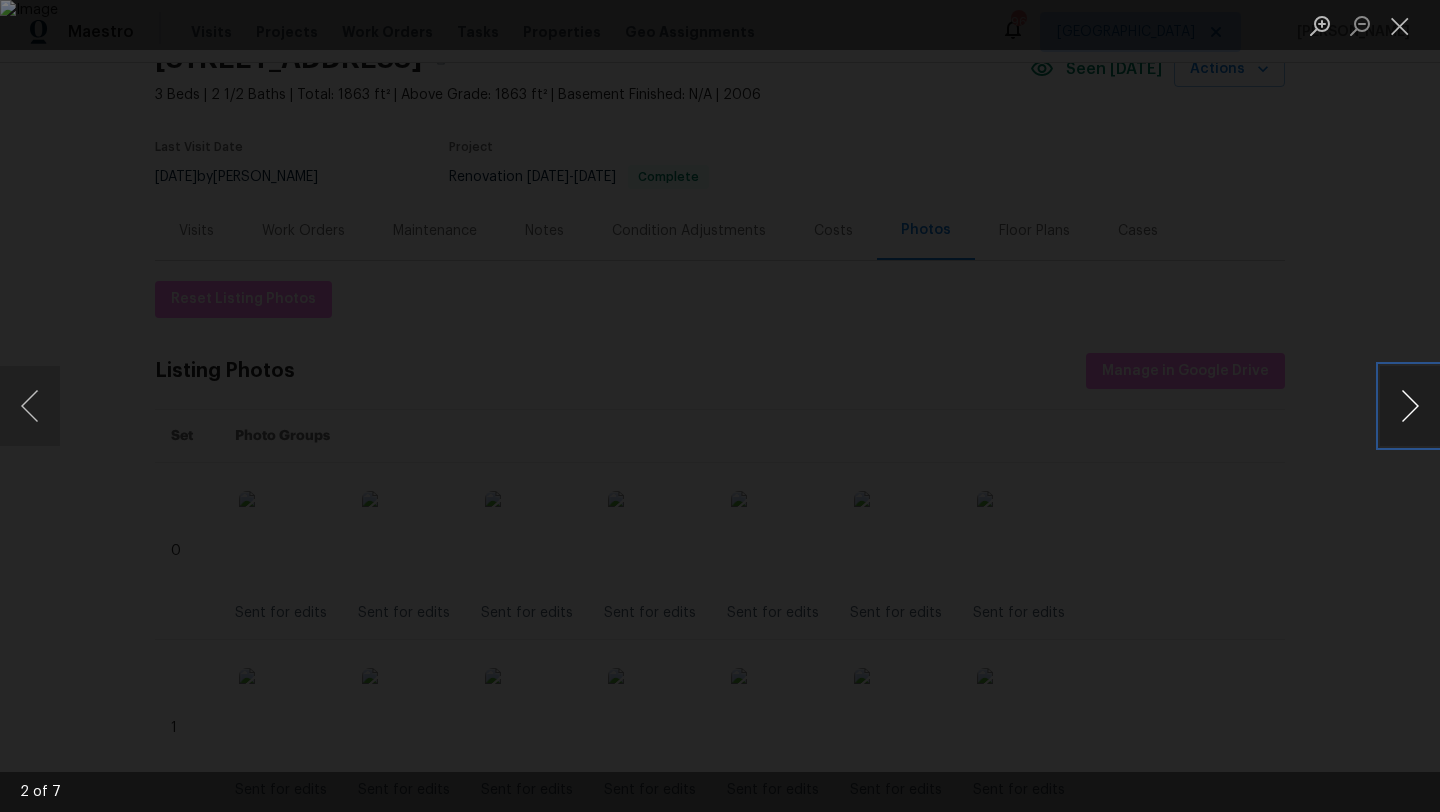 click at bounding box center (1410, 406) 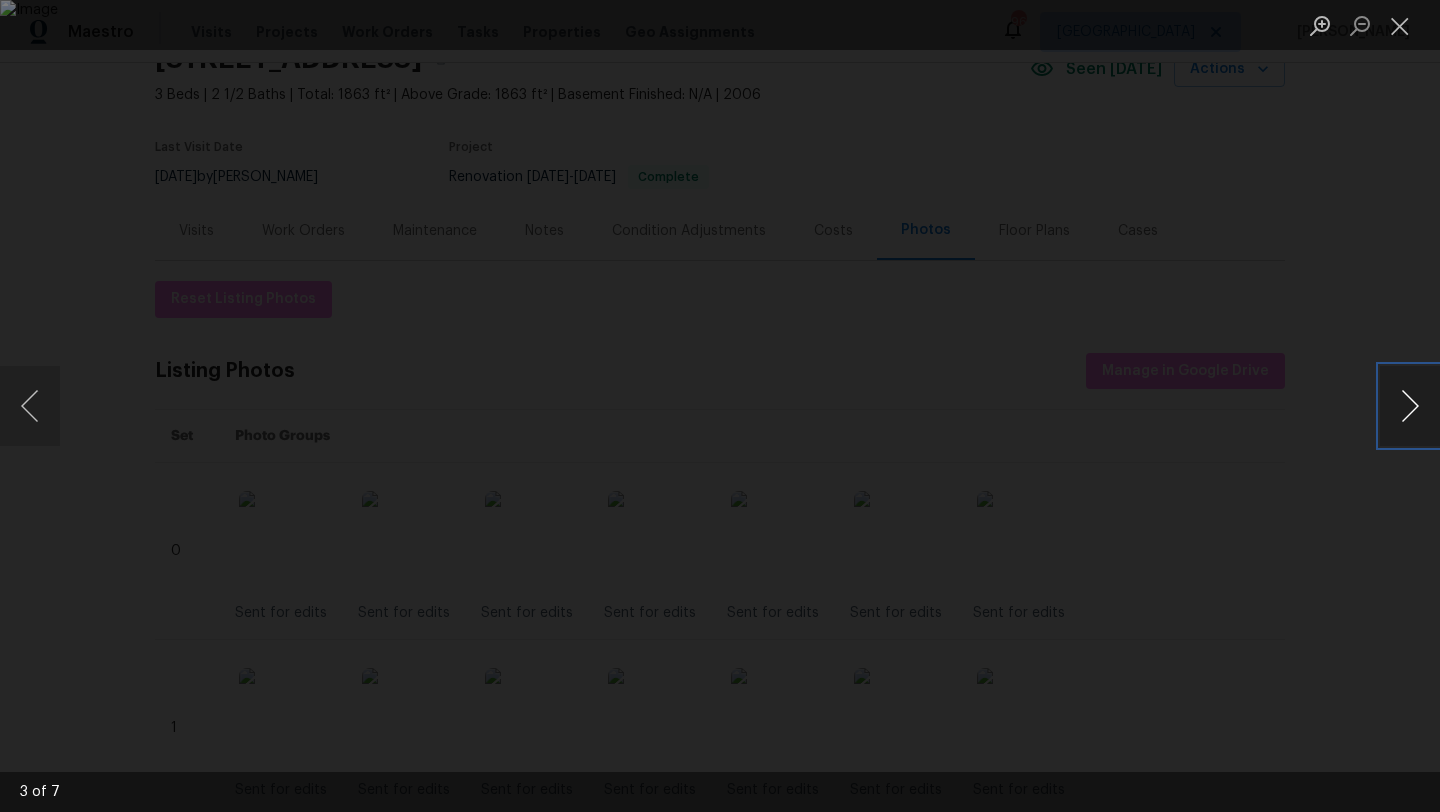 click at bounding box center (1410, 406) 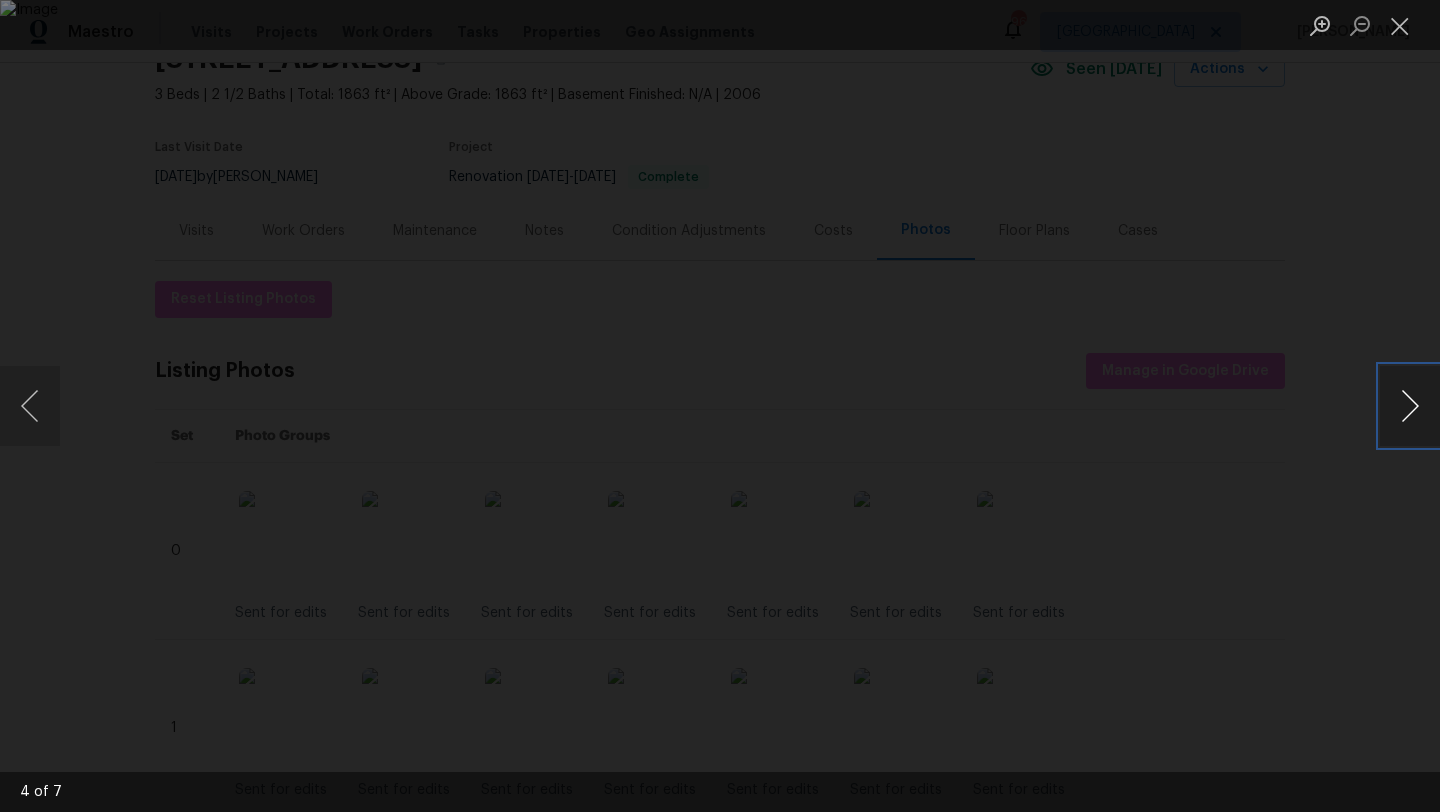click at bounding box center (1410, 406) 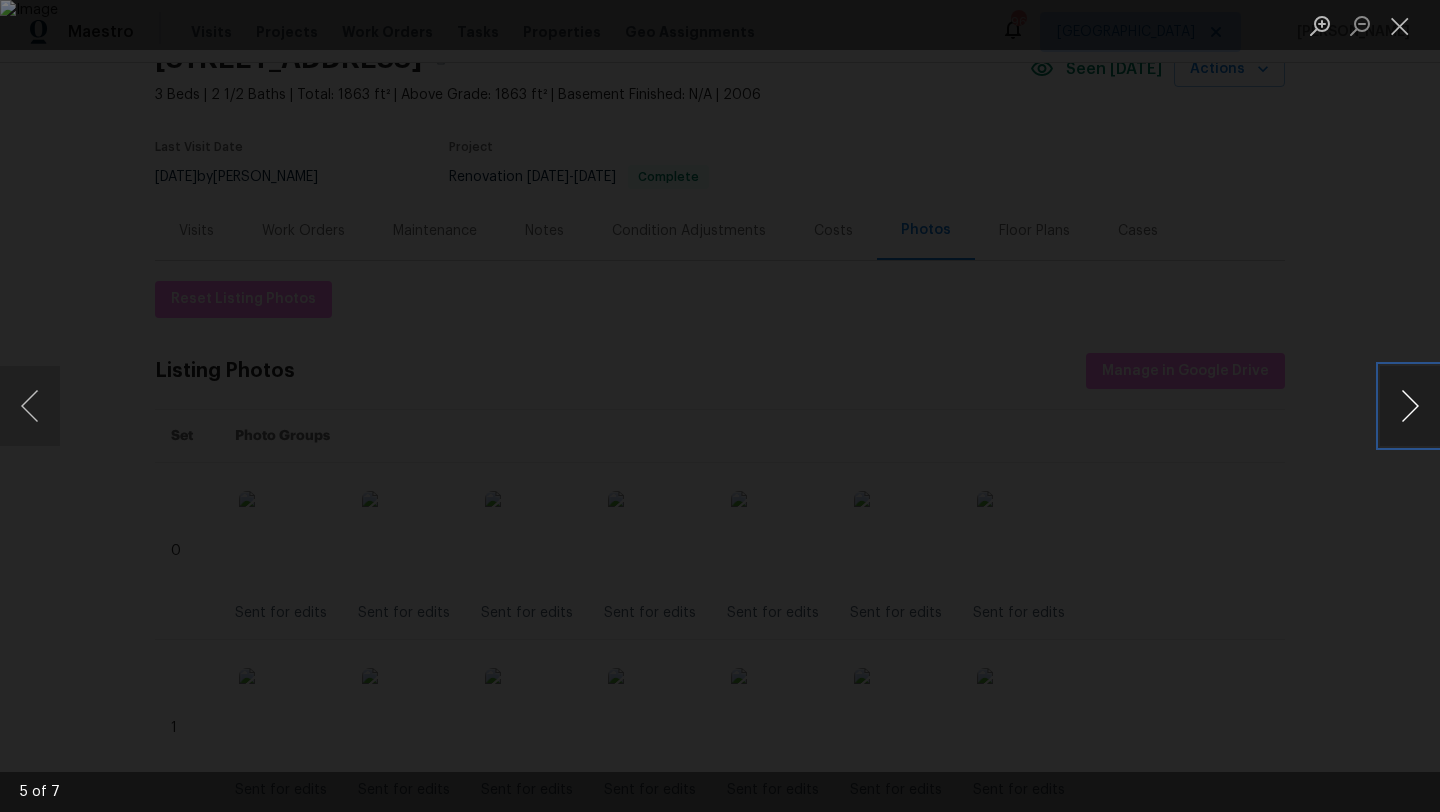 click at bounding box center [1410, 406] 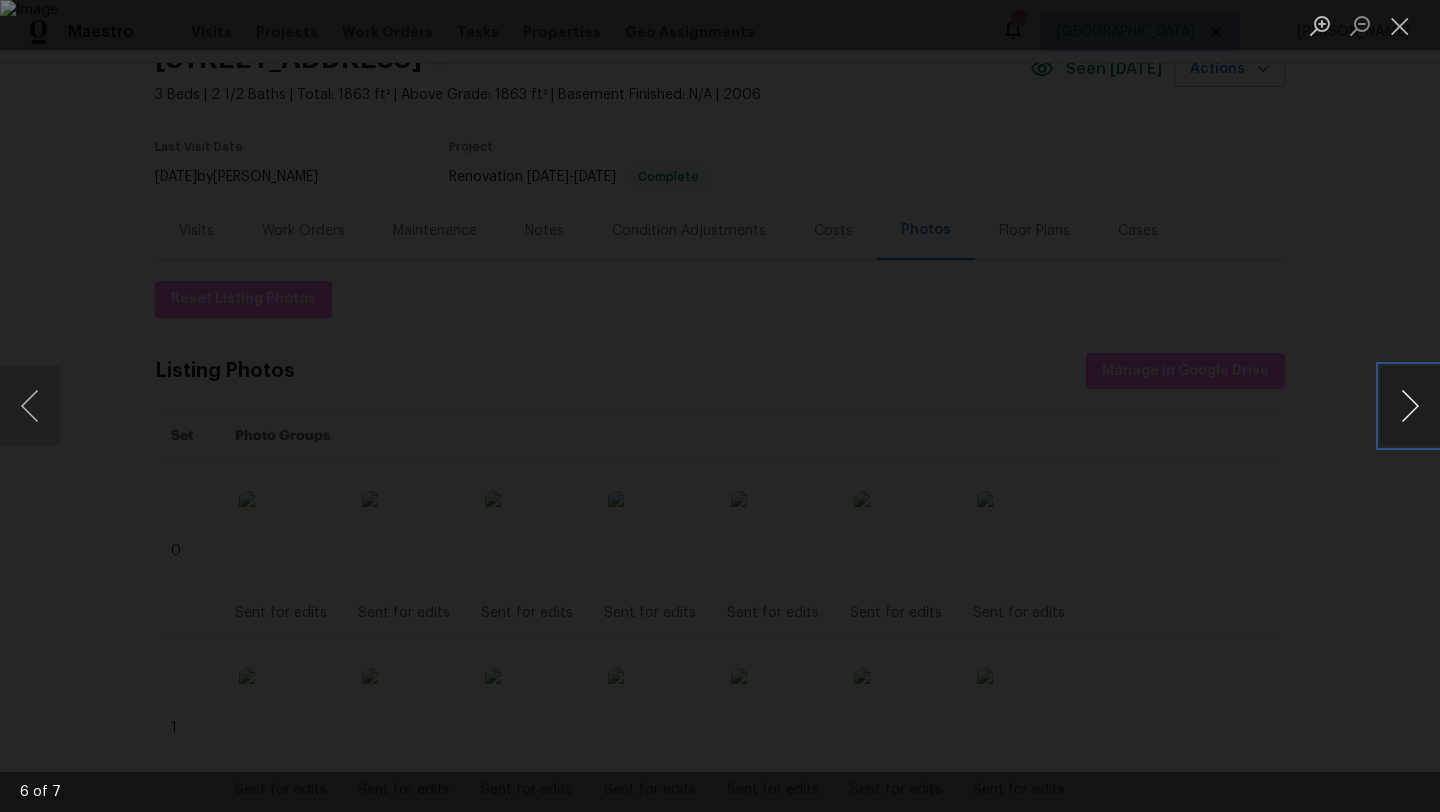 click at bounding box center [1410, 406] 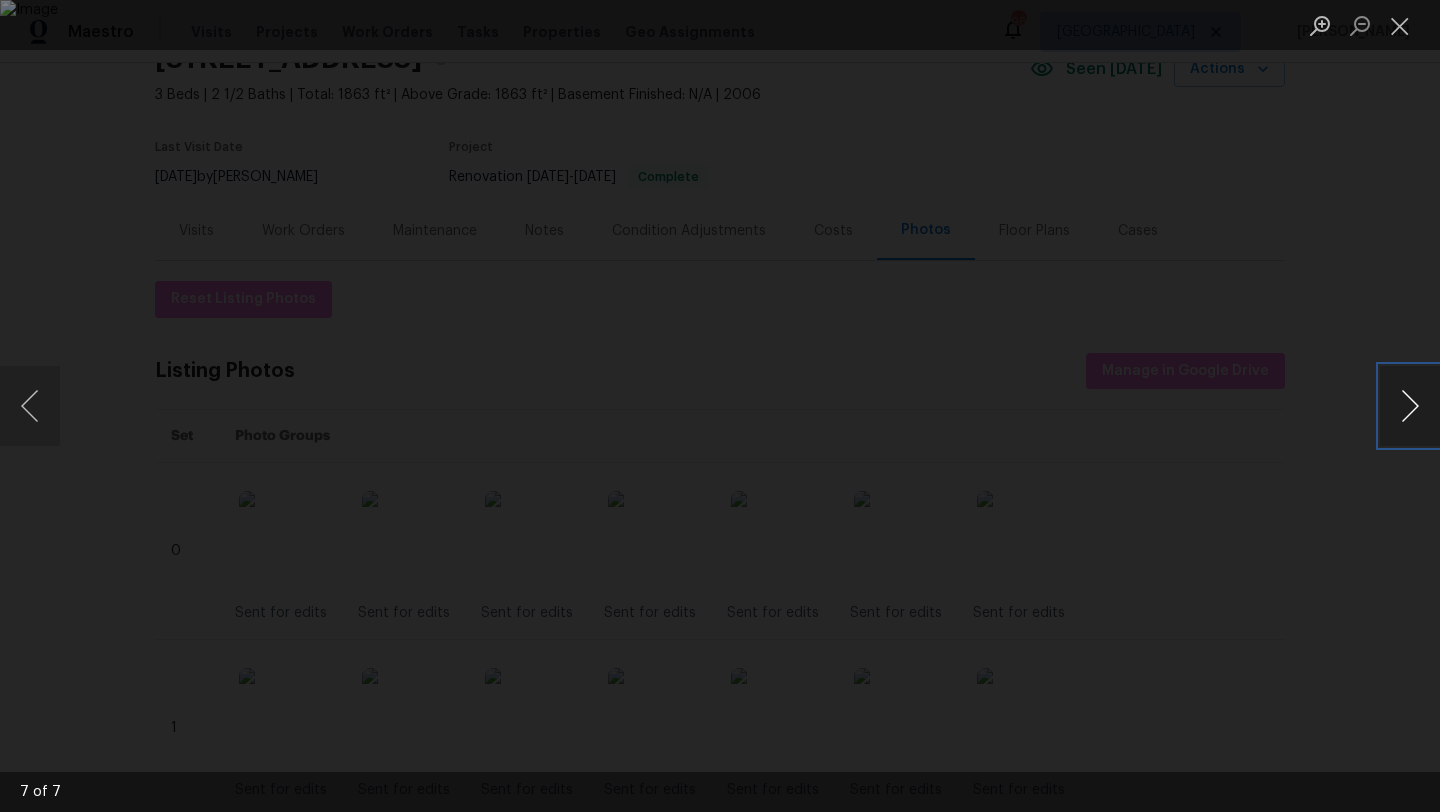 click at bounding box center (1410, 406) 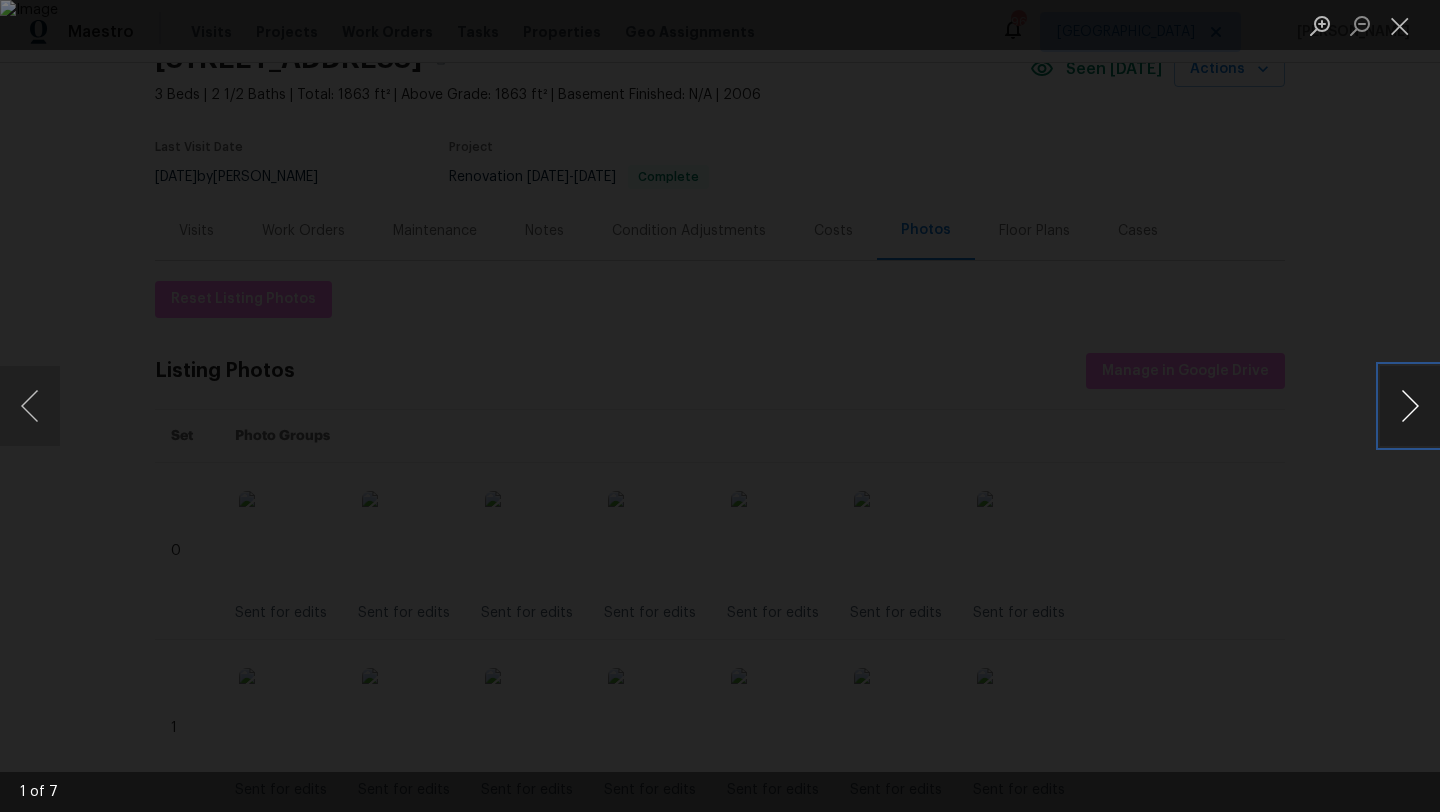 click at bounding box center (1410, 406) 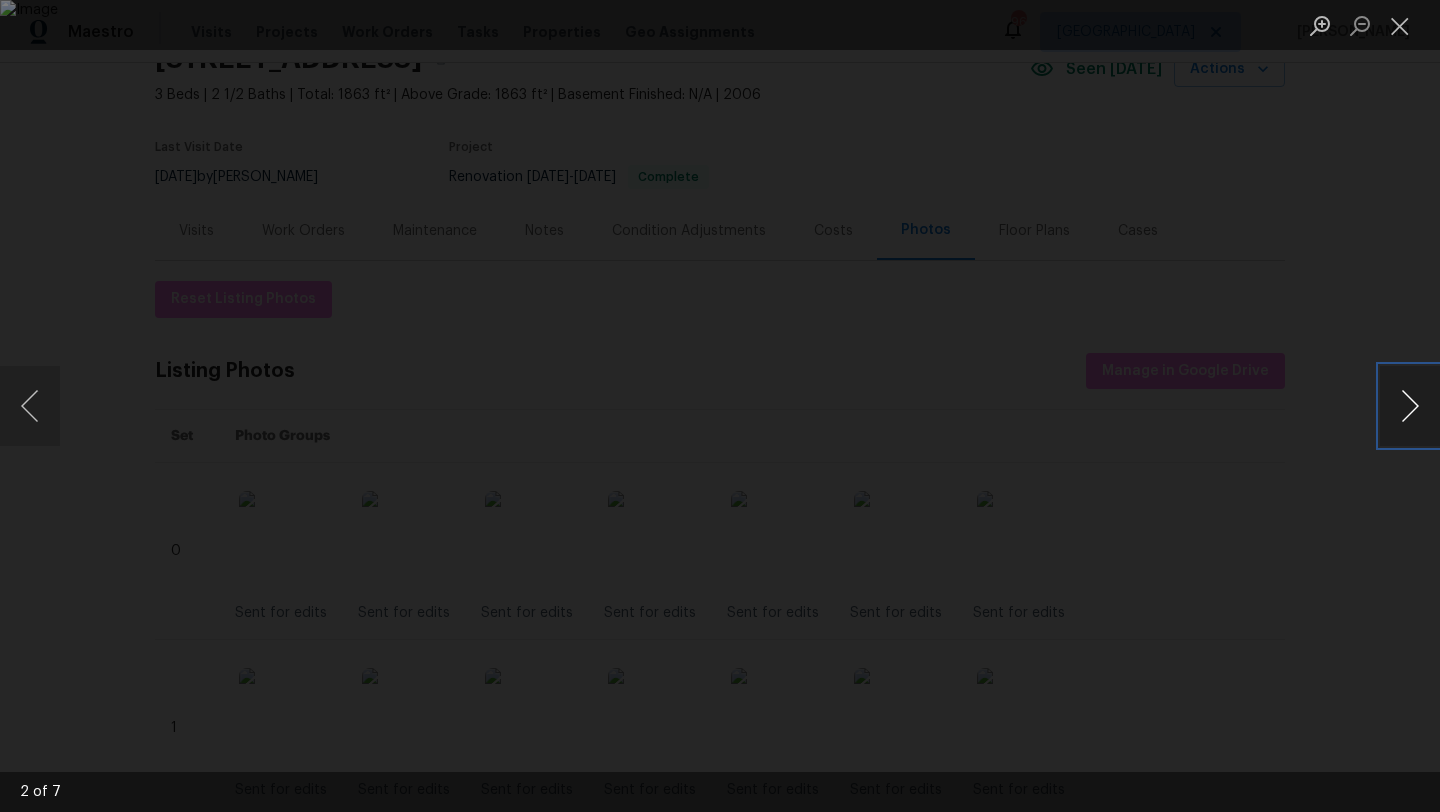 click at bounding box center [1410, 406] 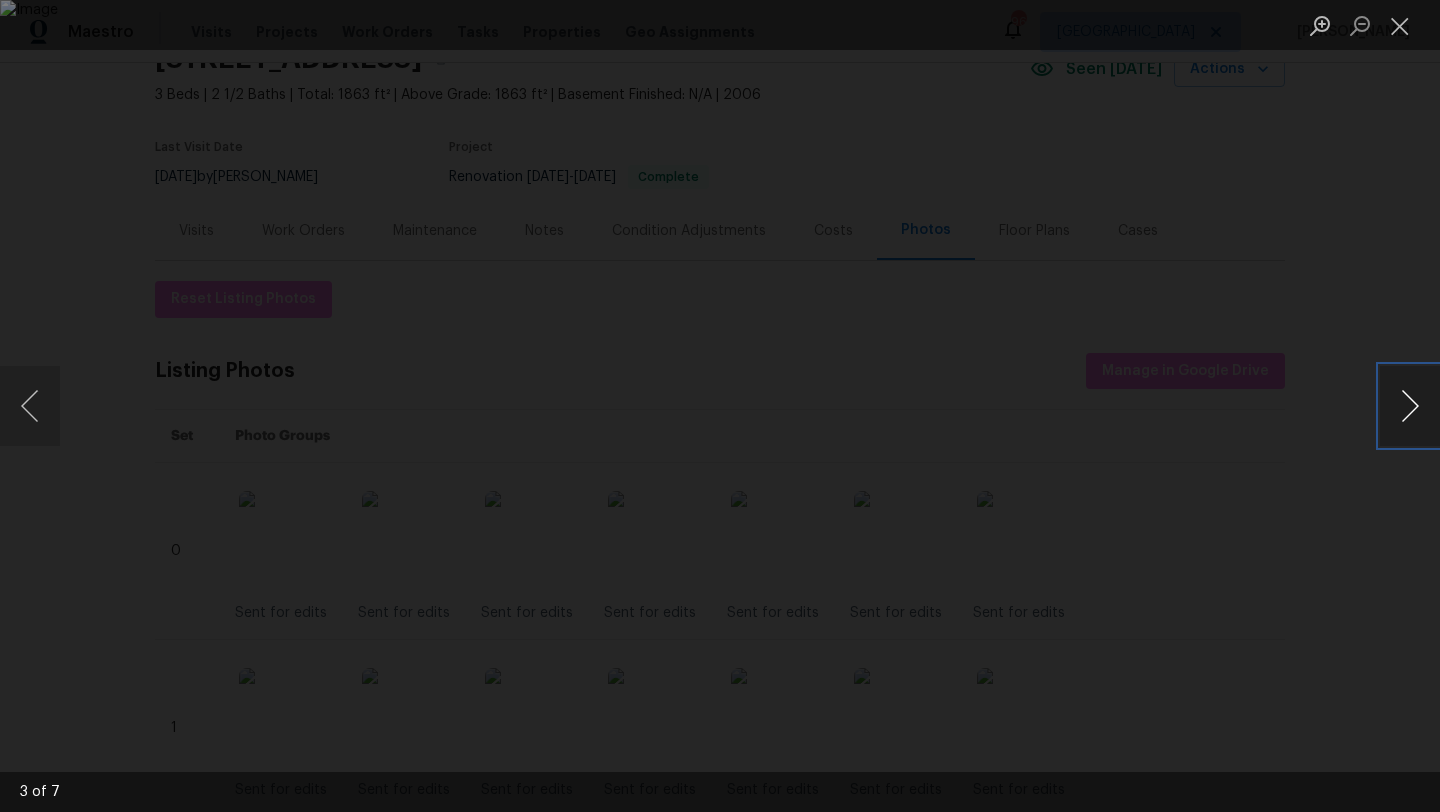 click at bounding box center [1410, 406] 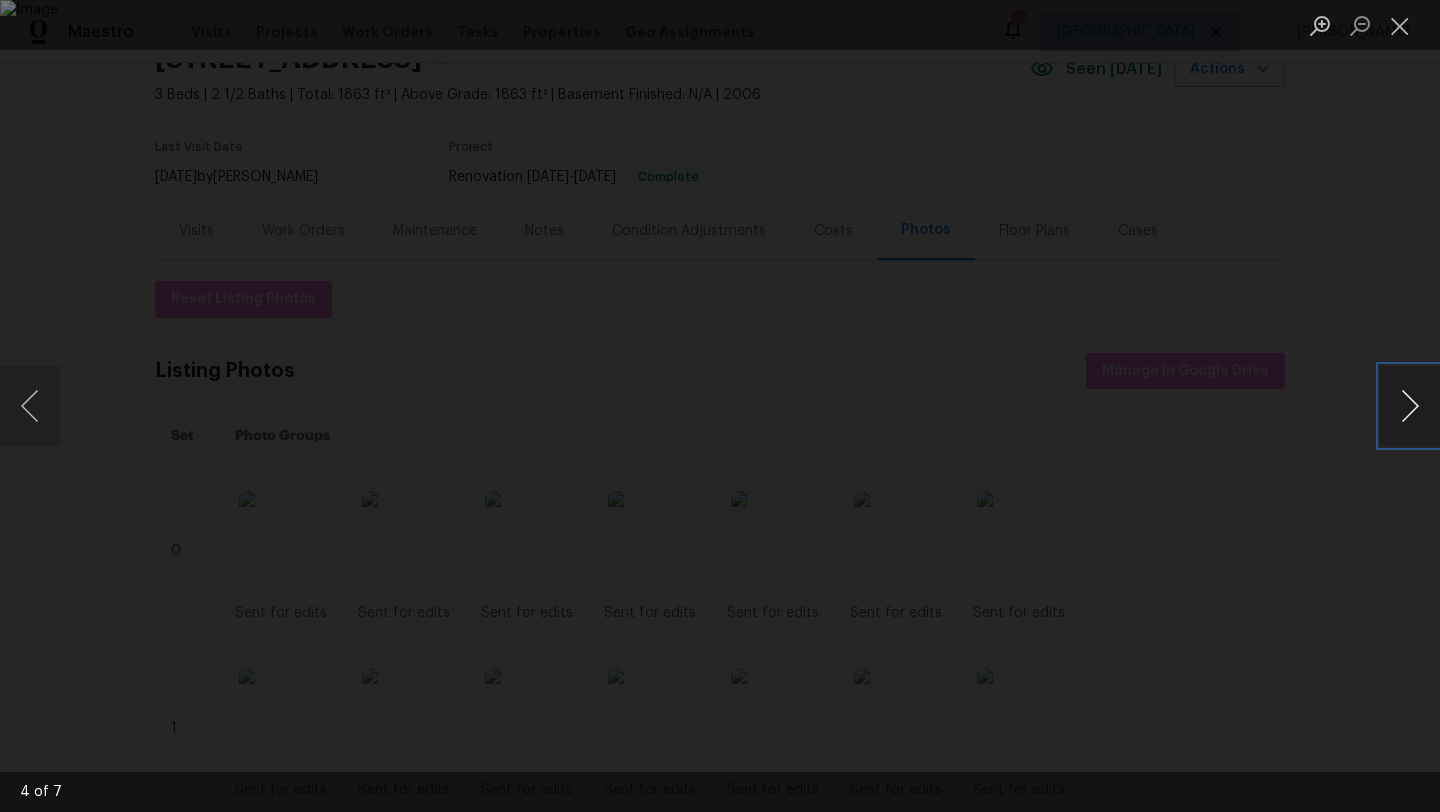click at bounding box center [1410, 406] 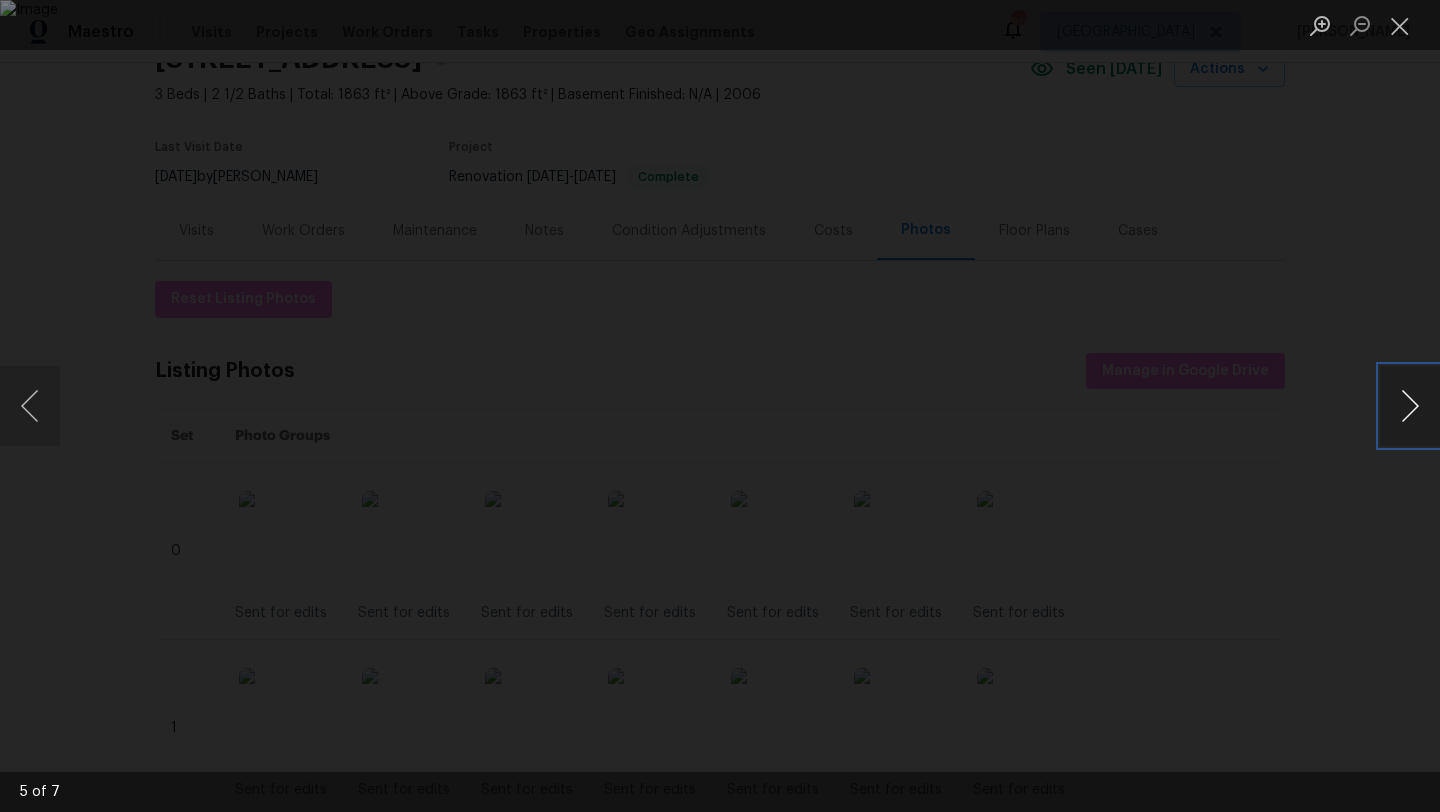 click at bounding box center [1410, 406] 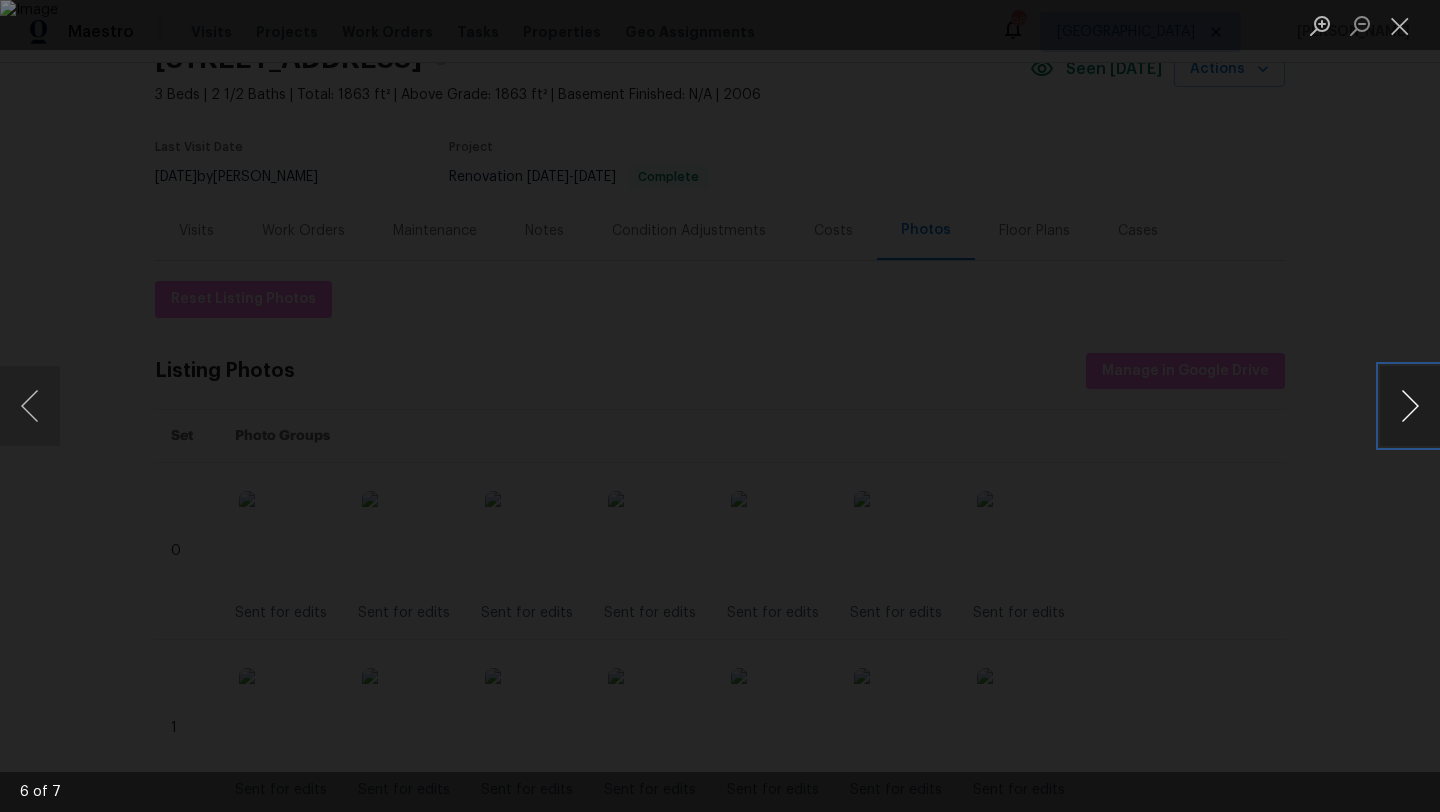 click at bounding box center (1410, 406) 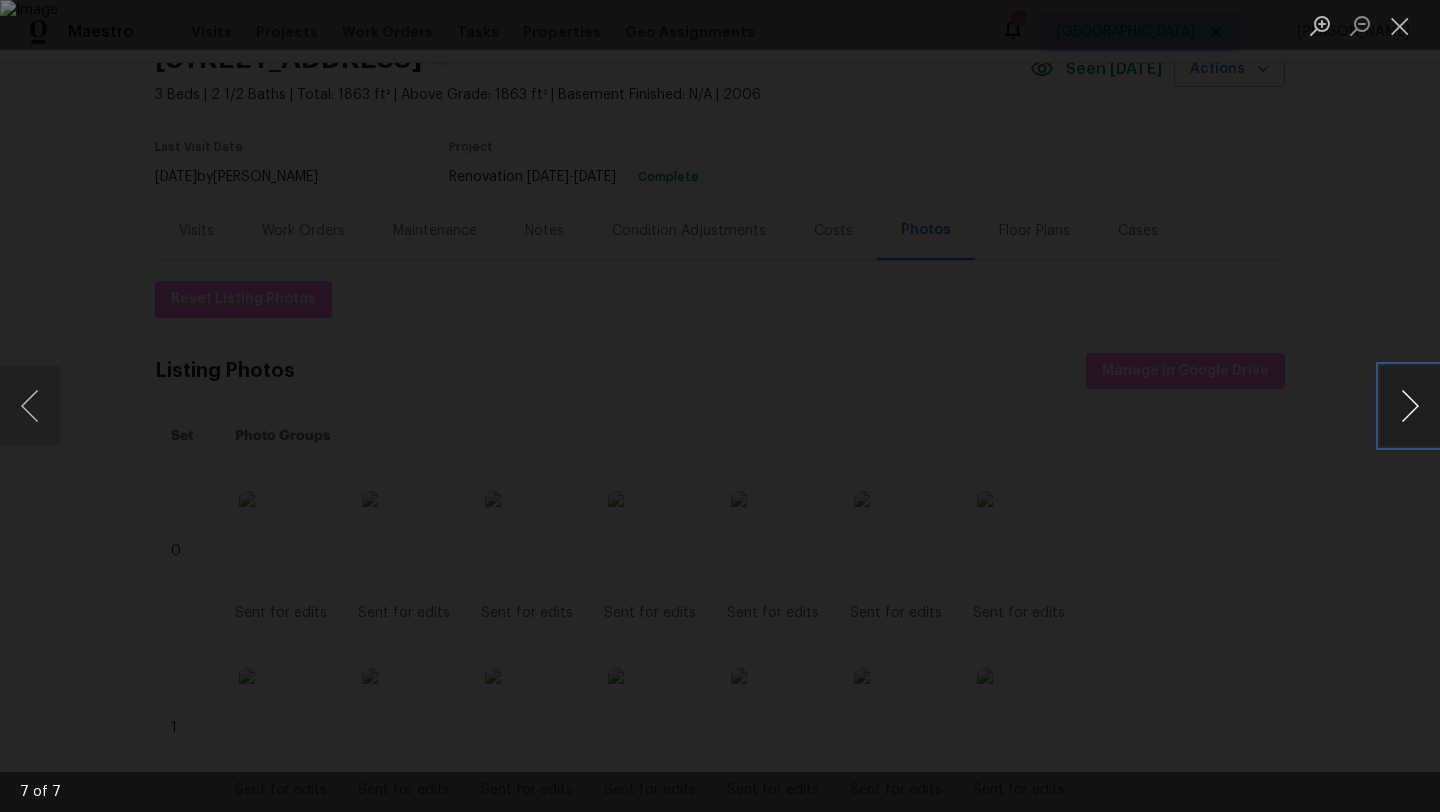 click at bounding box center [1410, 406] 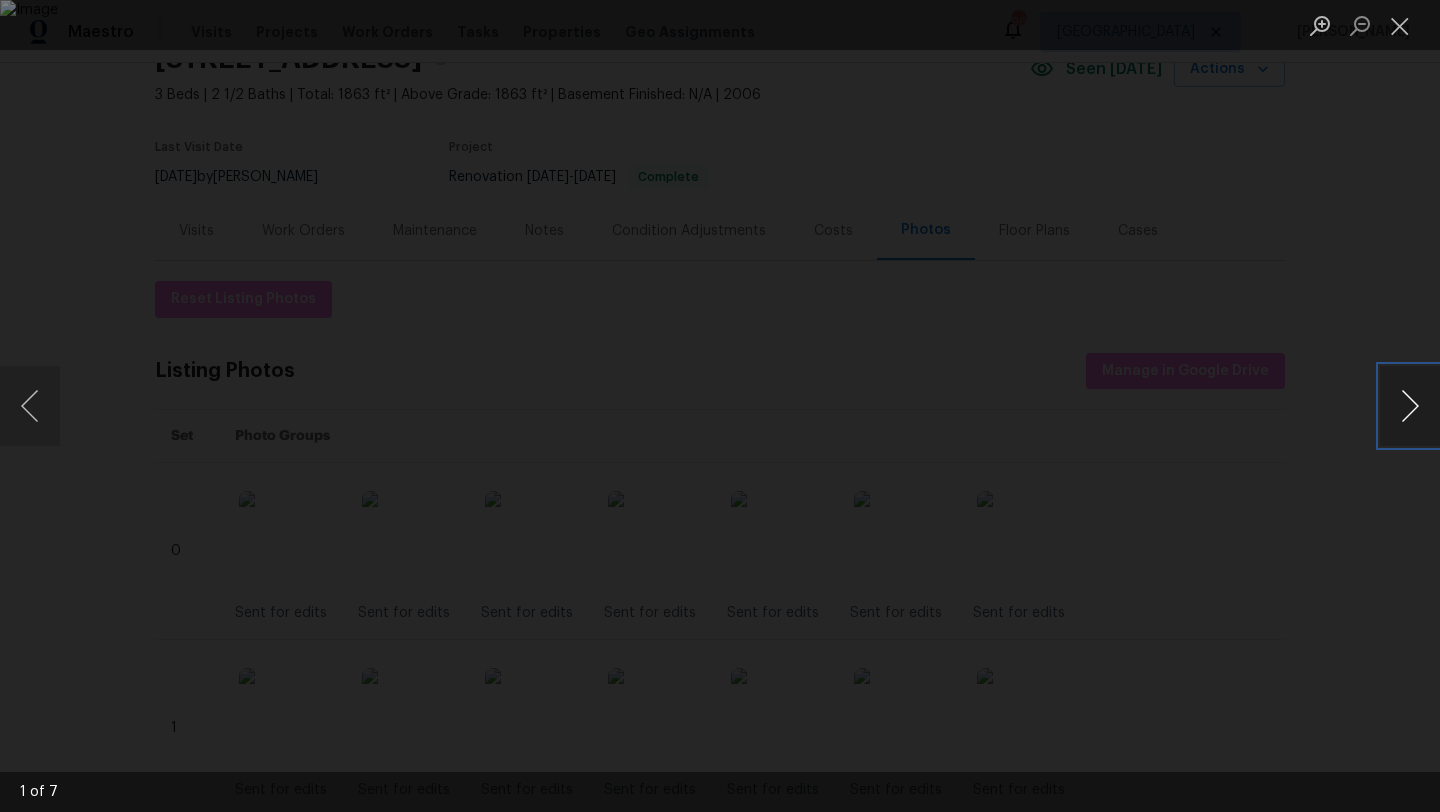 click at bounding box center (1410, 406) 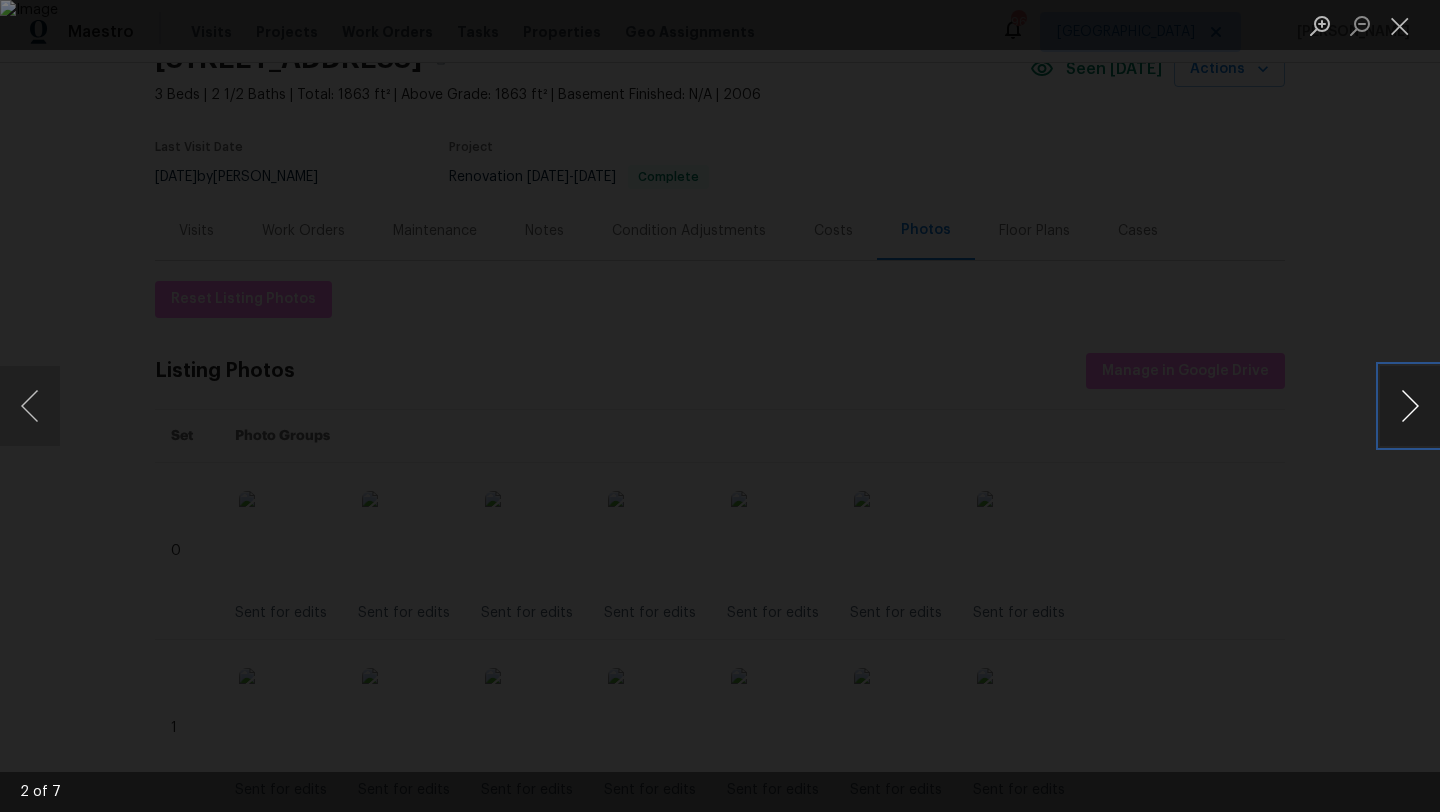 click at bounding box center [1410, 406] 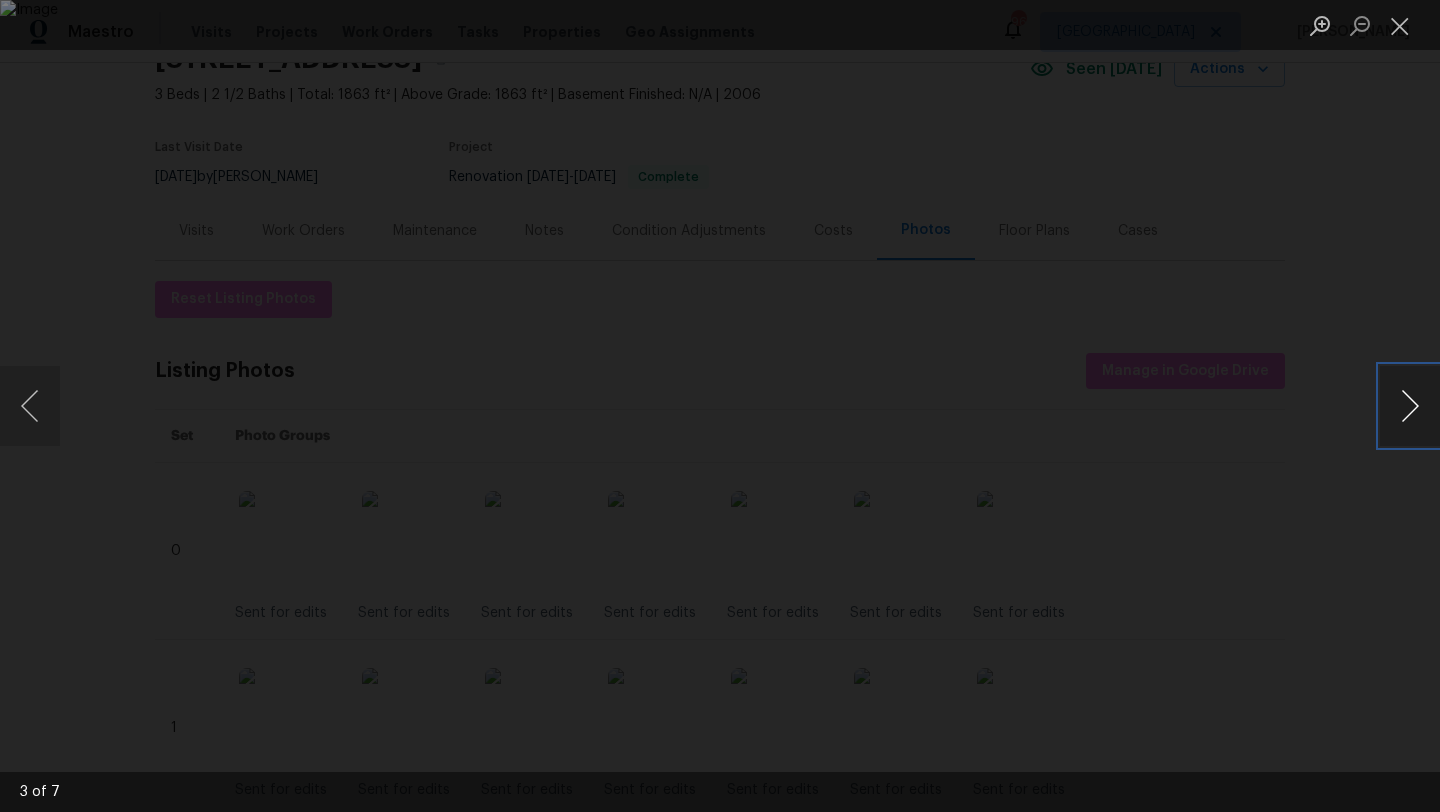 click at bounding box center (1410, 406) 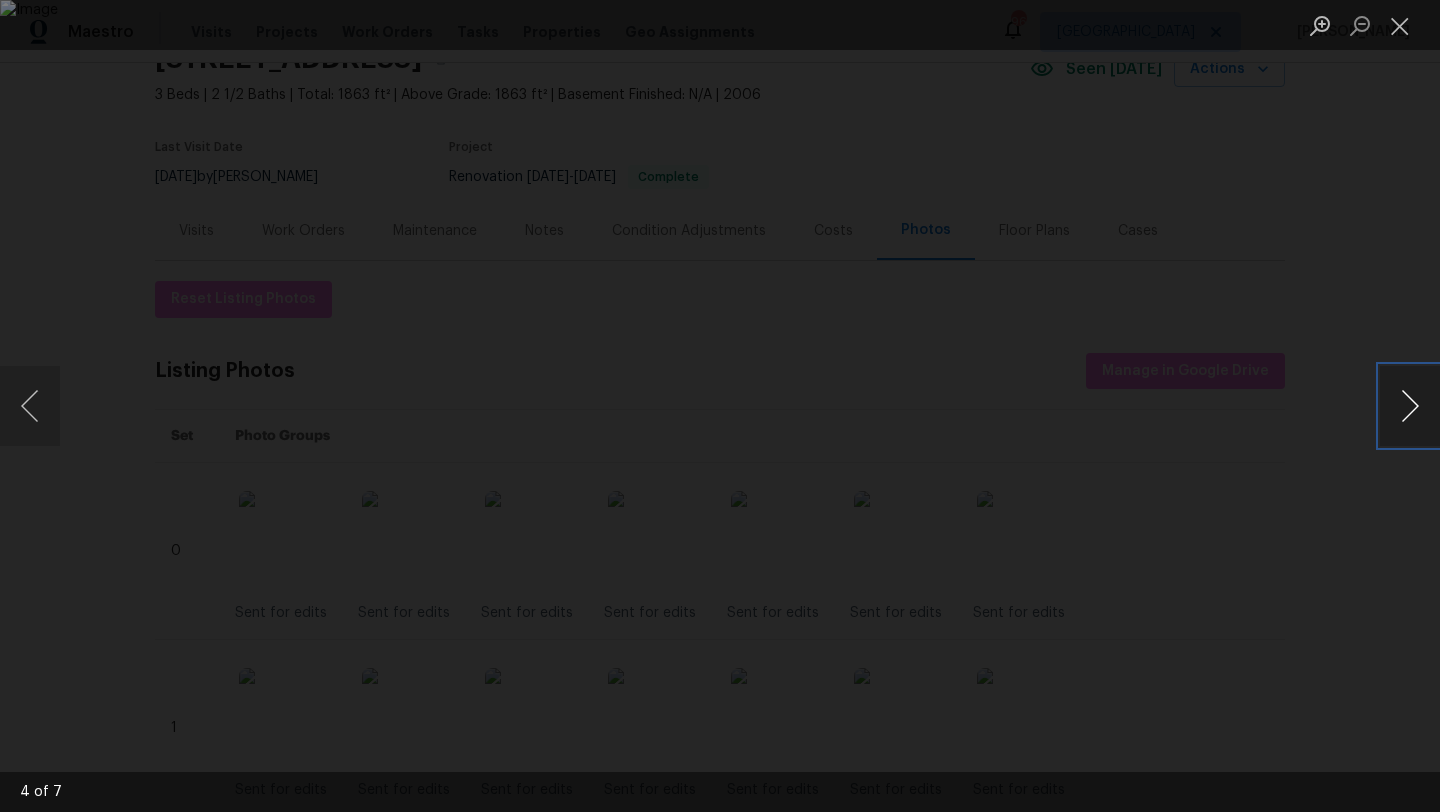 click at bounding box center (1410, 406) 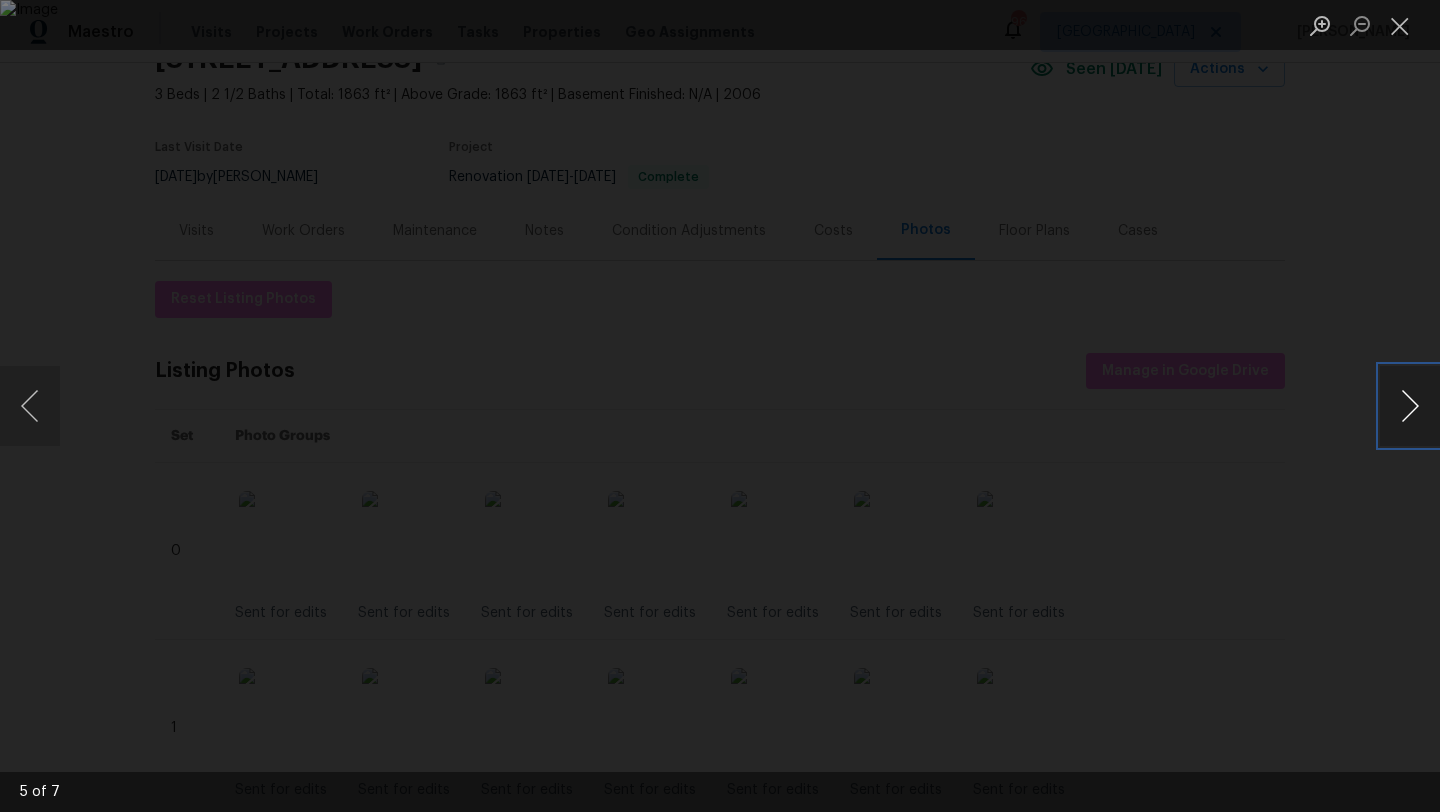 click at bounding box center [1410, 406] 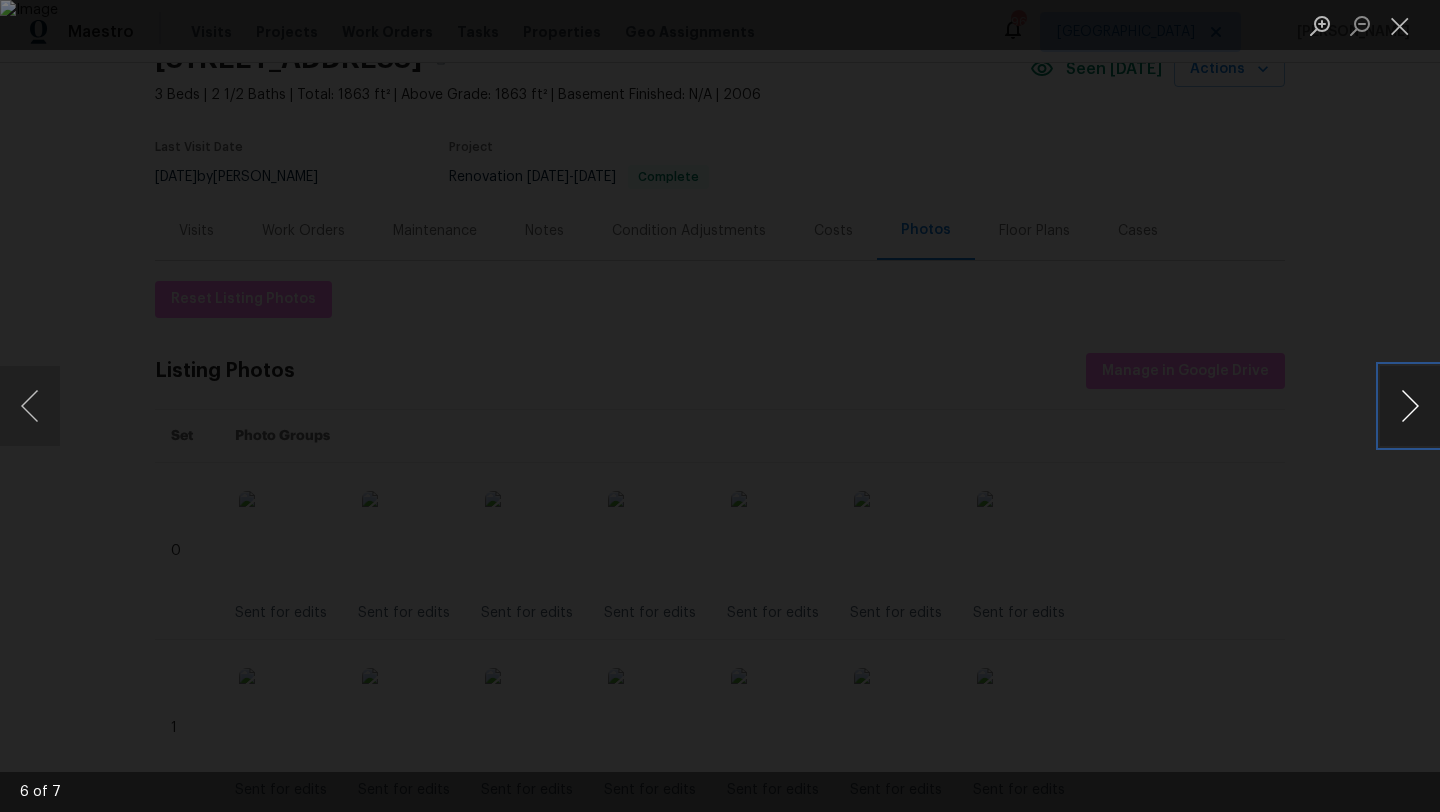 click at bounding box center (1410, 406) 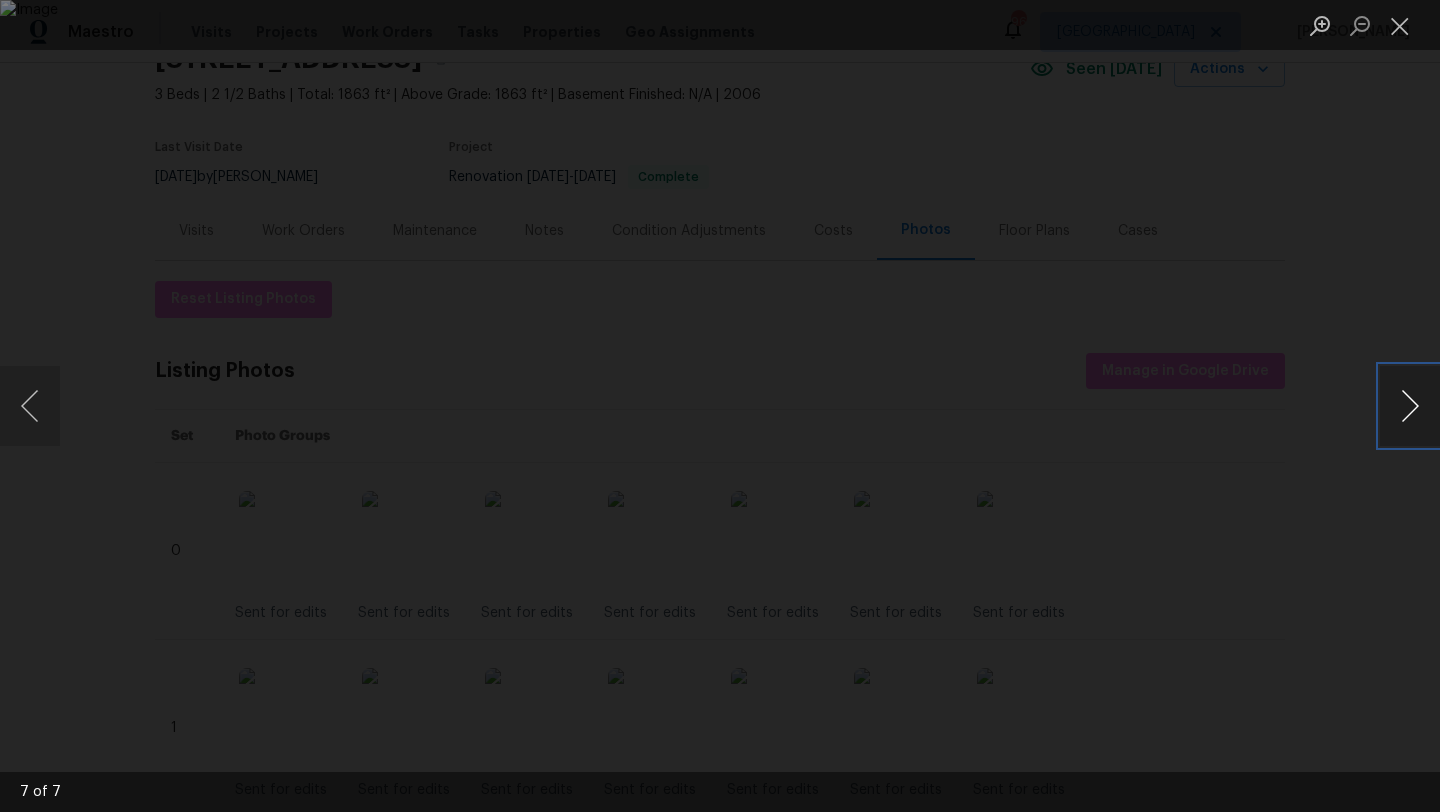 click at bounding box center [1410, 406] 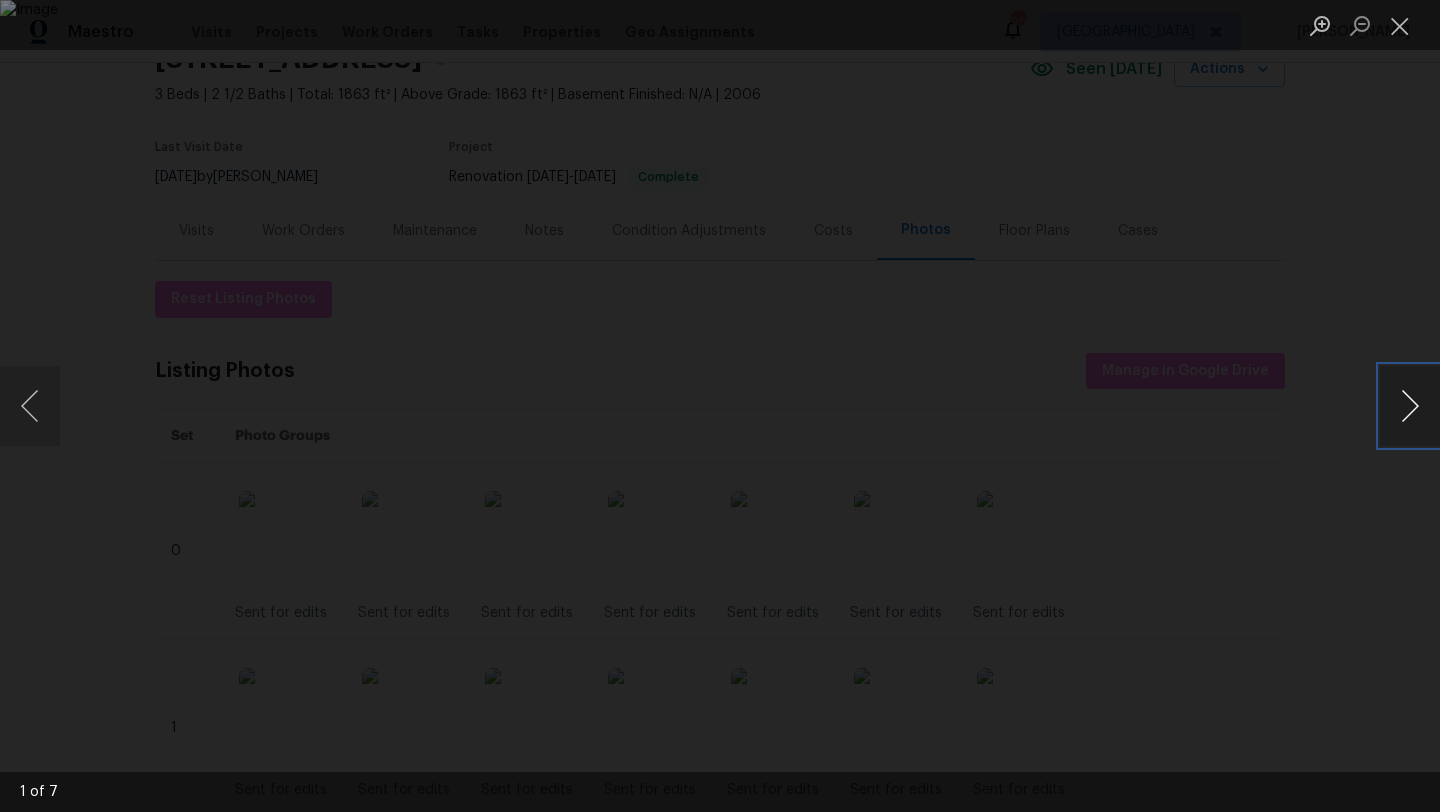 click at bounding box center (1410, 406) 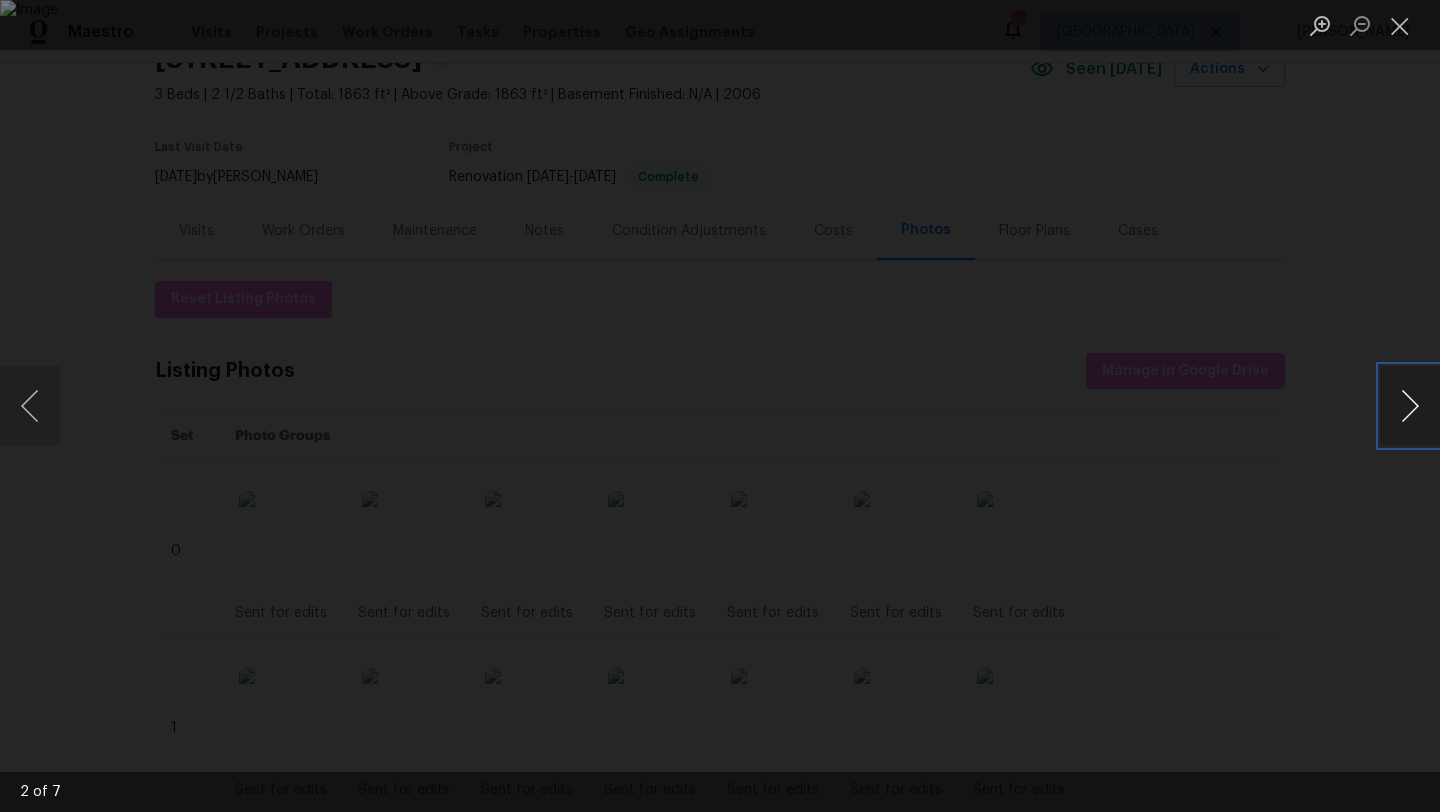 click at bounding box center (1410, 406) 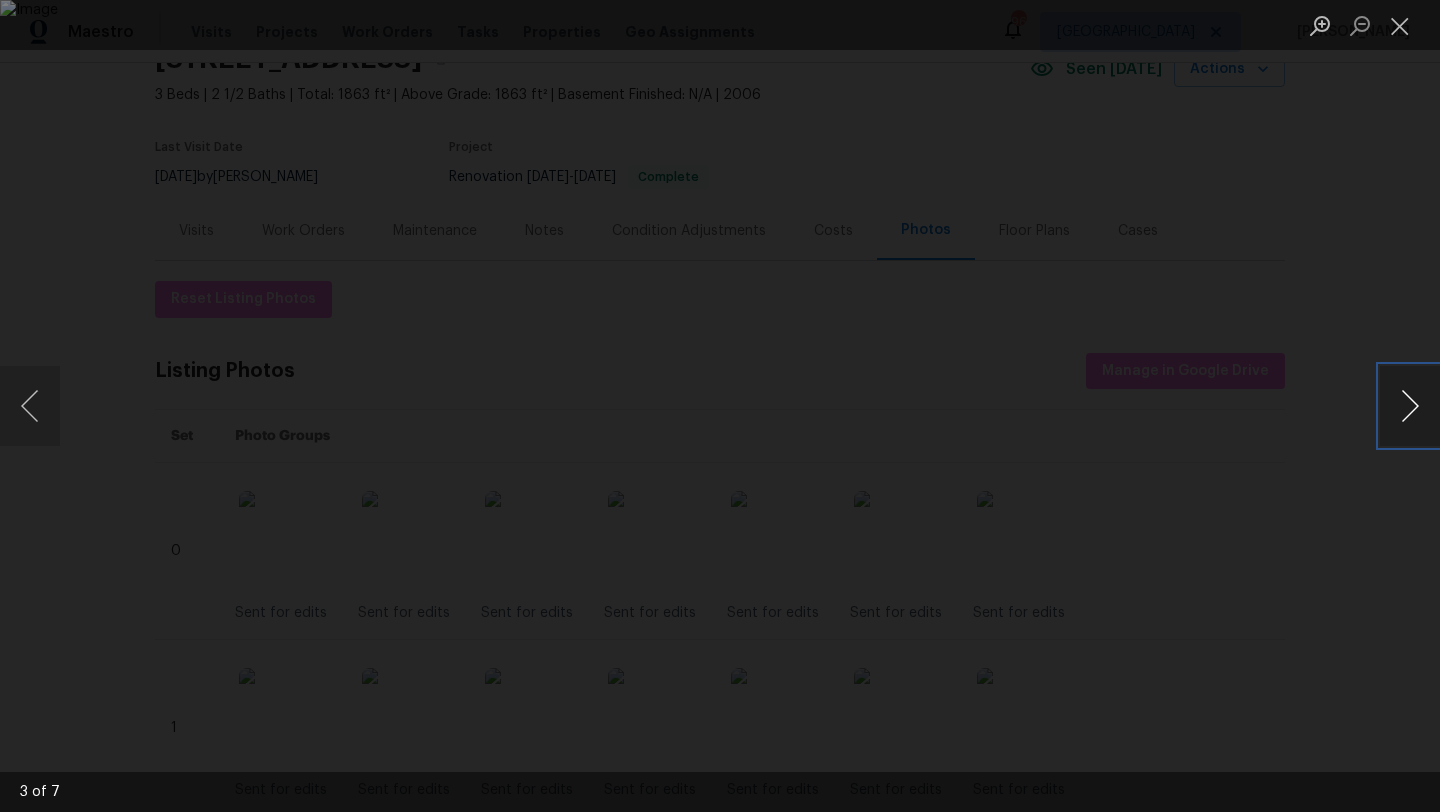 click at bounding box center (1410, 406) 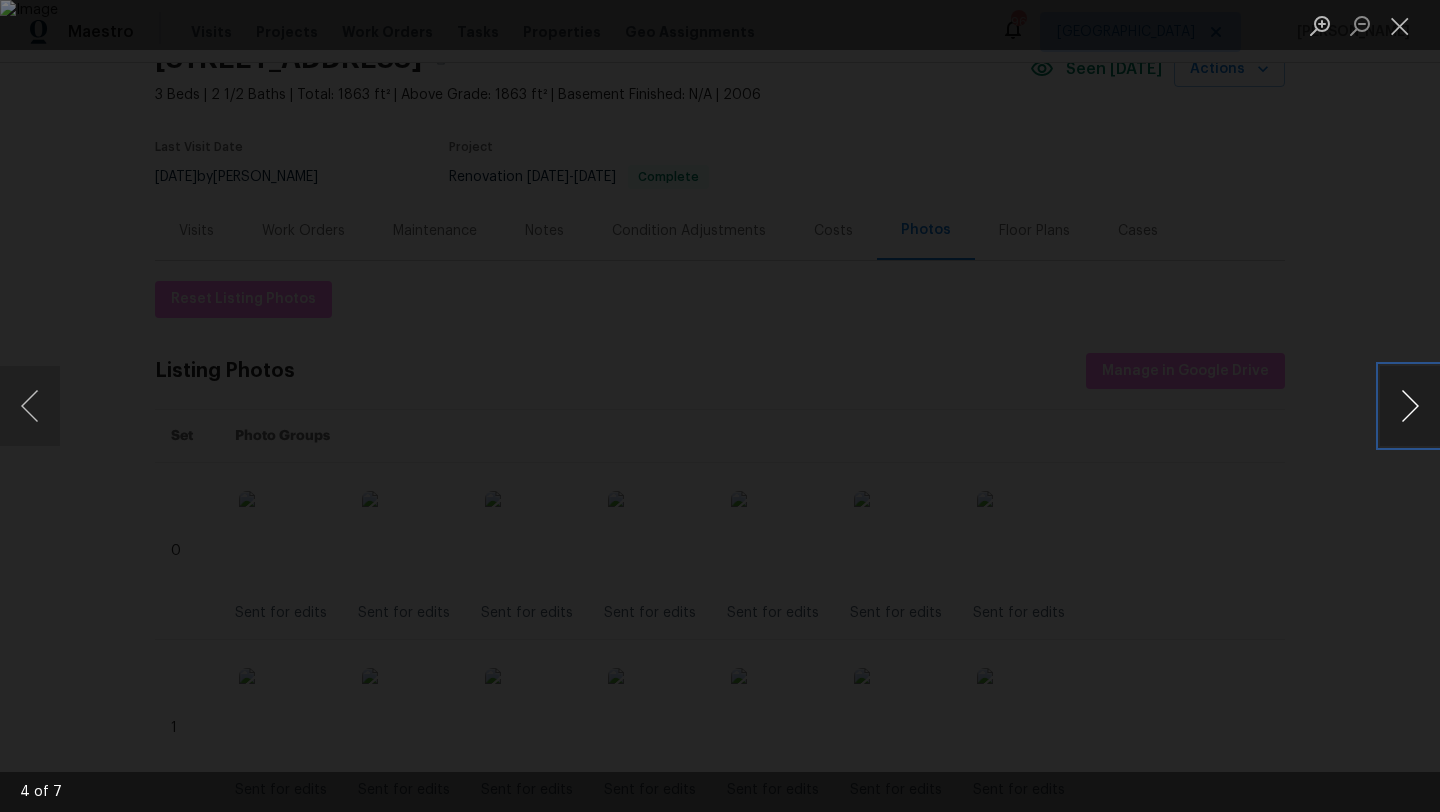click at bounding box center (1410, 406) 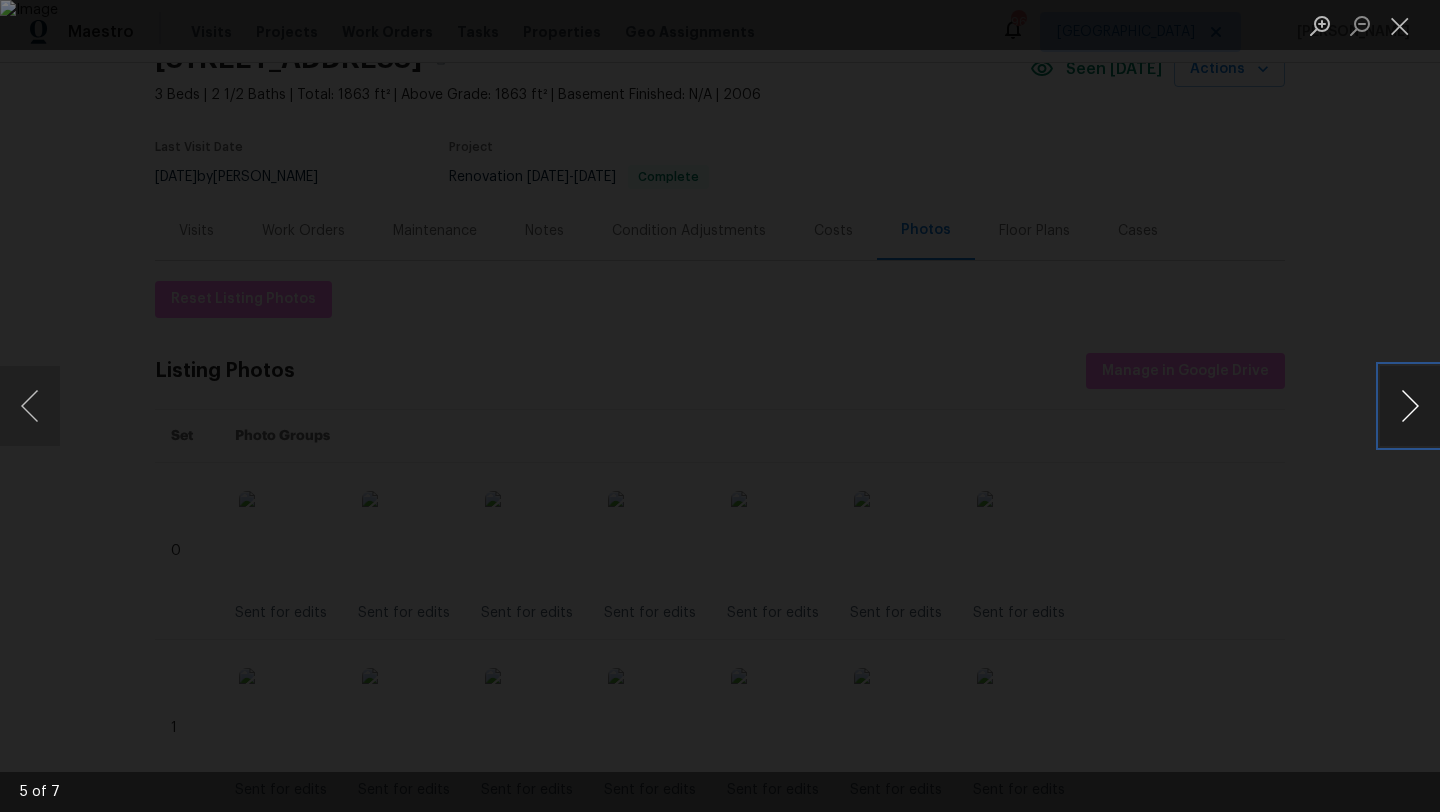 click at bounding box center [1410, 406] 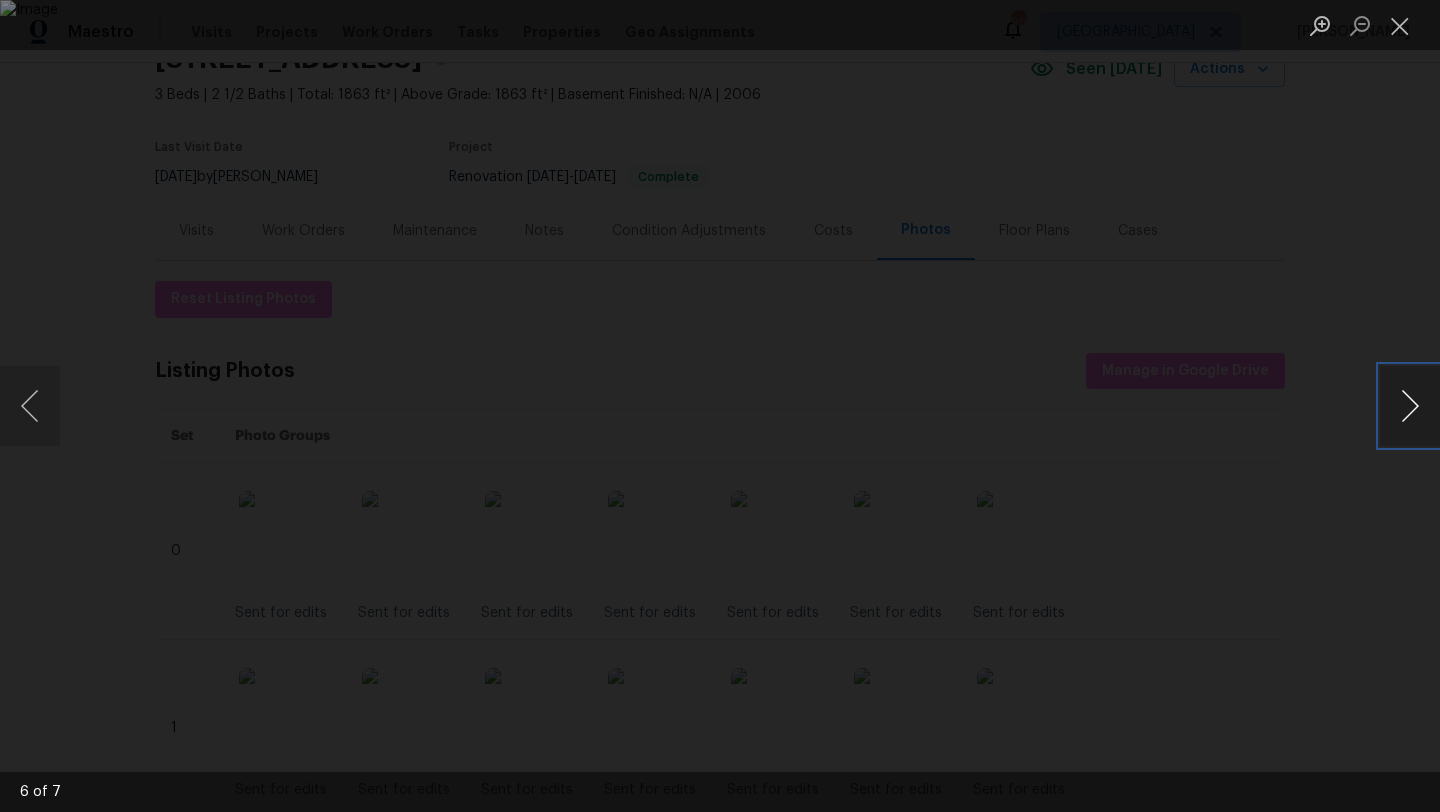 click at bounding box center [1410, 406] 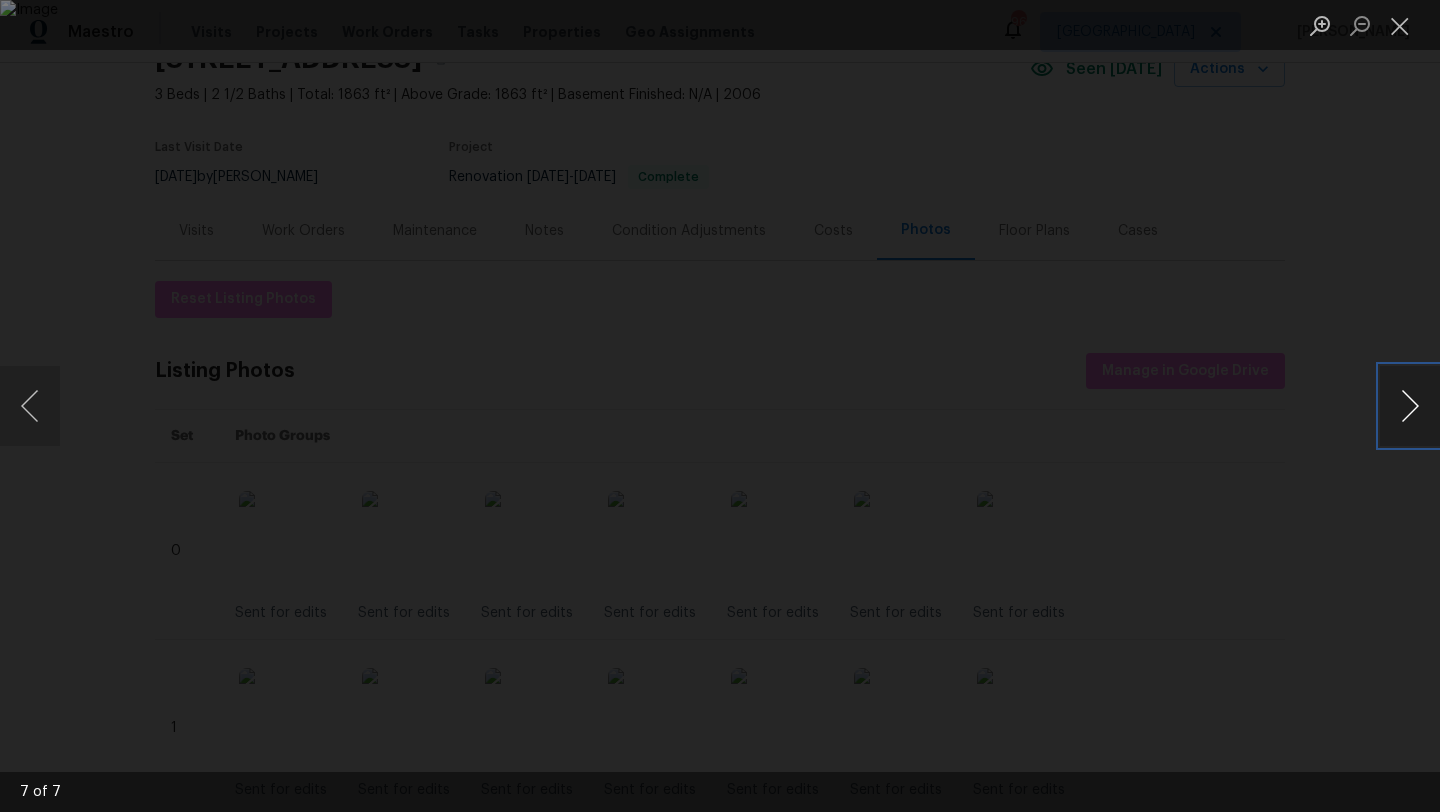 click at bounding box center (1410, 406) 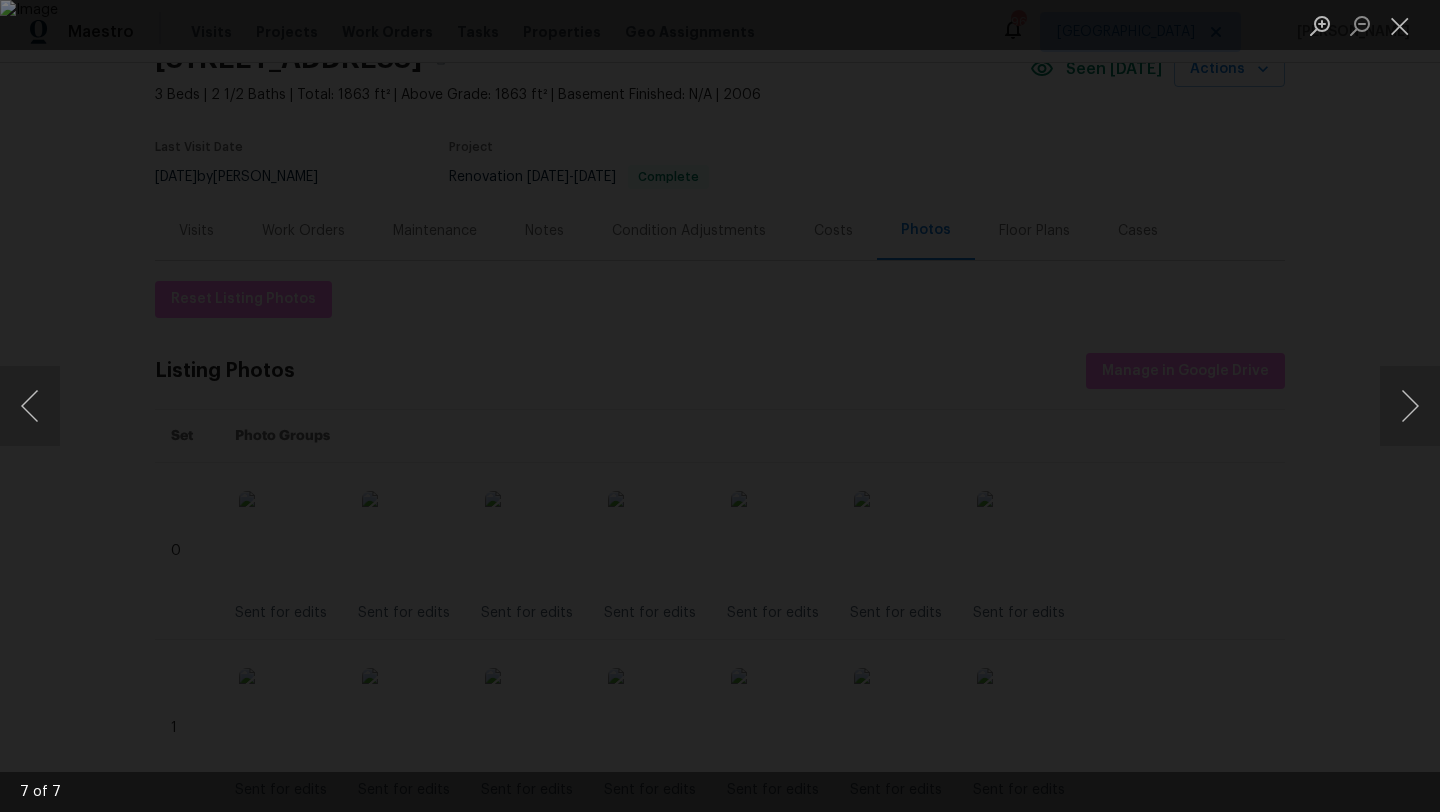 click at bounding box center (720, 406) 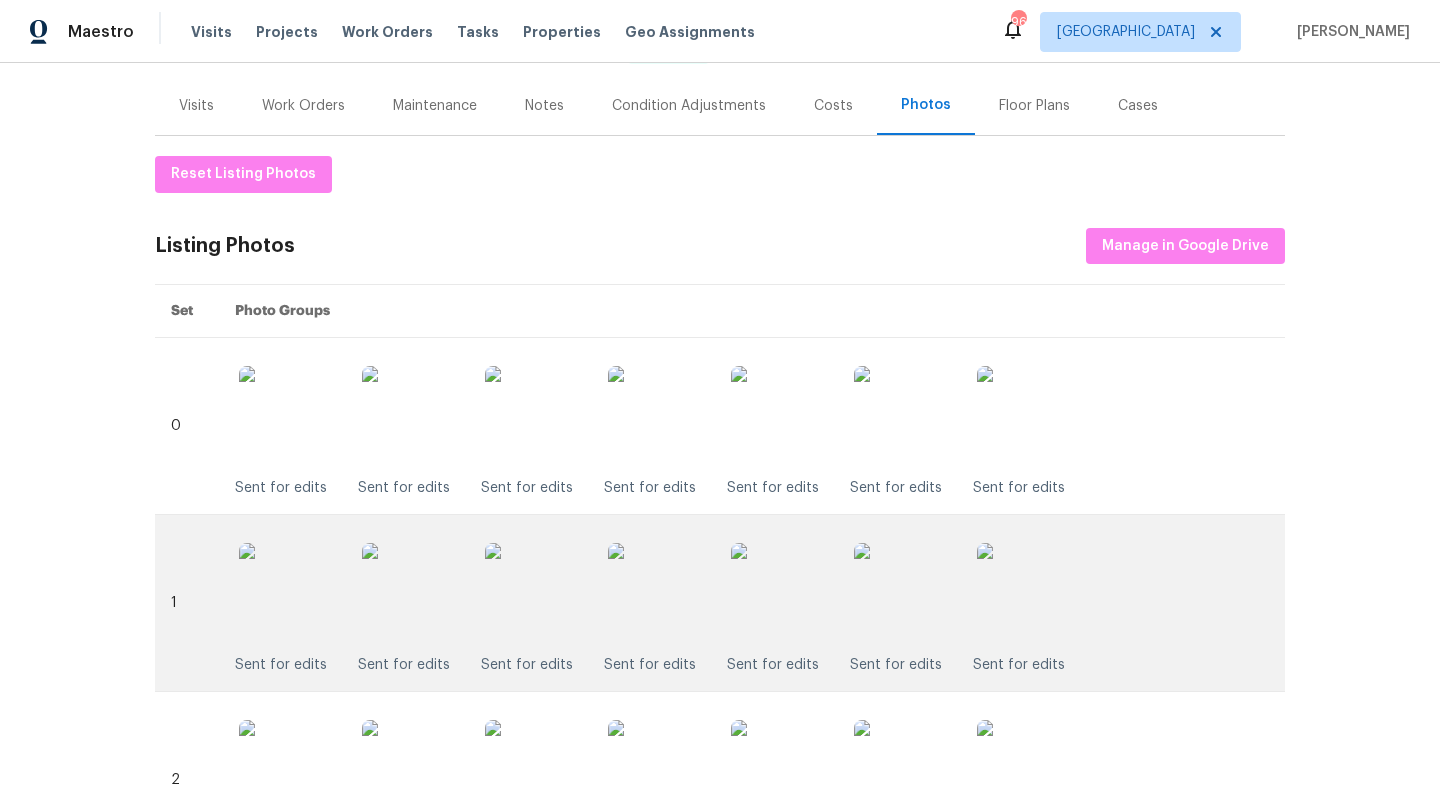 scroll, scrollTop: 230, scrollLeft: 0, axis: vertical 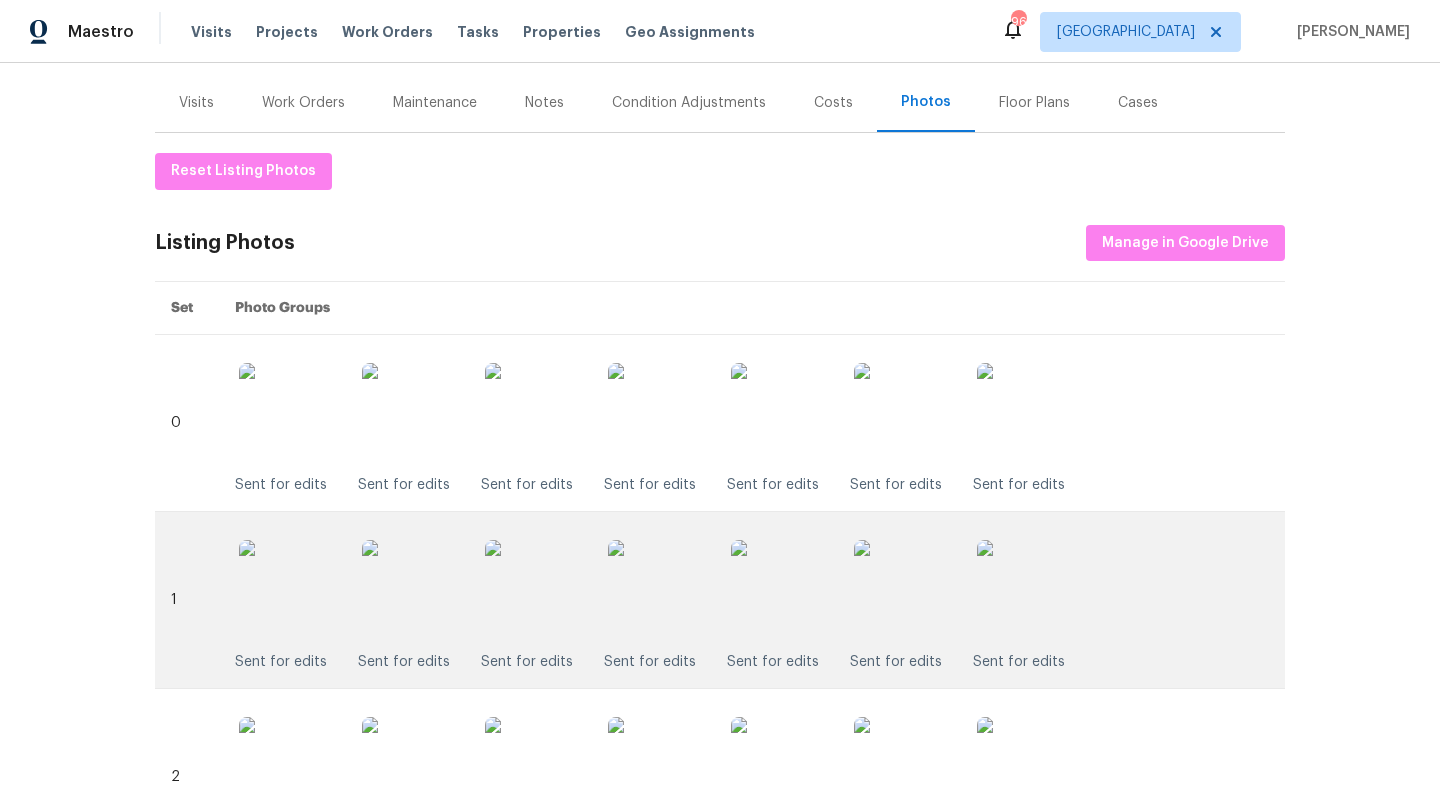 click at bounding box center [289, 590] 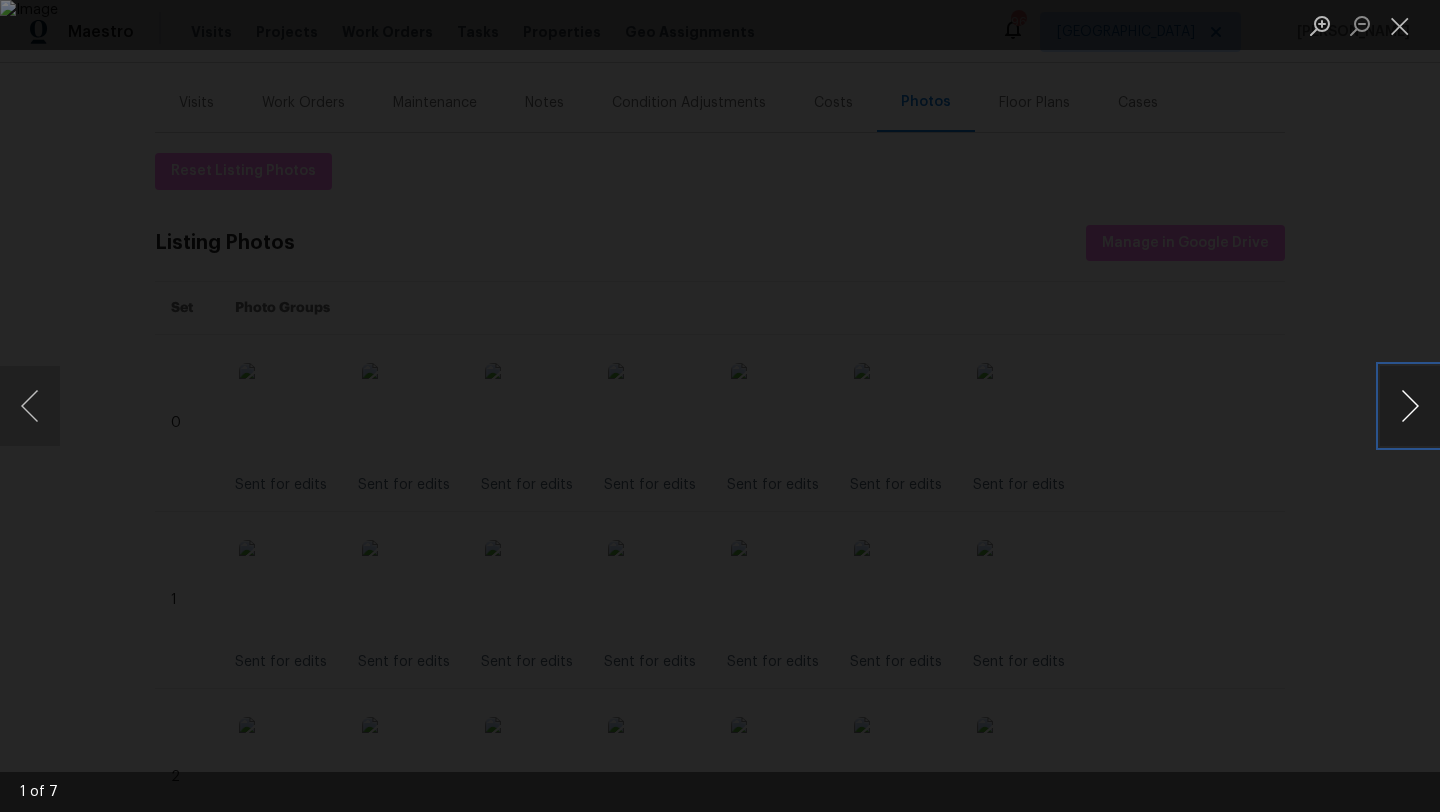 click at bounding box center [1410, 406] 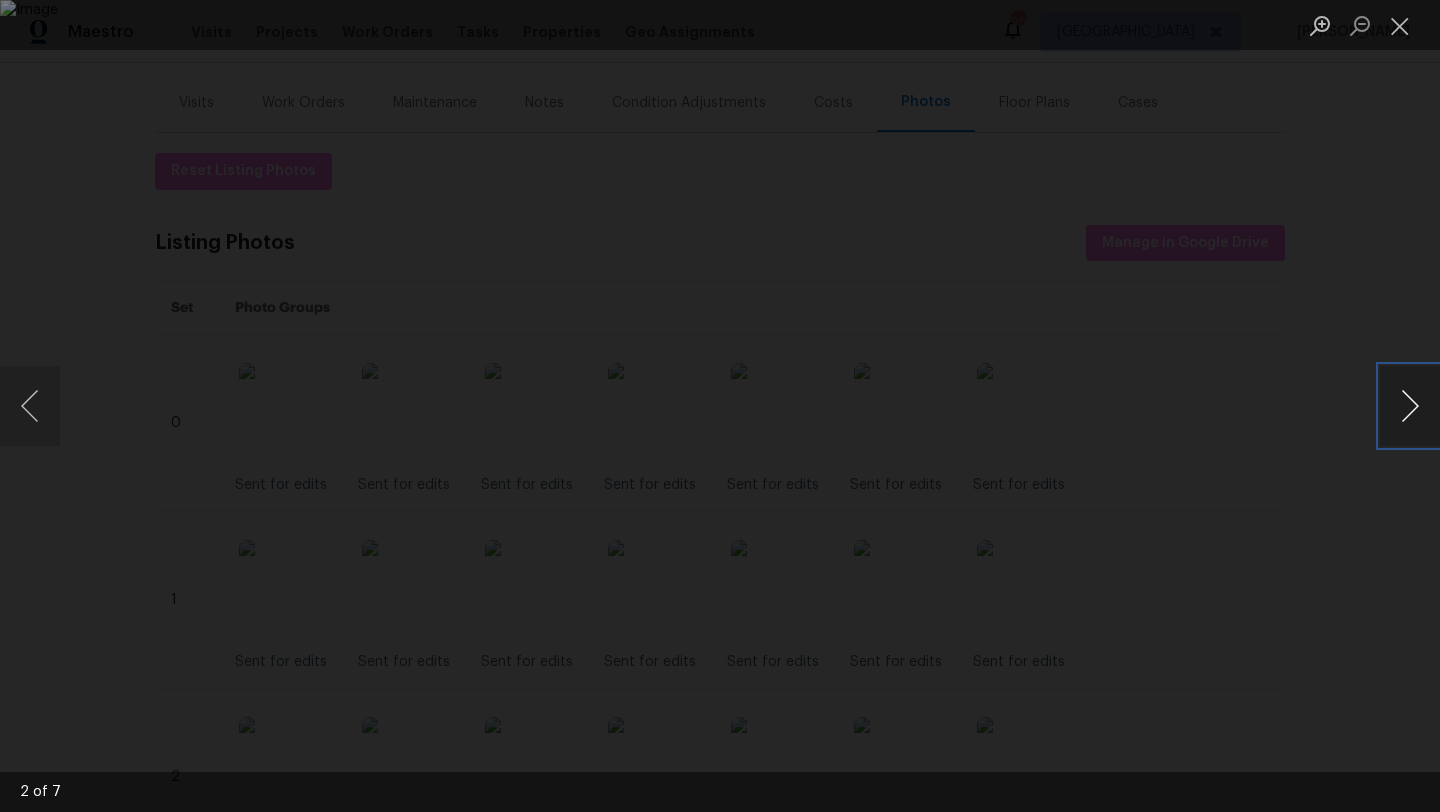 click at bounding box center (1410, 406) 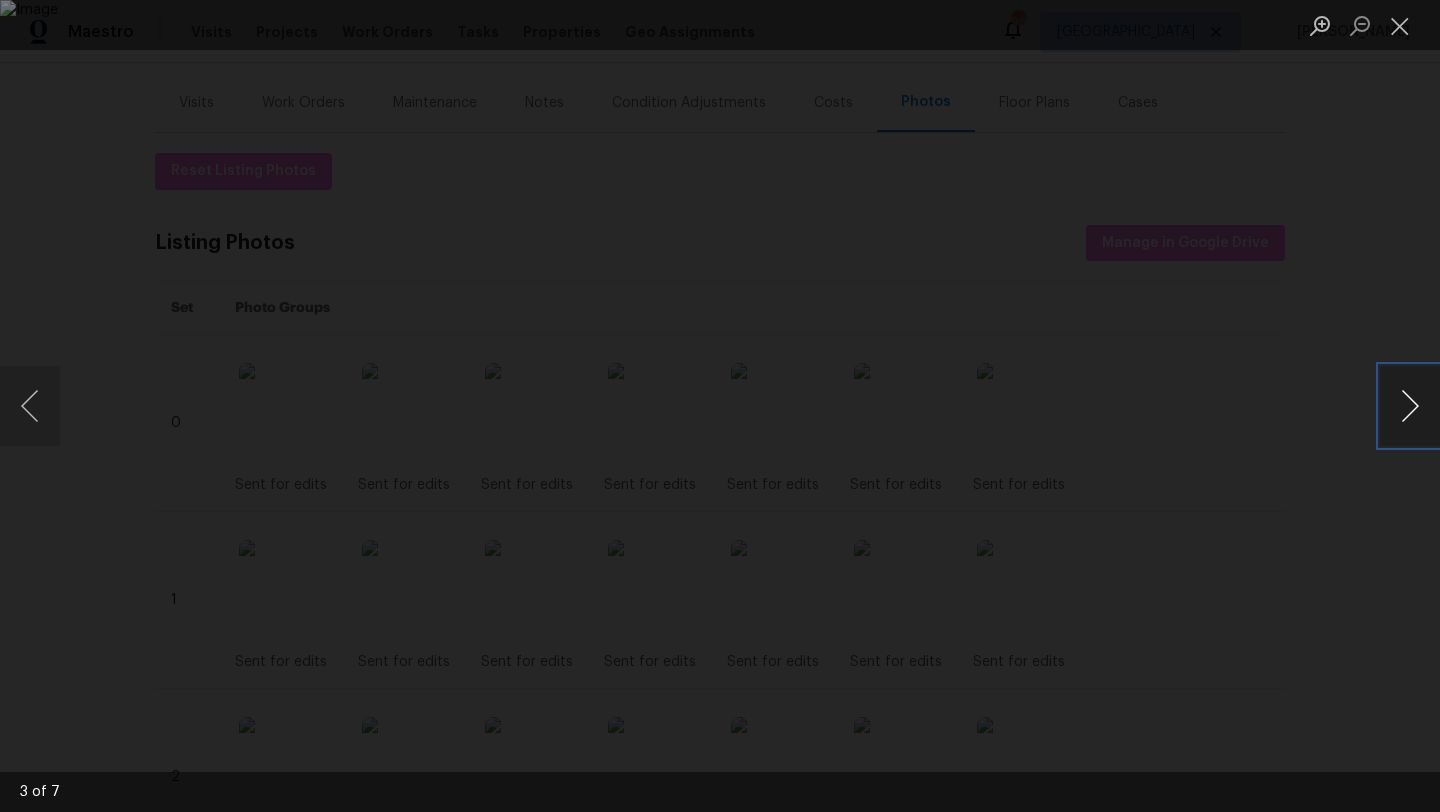 click at bounding box center (1410, 406) 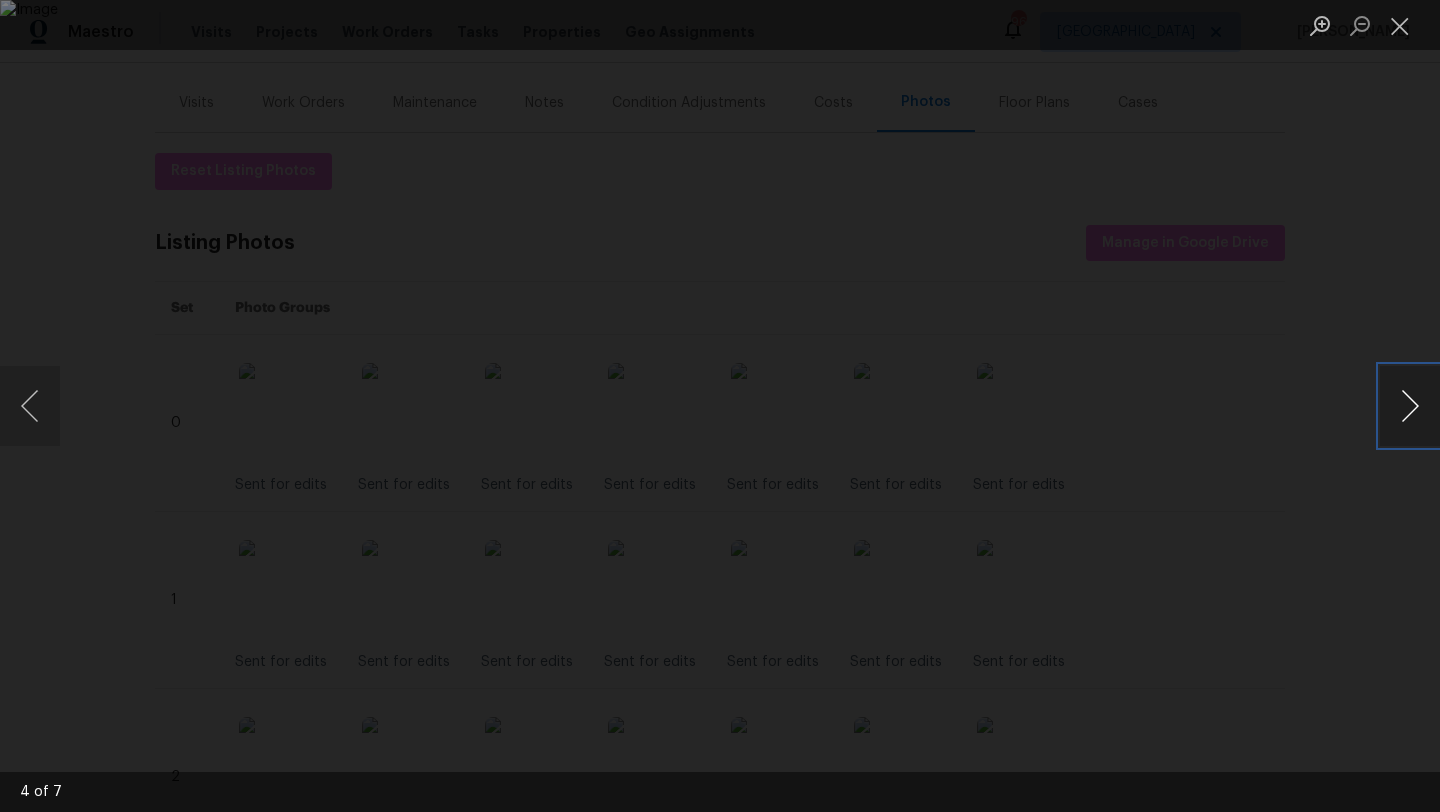 click at bounding box center [1410, 406] 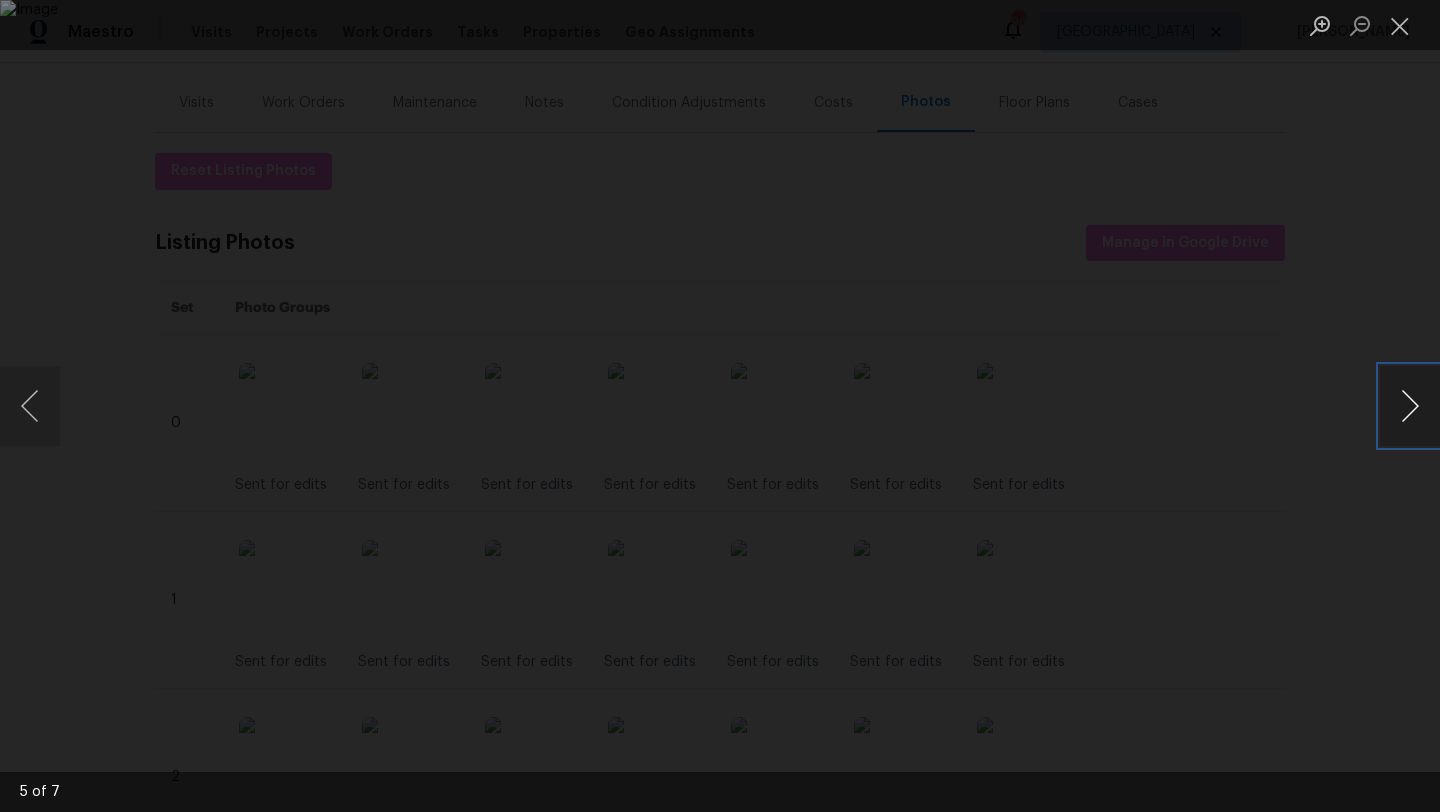 click at bounding box center [1410, 406] 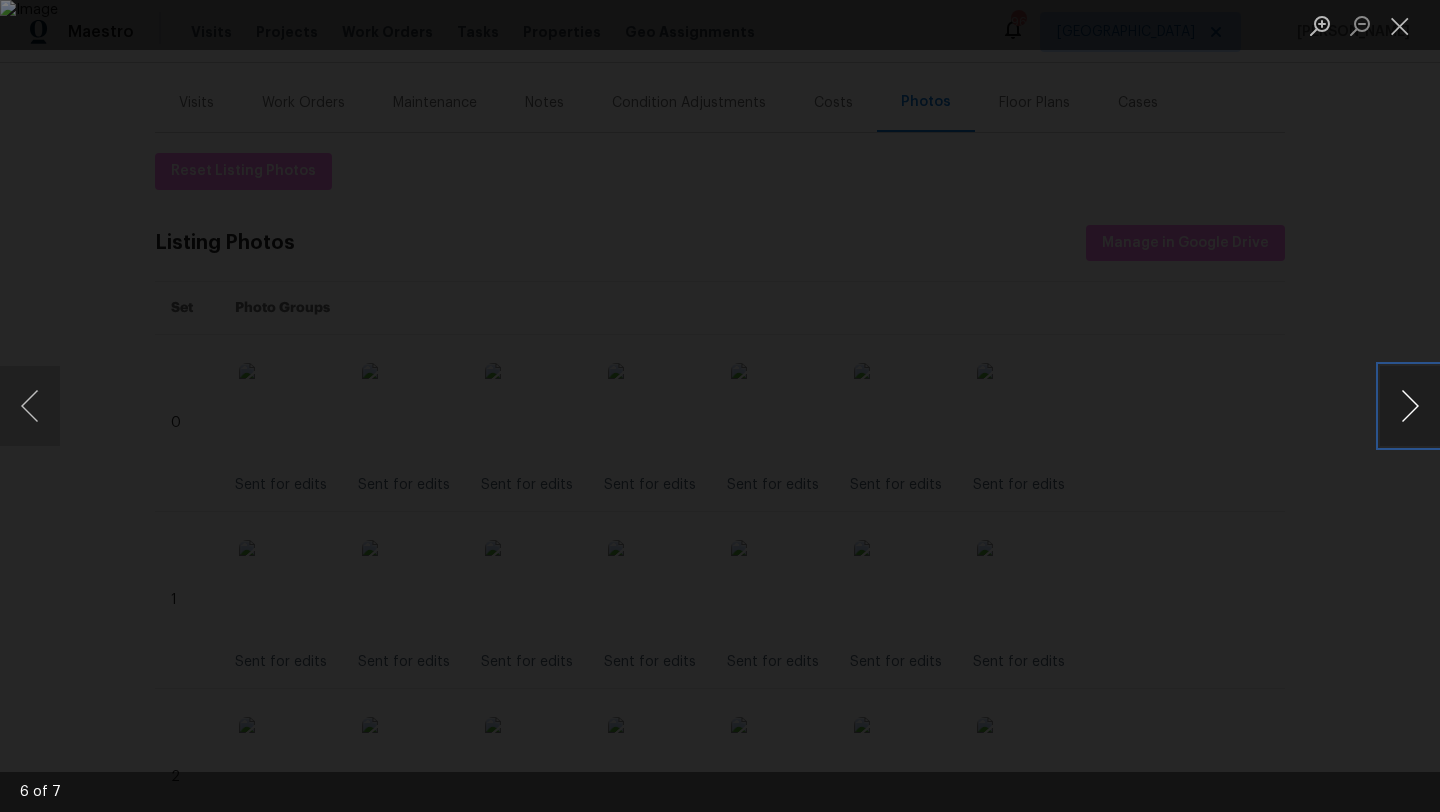 click at bounding box center [1410, 406] 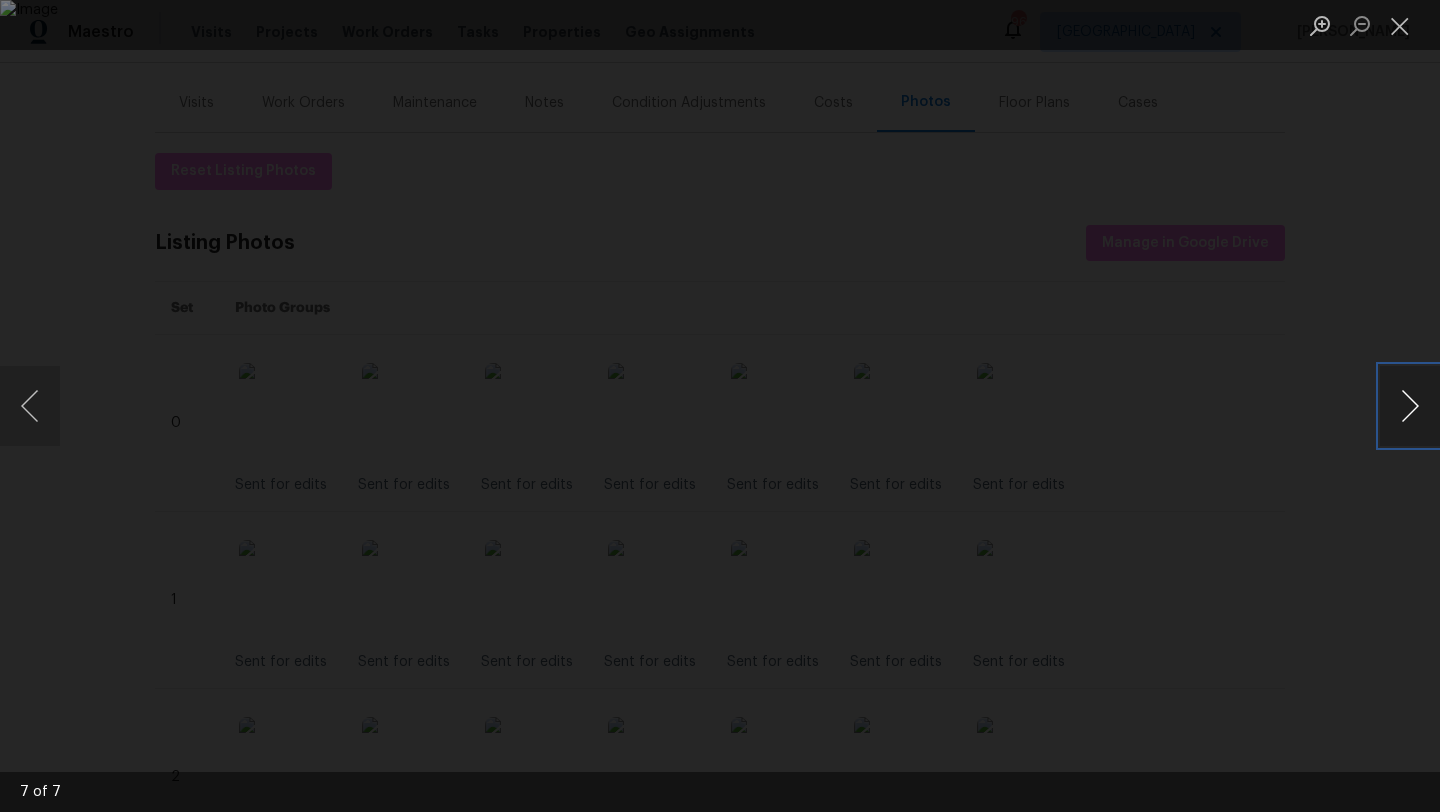 click at bounding box center (1410, 406) 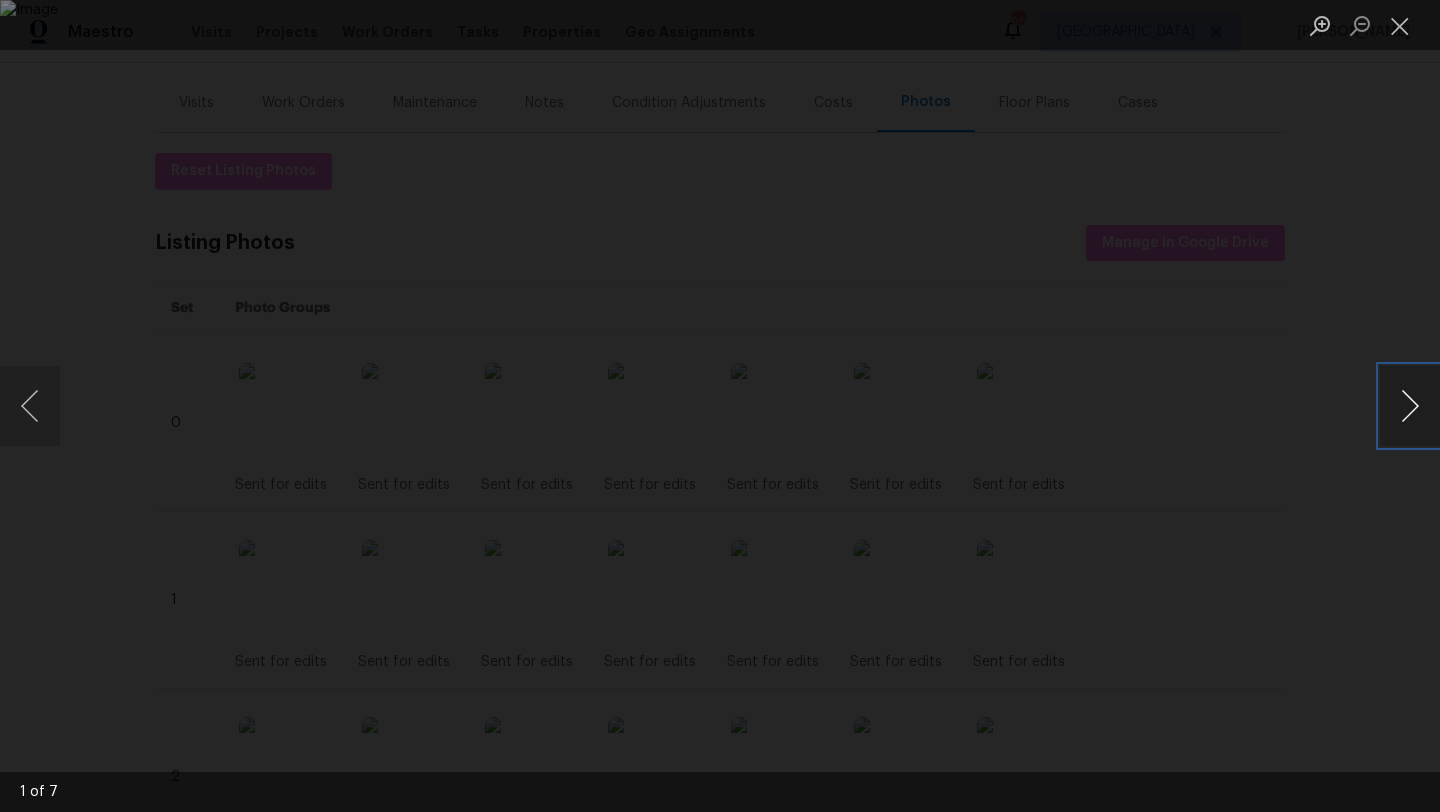 click at bounding box center [1410, 406] 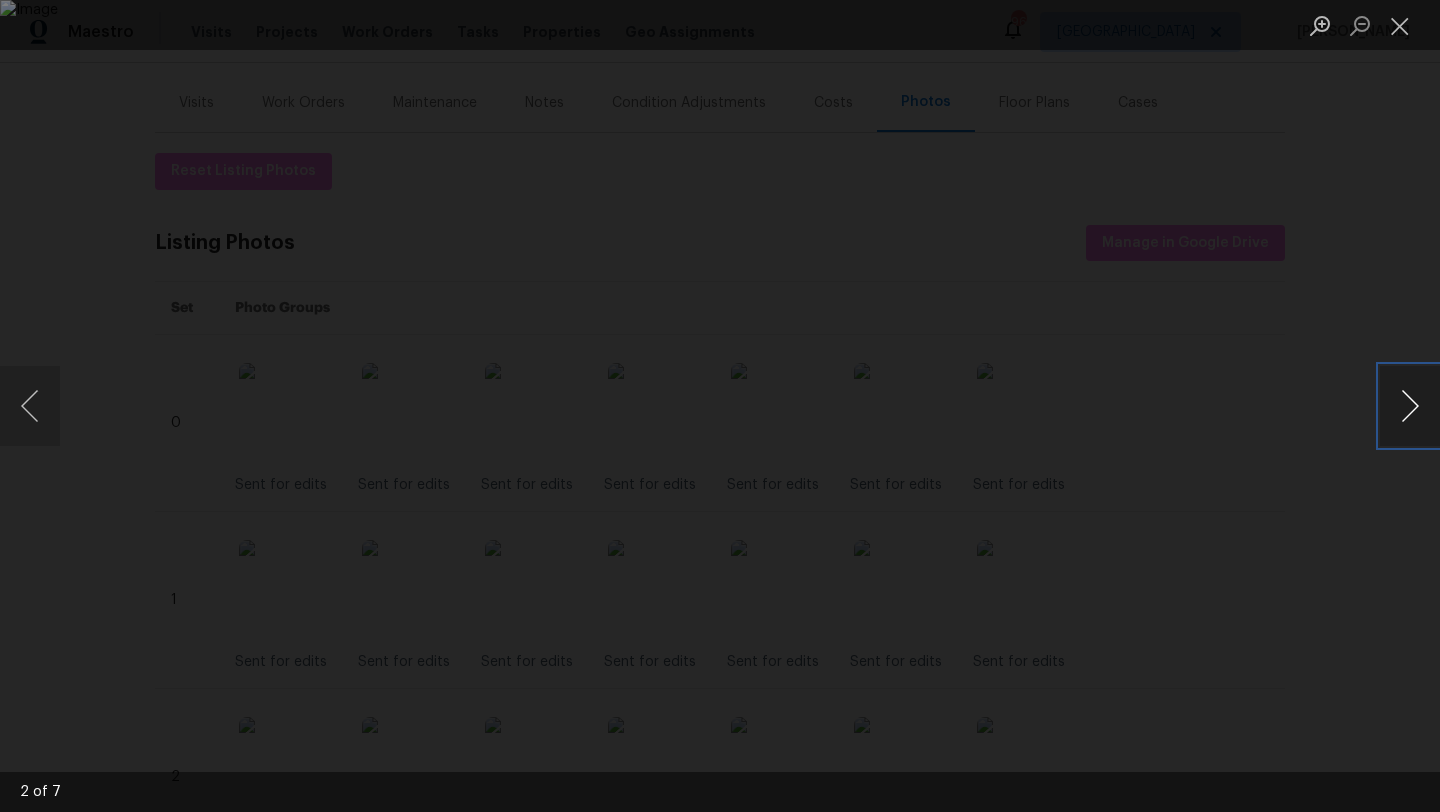 click at bounding box center (1410, 406) 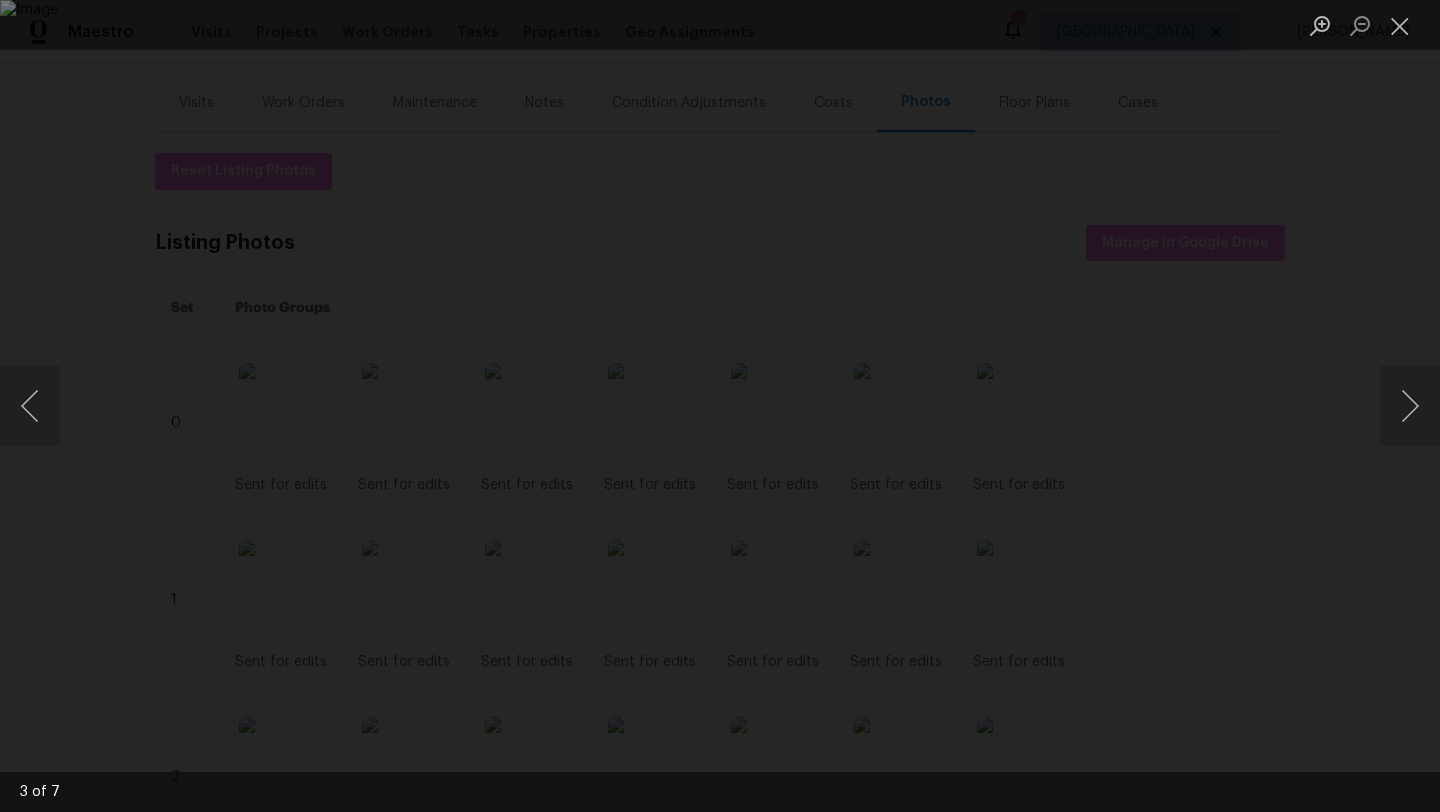 click at bounding box center (720, 406) 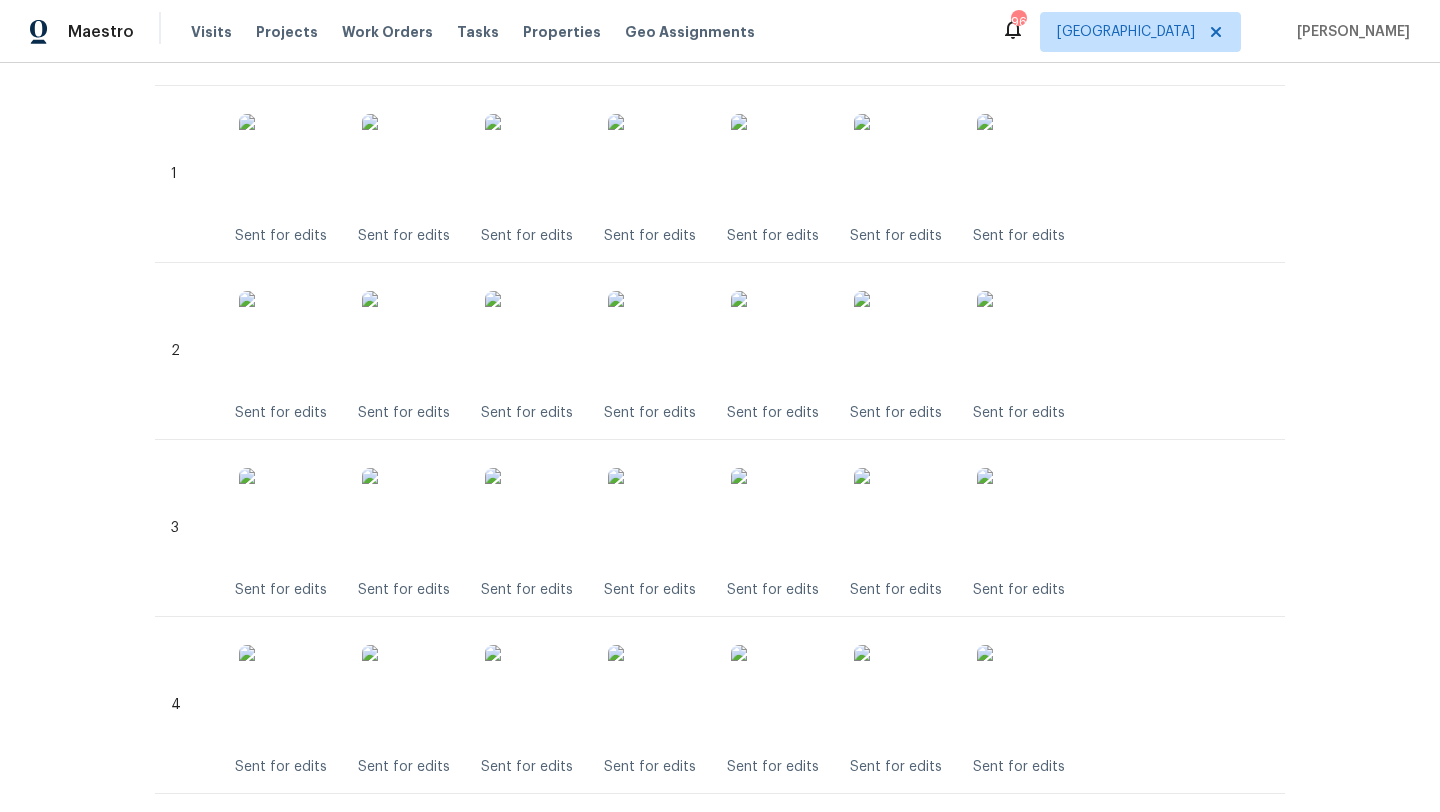 scroll, scrollTop: 0, scrollLeft: 0, axis: both 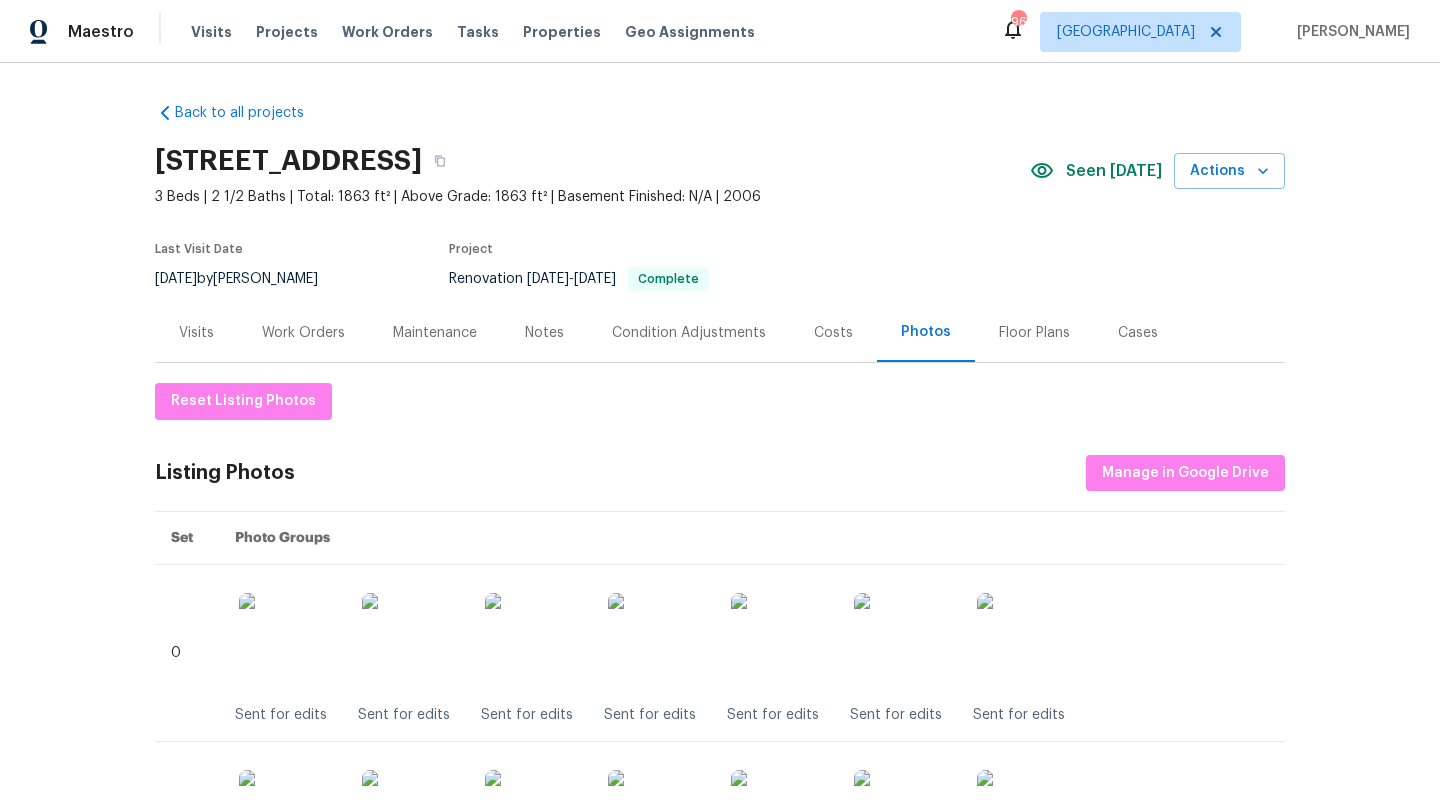 click on "Work Orders" at bounding box center (303, 333) 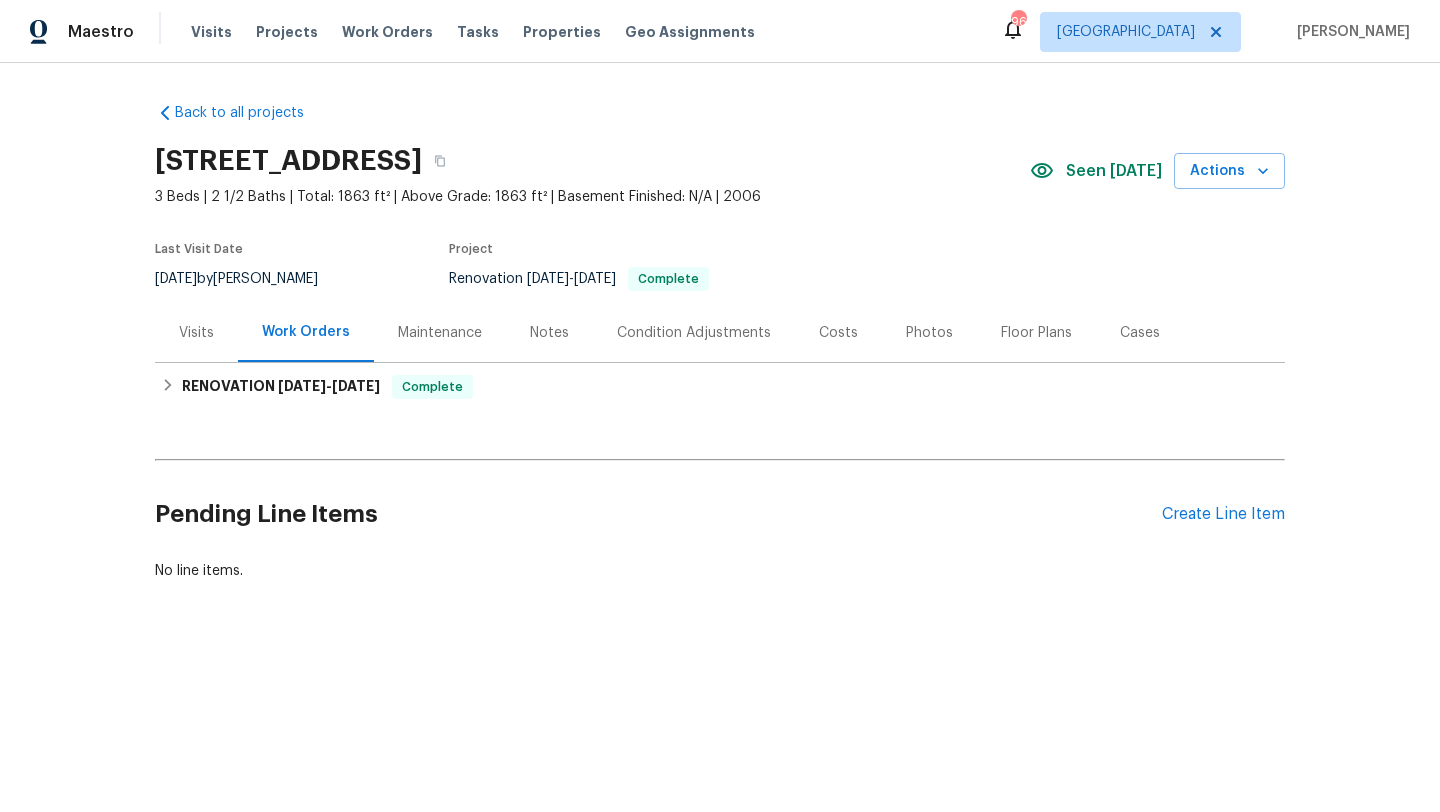 click on "Costs" at bounding box center (838, 332) 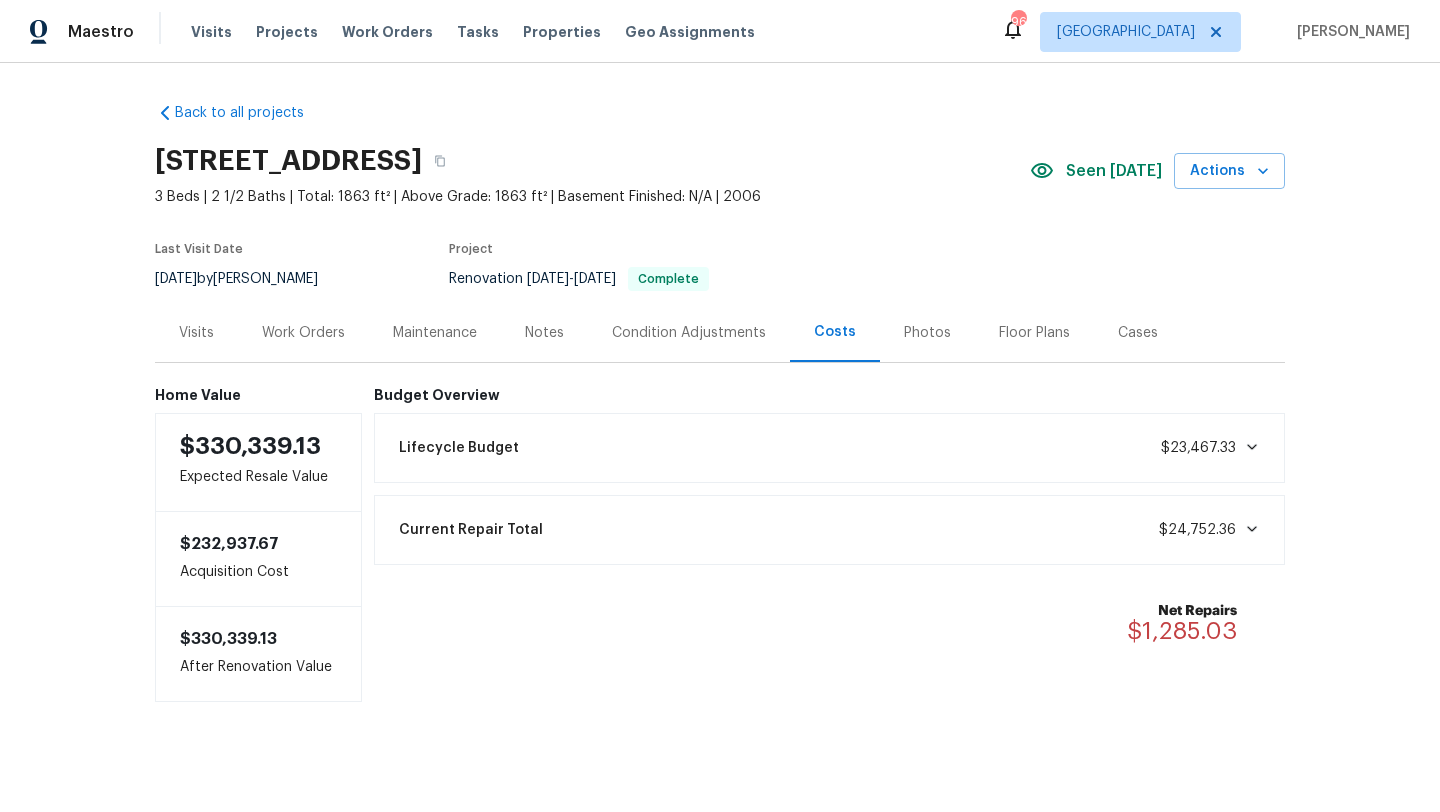 click on "Work Orders" at bounding box center (303, 333) 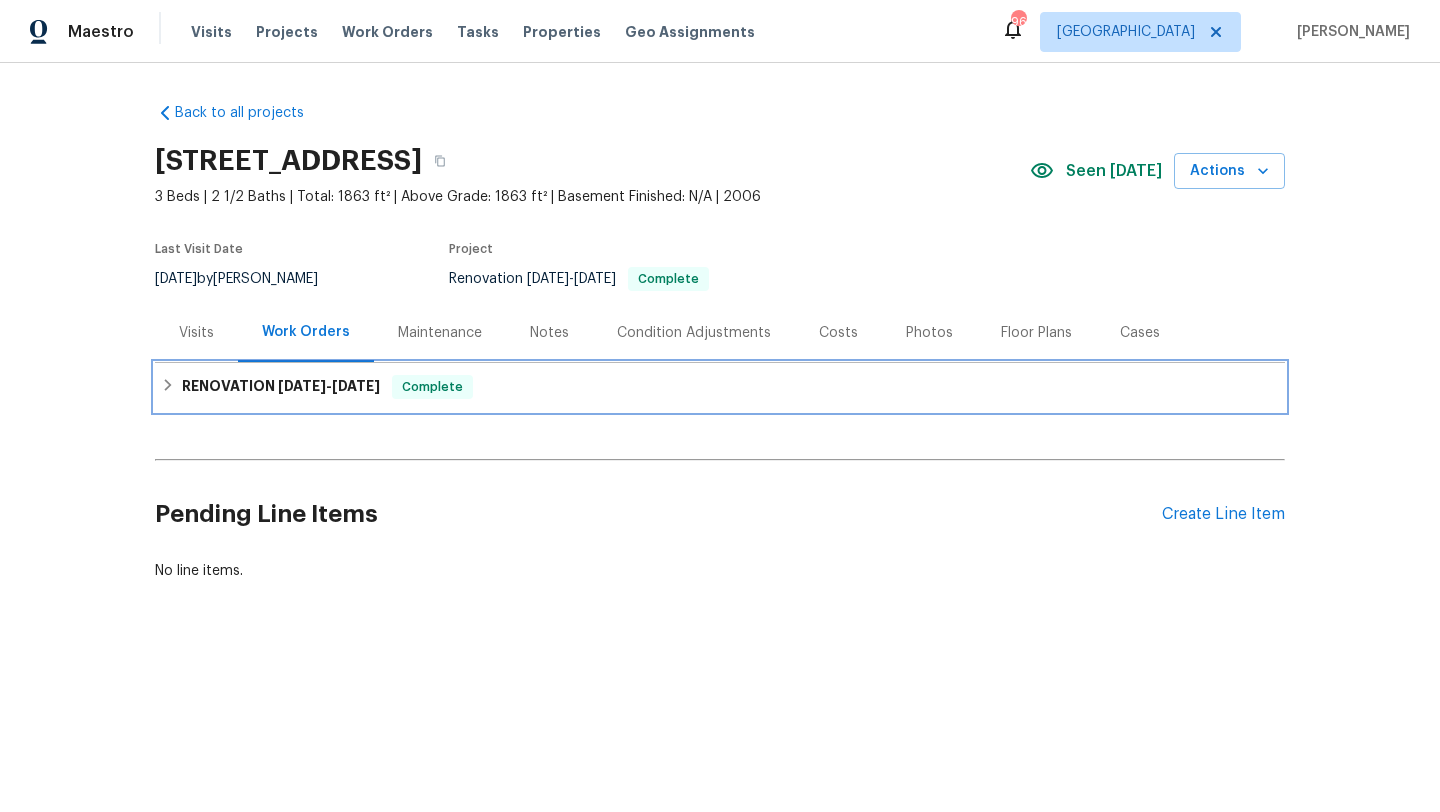 click on "RENOVATION   7/8/25  -  7/17/25 Complete" at bounding box center [720, 387] 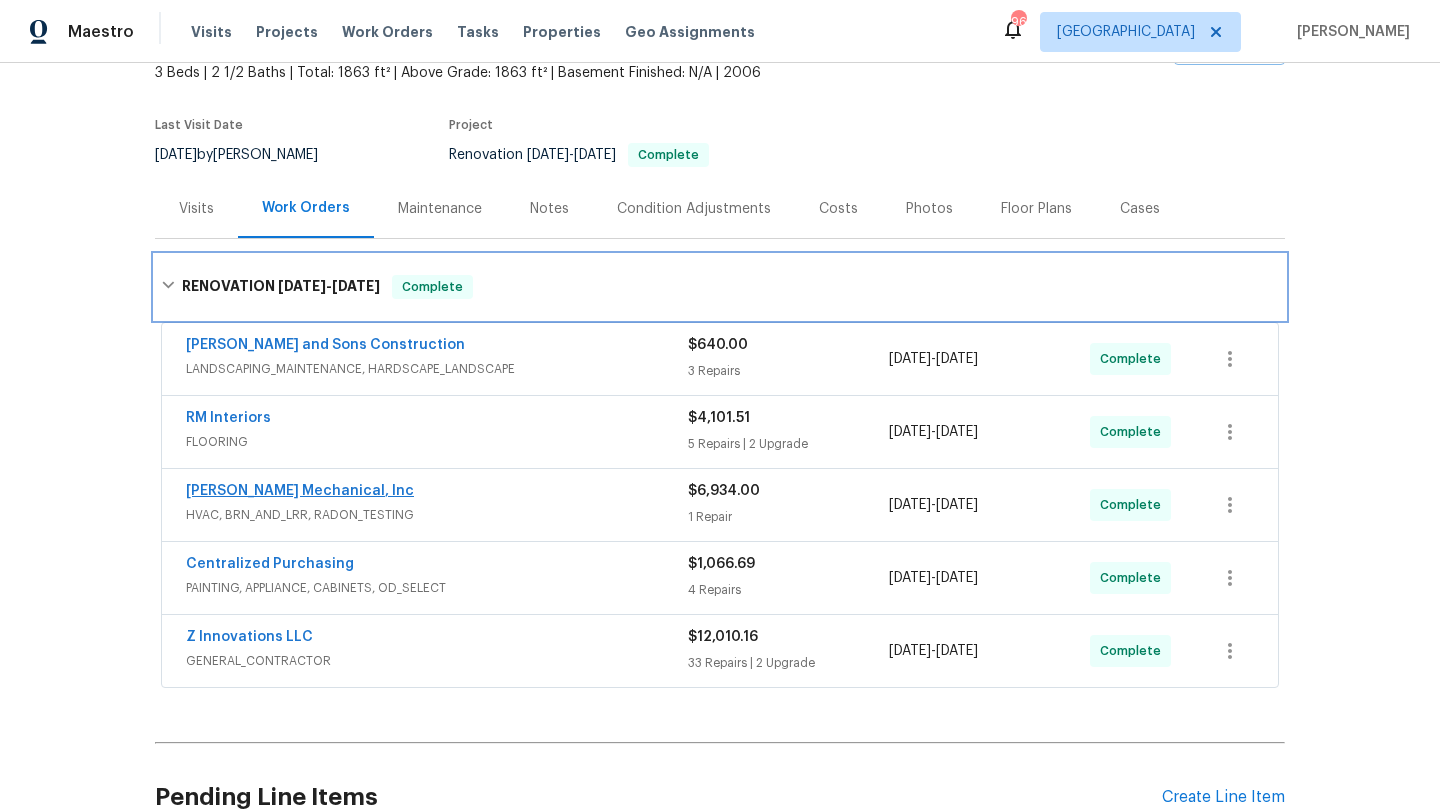 scroll, scrollTop: 132, scrollLeft: 0, axis: vertical 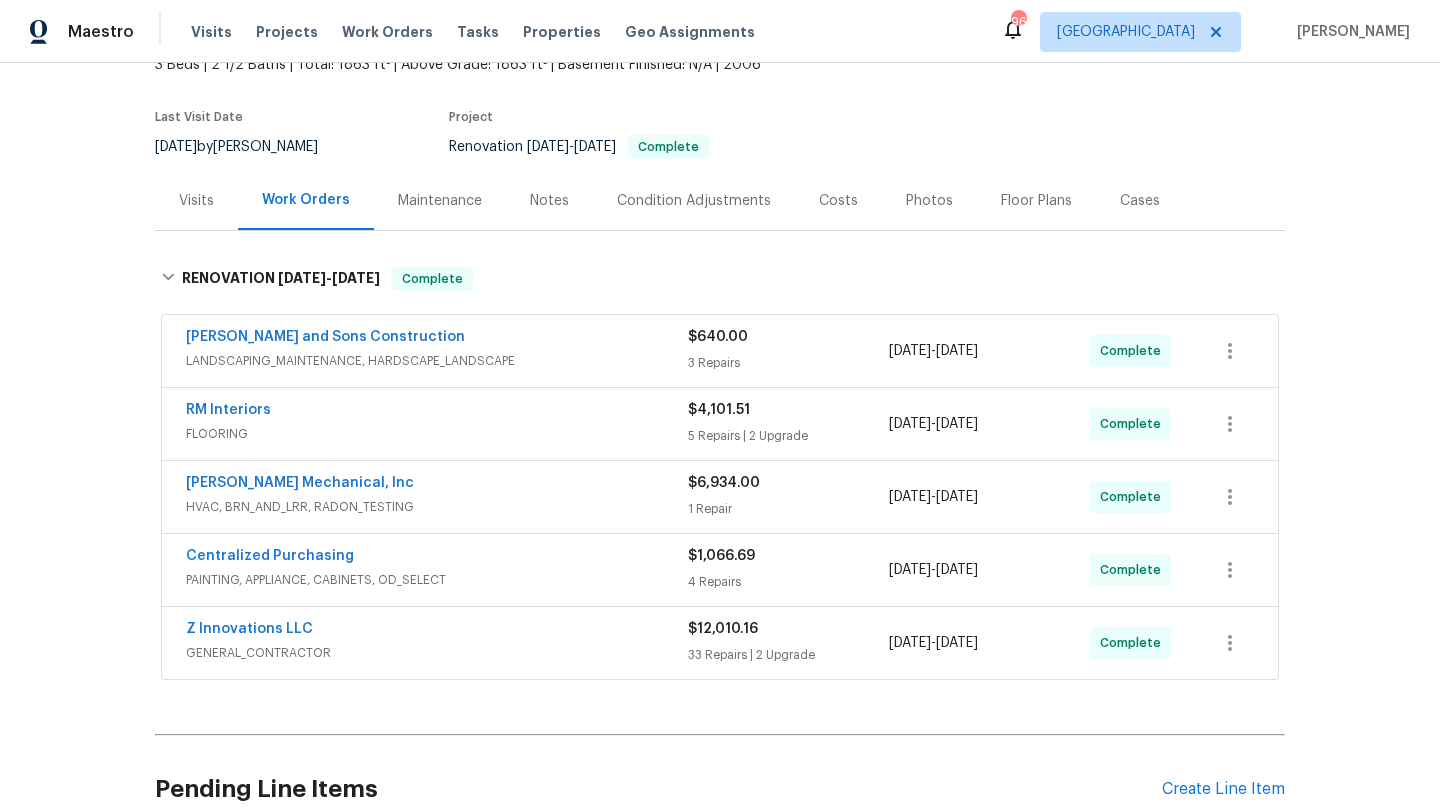 click on "Z Innovations LLC" at bounding box center (437, 631) 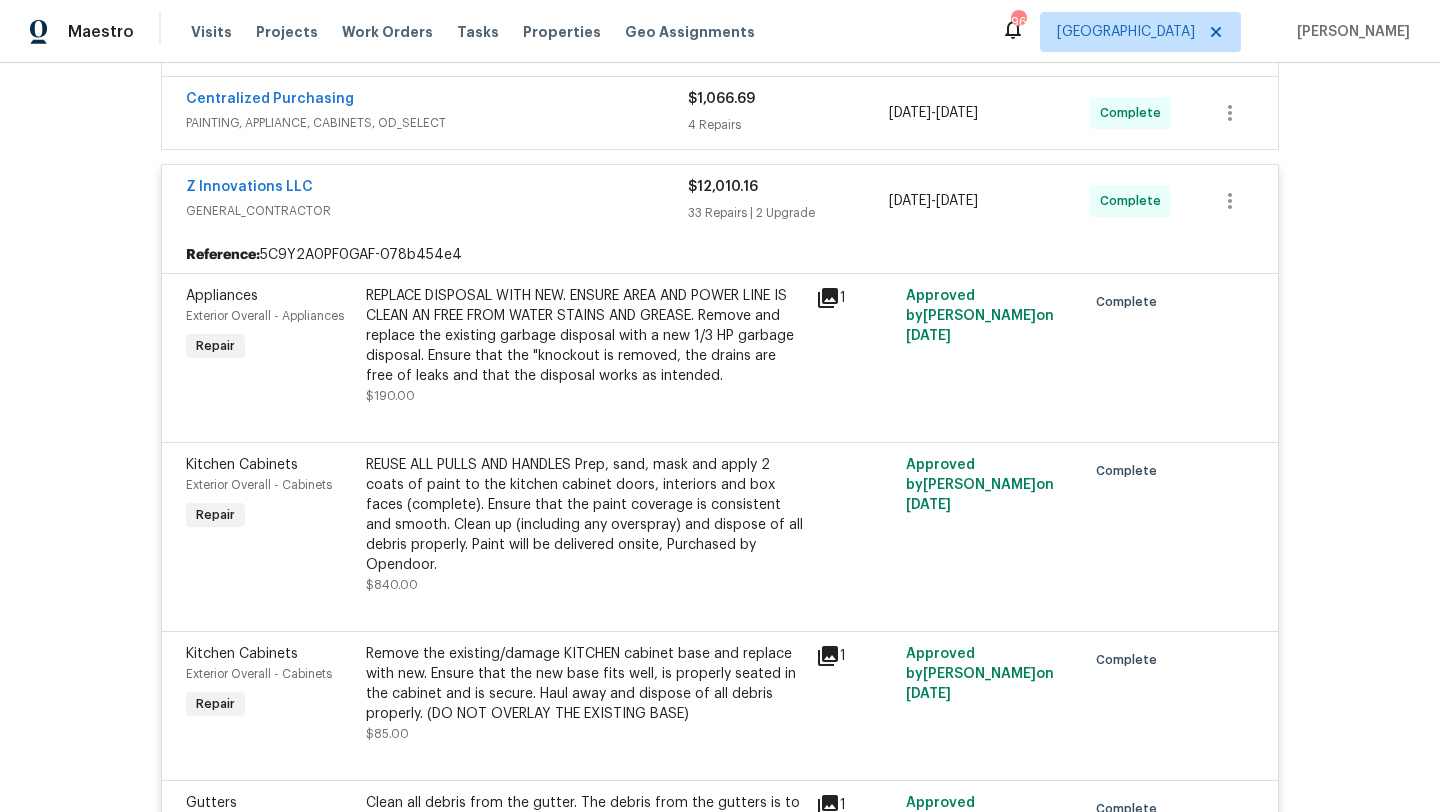 scroll, scrollTop: 0, scrollLeft: 0, axis: both 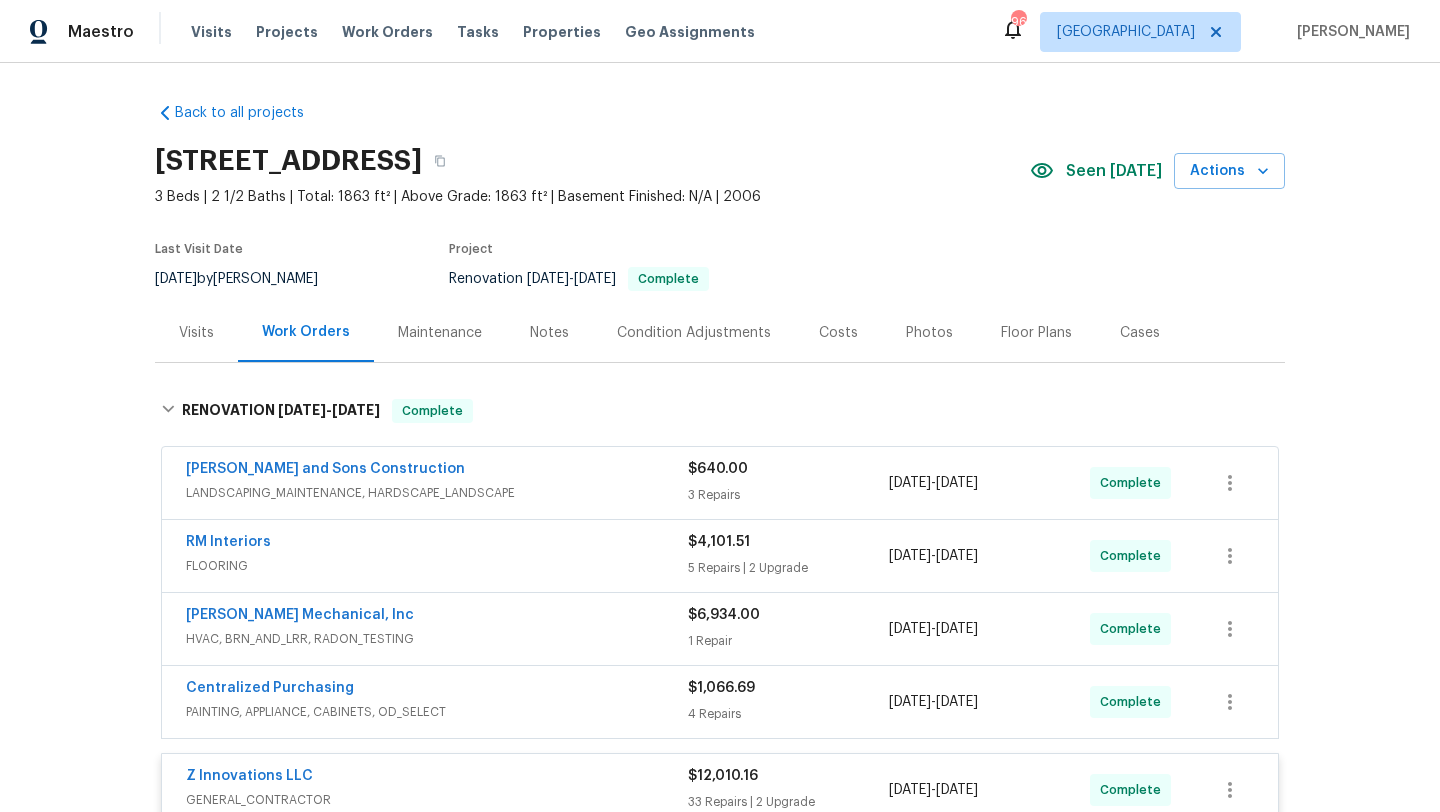 click on "Visits" at bounding box center [196, 332] 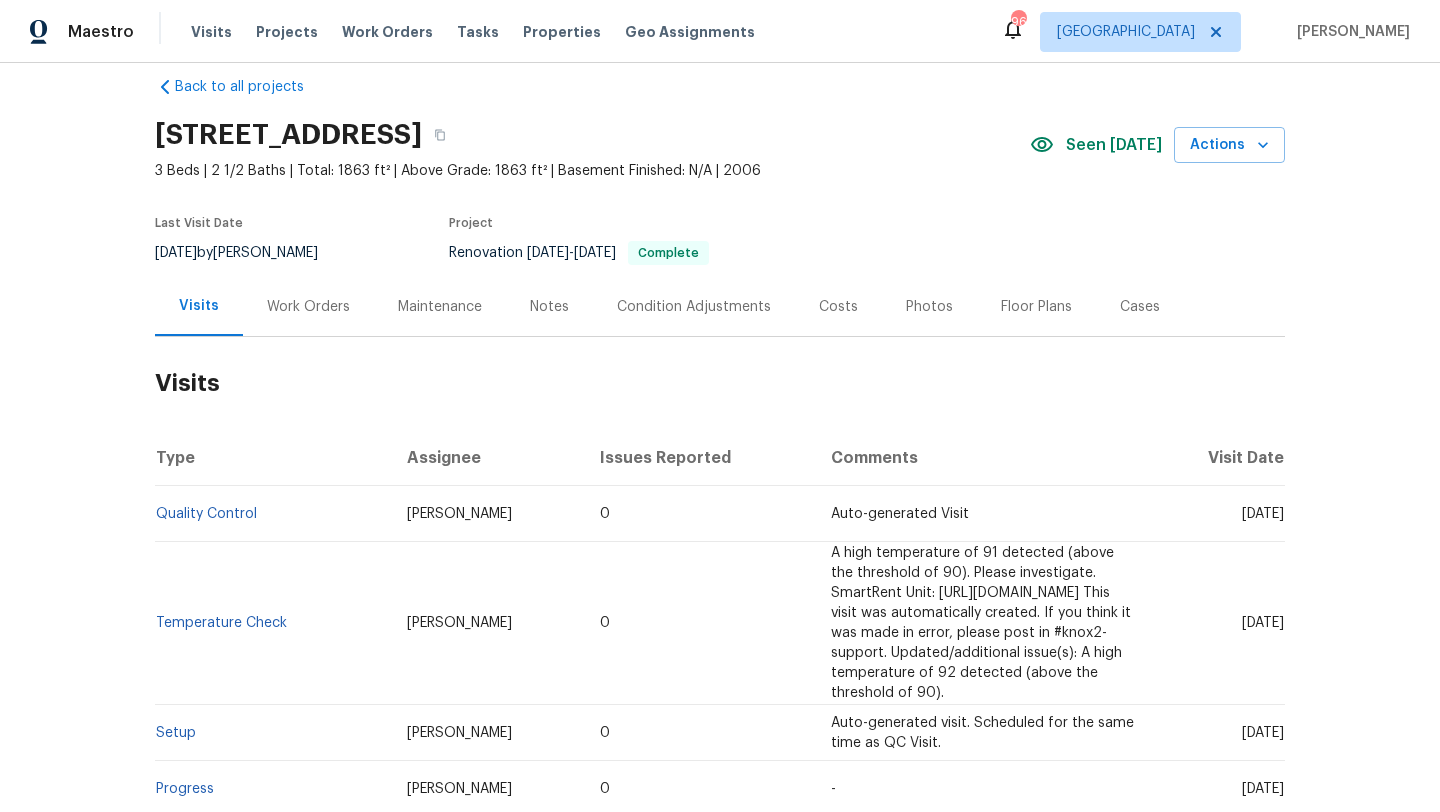 scroll, scrollTop: 0, scrollLeft: 0, axis: both 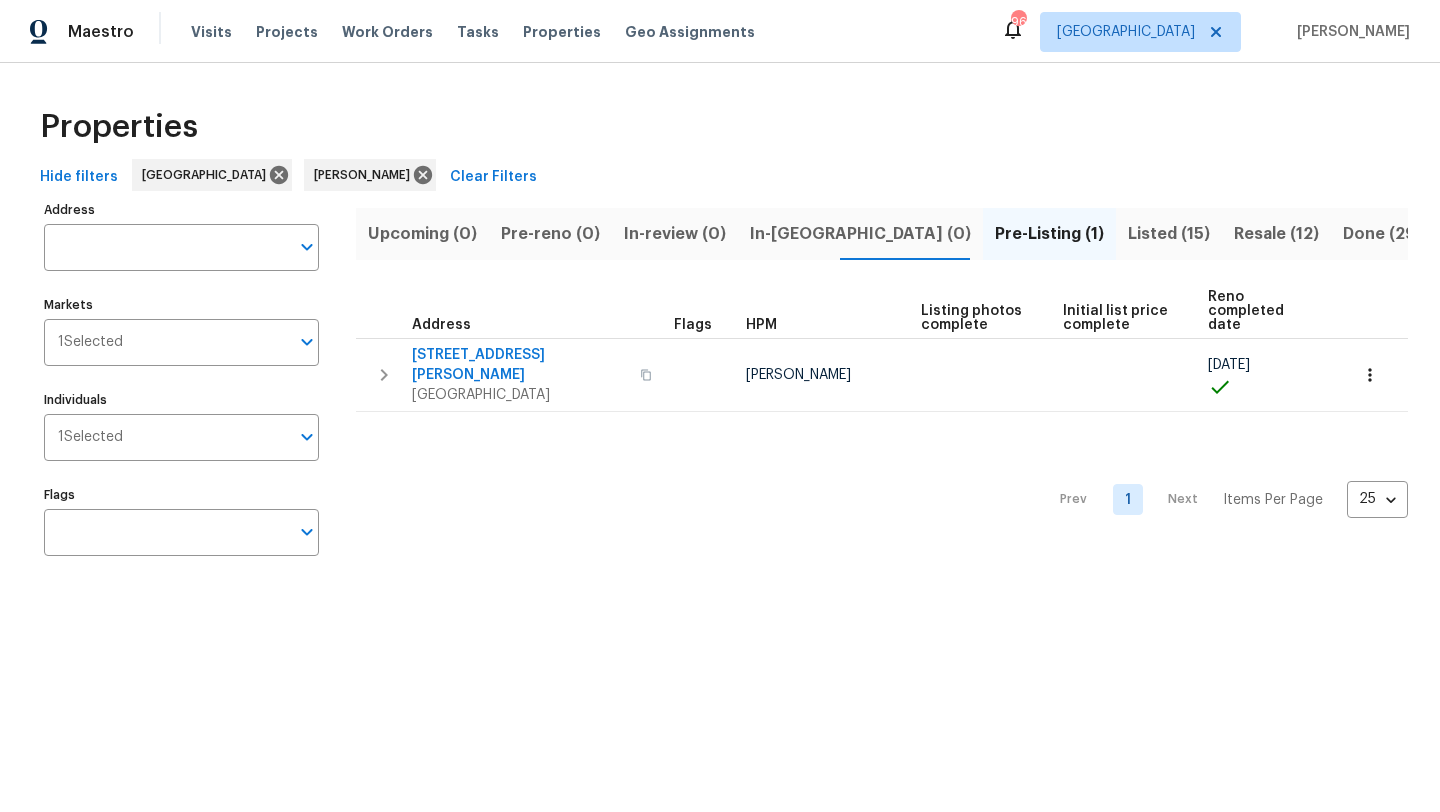 click on "Resale (12)" at bounding box center (1276, 234) 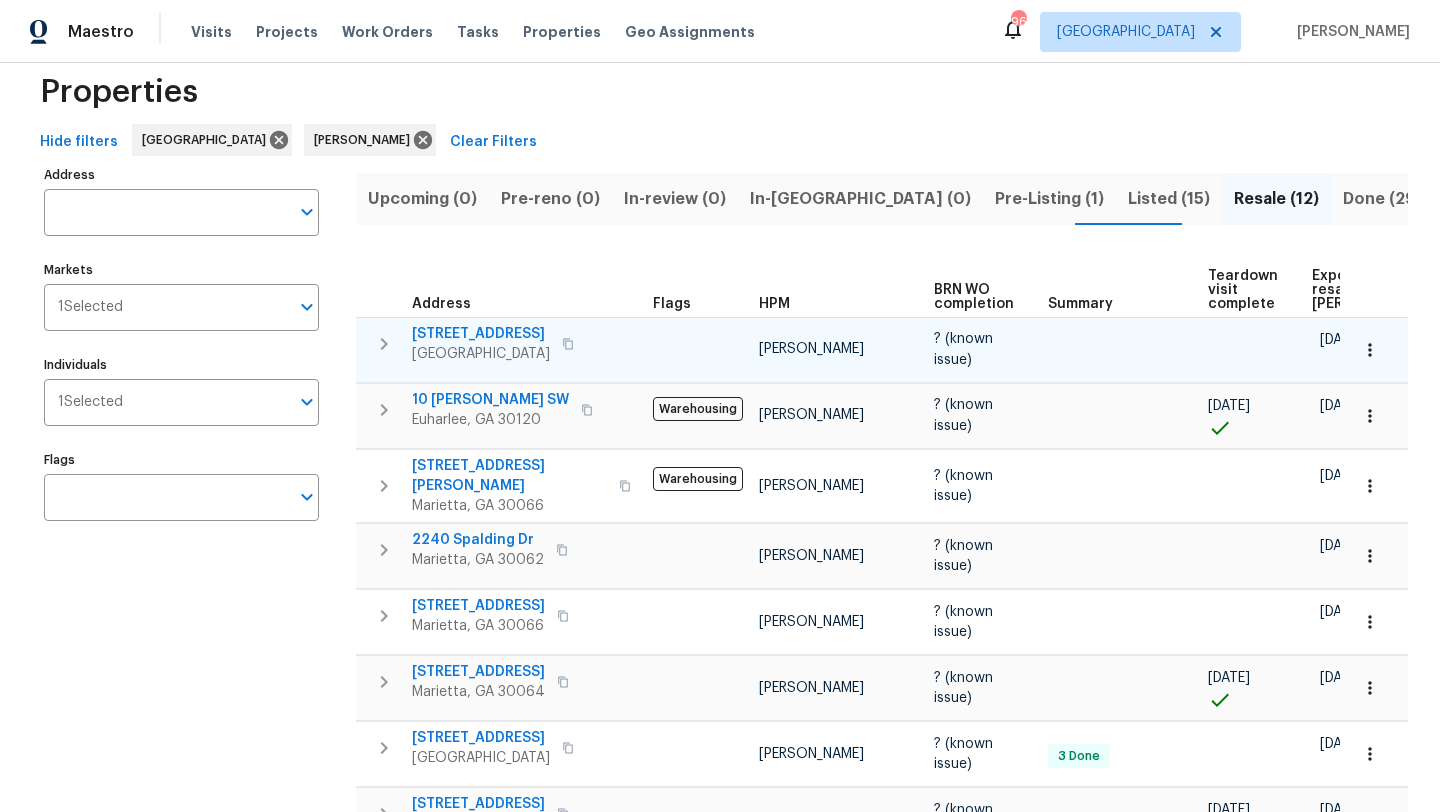scroll, scrollTop: 0, scrollLeft: 0, axis: both 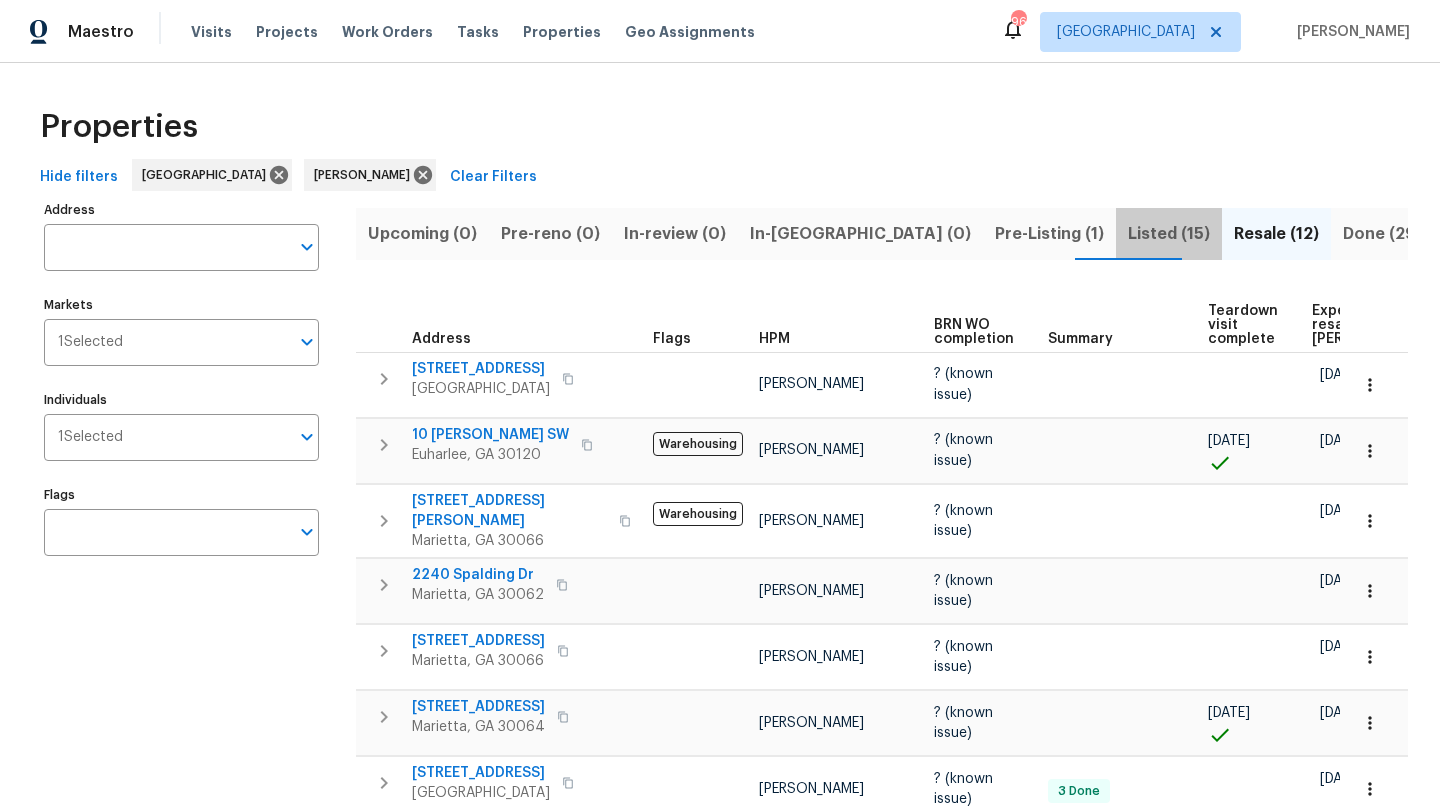 click on "Listed (15)" at bounding box center (1169, 234) 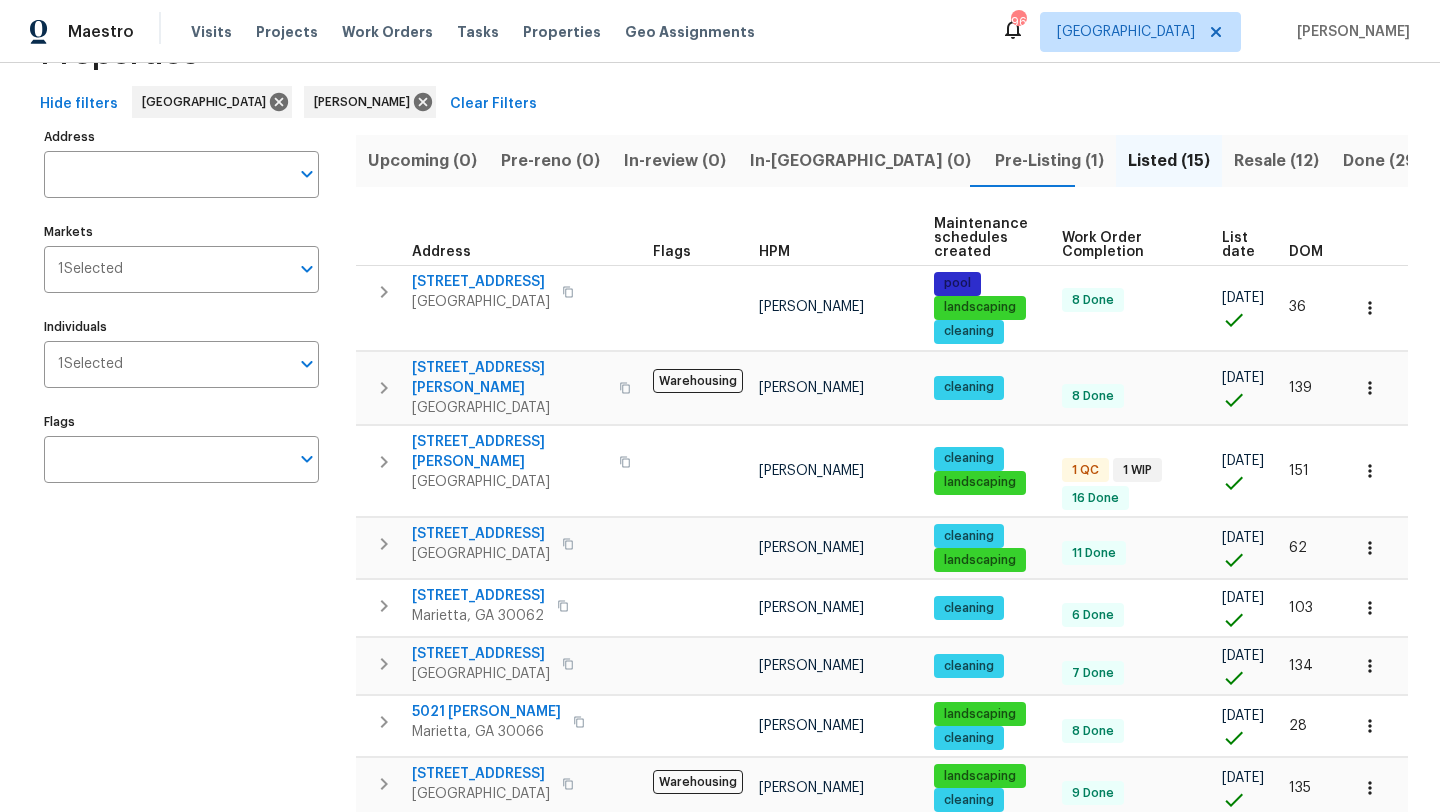 scroll, scrollTop: 0, scrollLeft: 0, axis: both 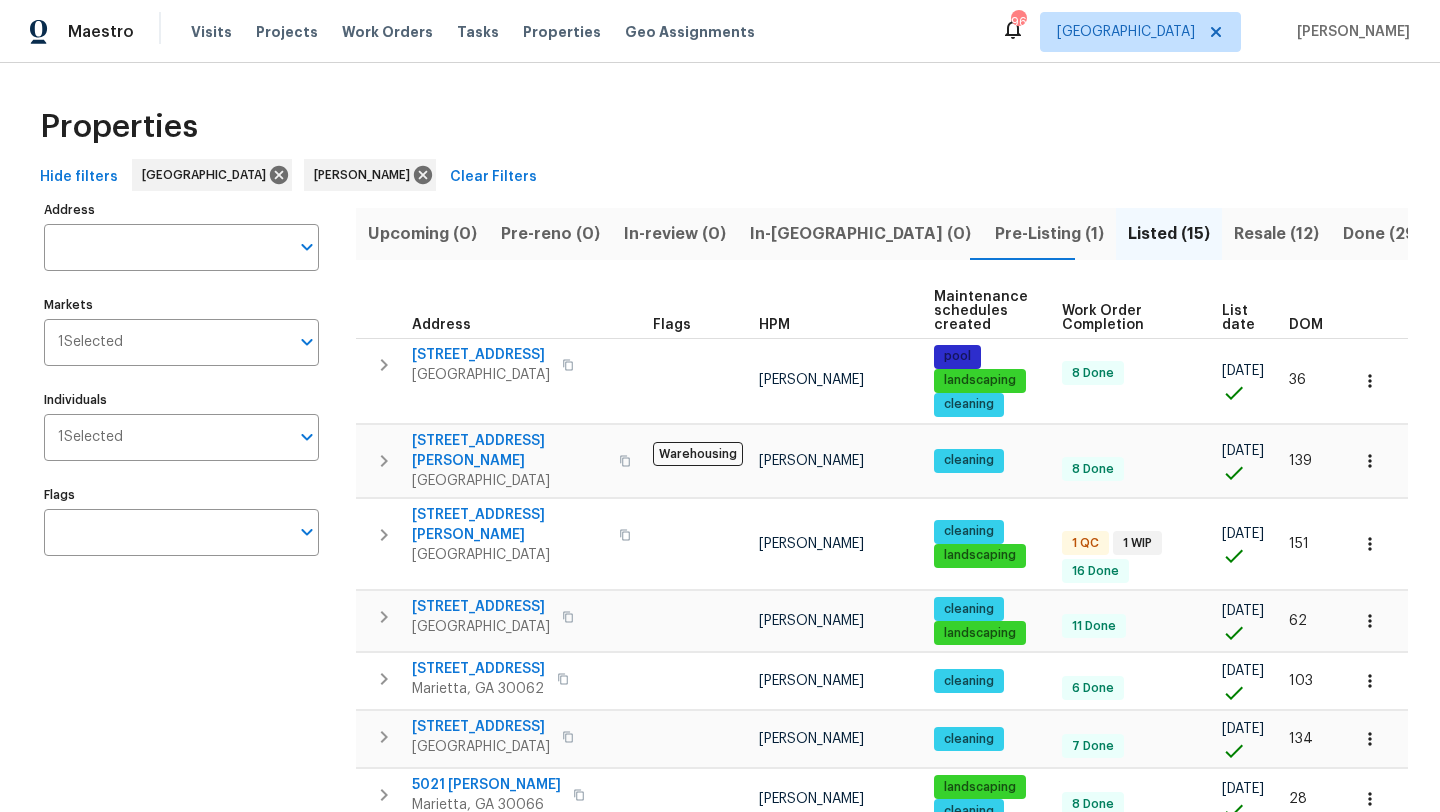 click on "Resale (12)" at bounding box center (1276, 234) 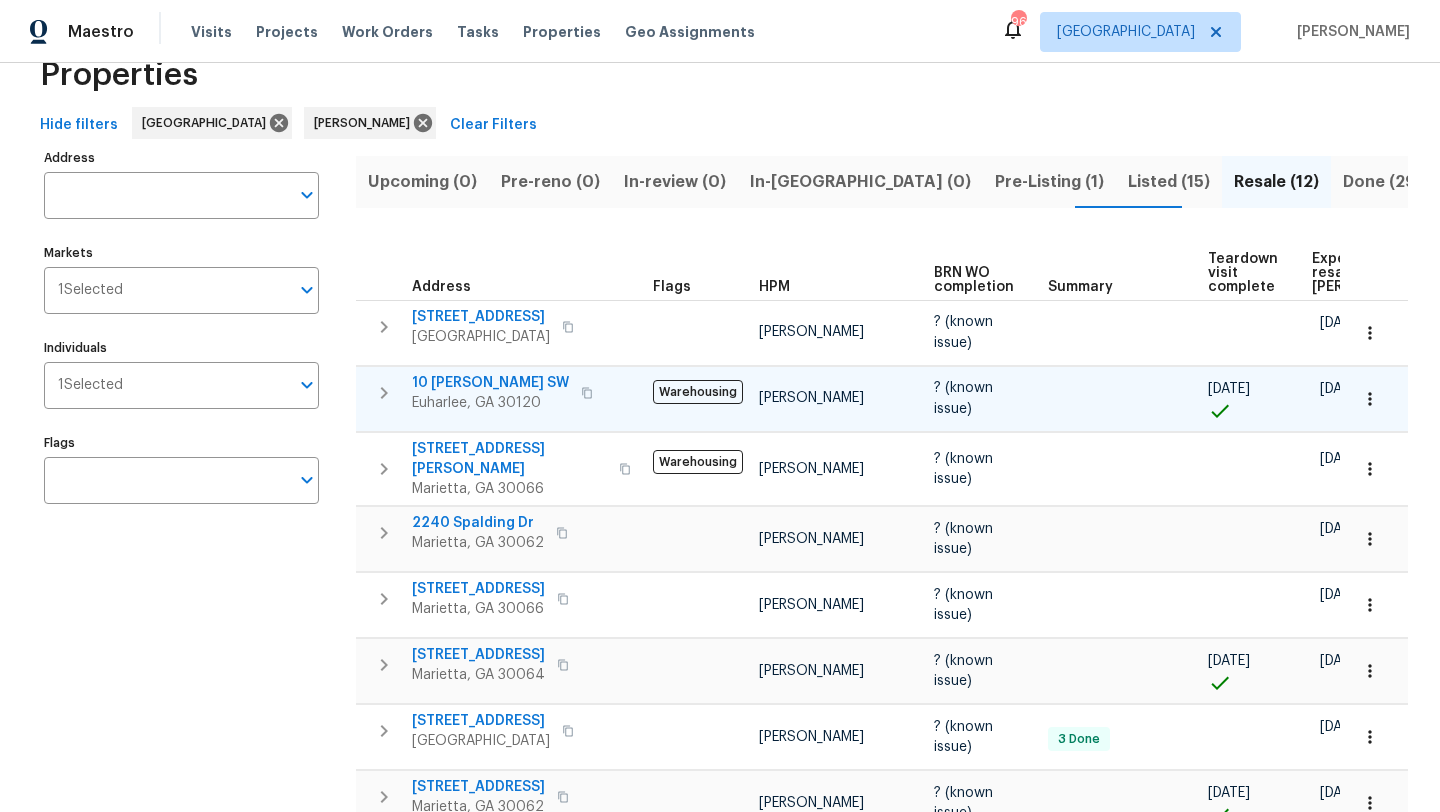 scroll, scrollTop: 59, scrollLeft: 0, axis: vertical 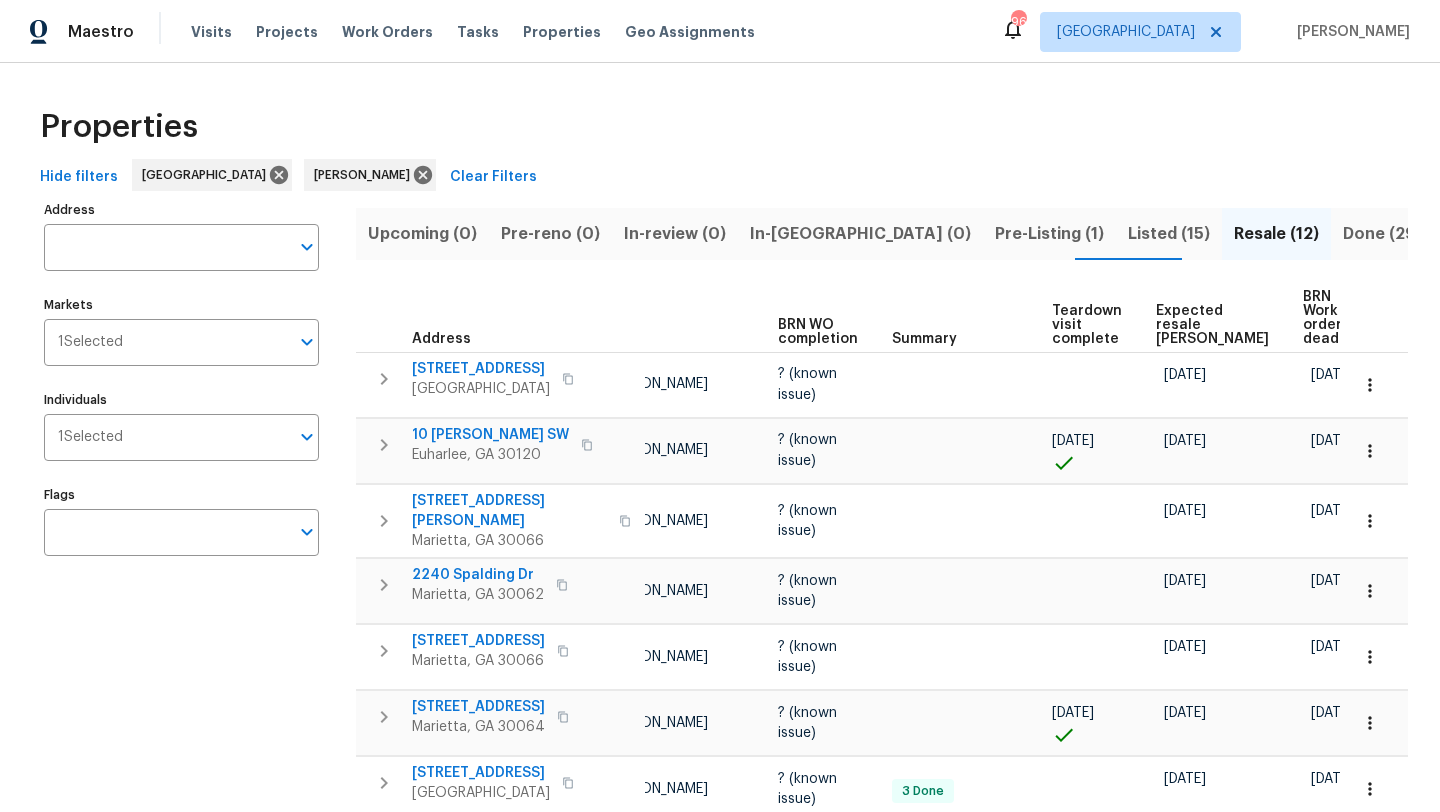 click on "Listed (15)" at bounding box center (1169, 234) 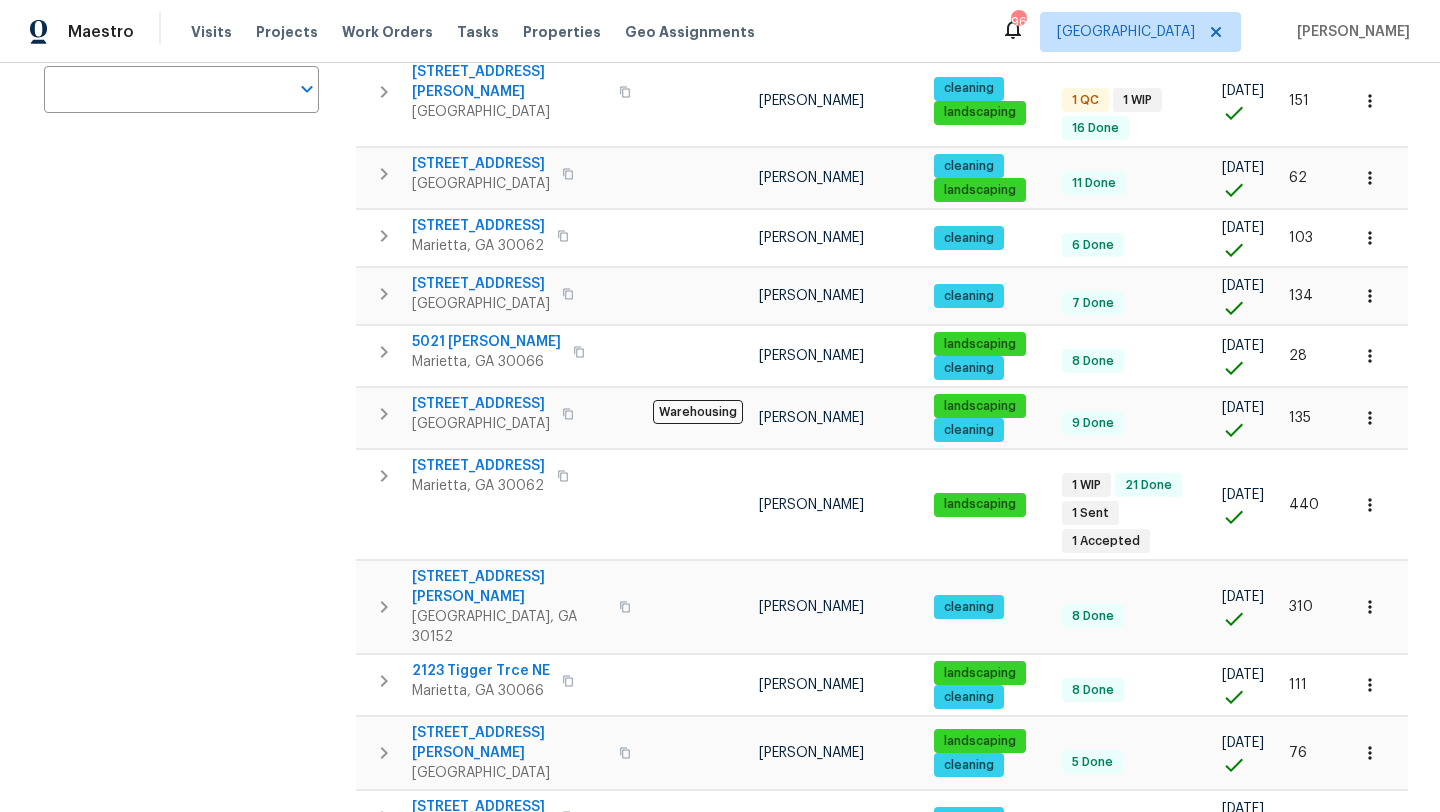 scroll, scrollTop: 444, scrollLeft: 0, axis: vertical 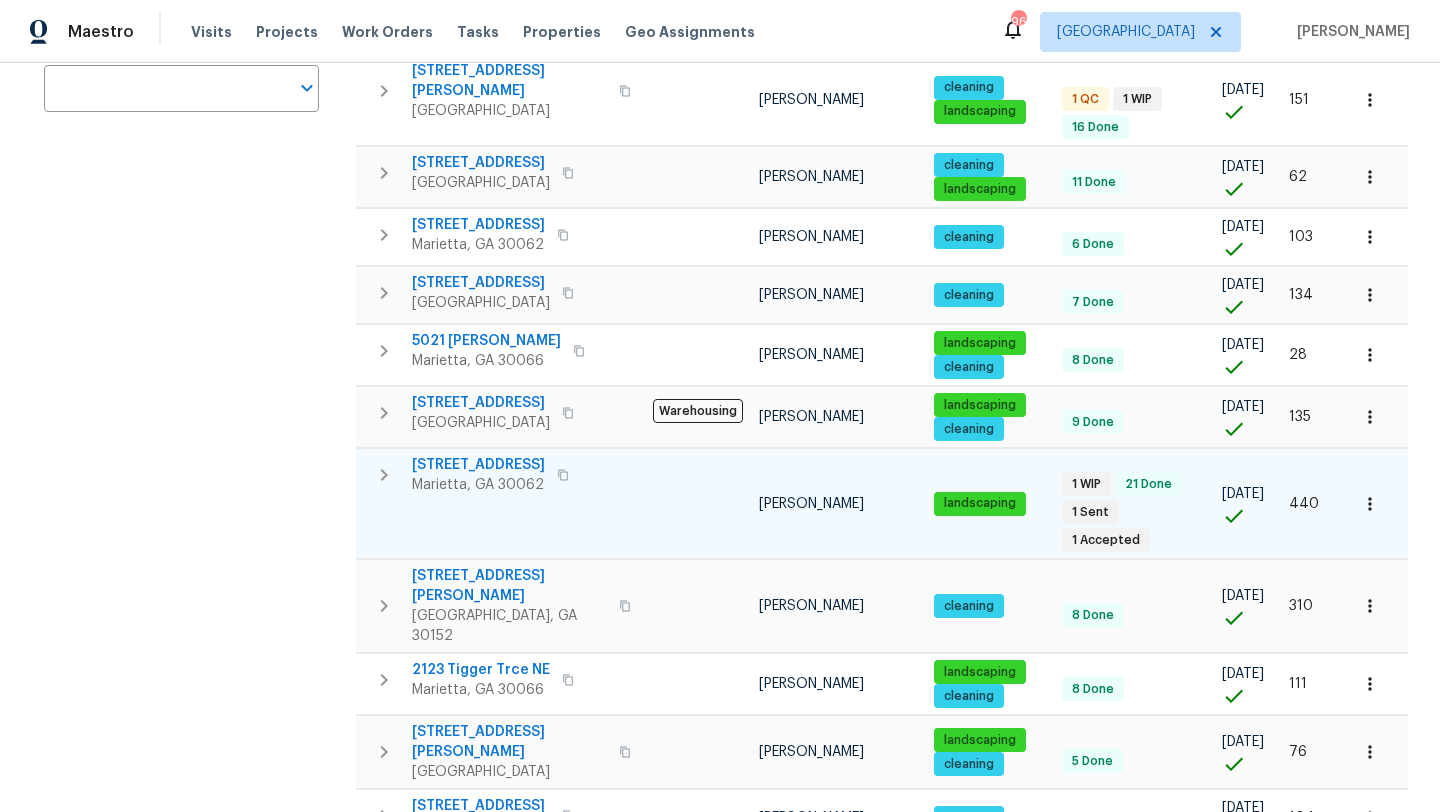 click on "2864 Sudbury Ct" at bounding box center [478, 465] 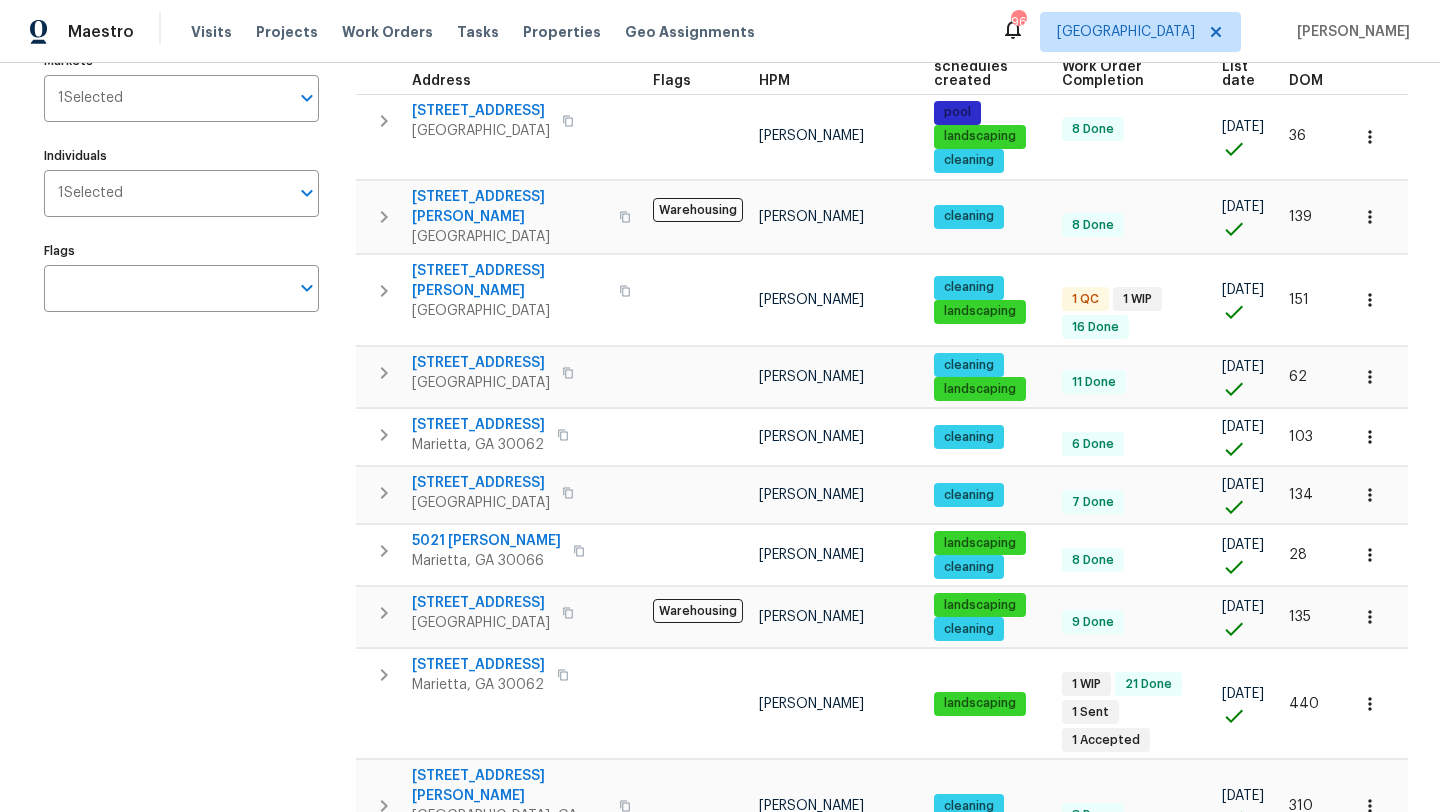 scroll, scrollTop: 213, scrollLeft: 0, axis: vertical 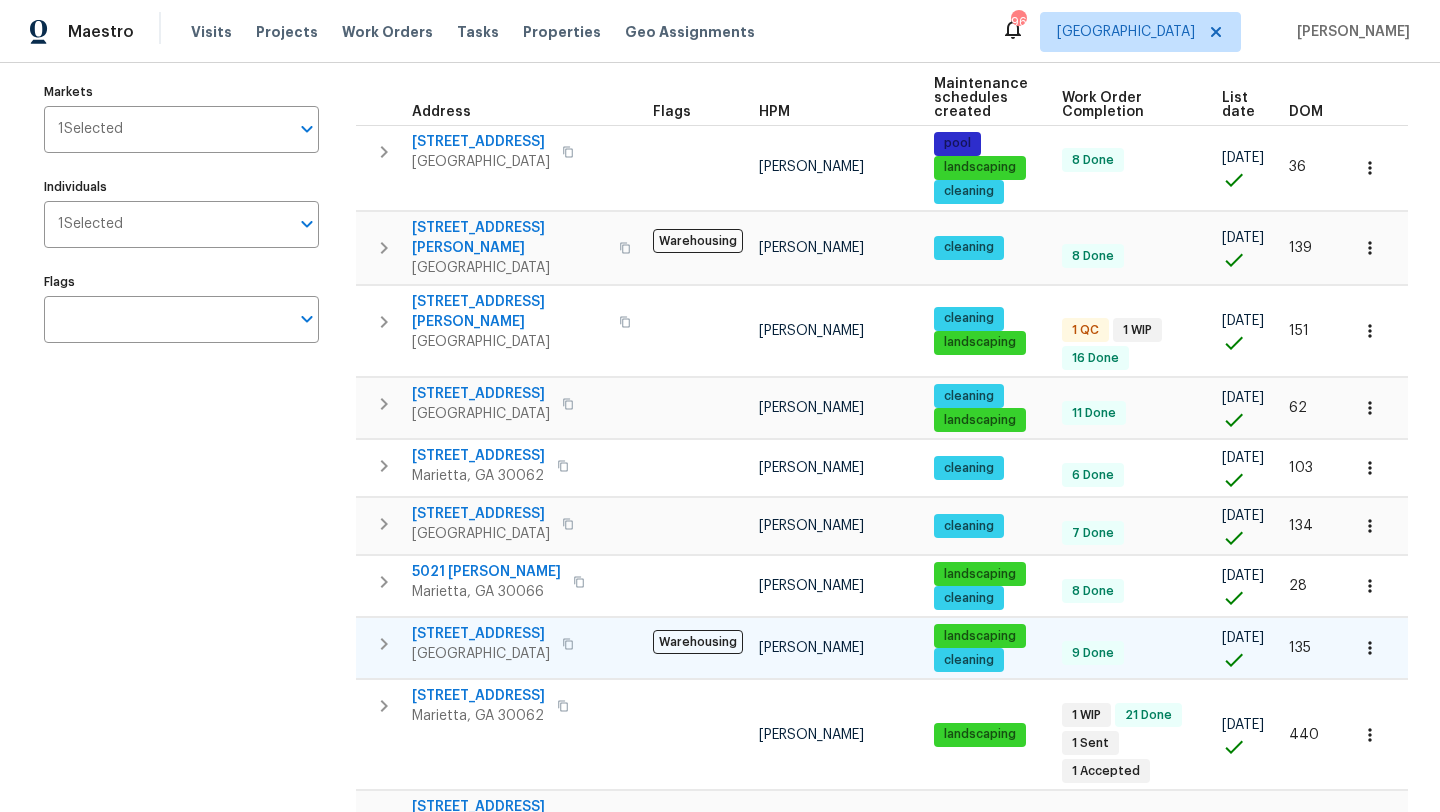 click on "[STREET_ADDRESS]" at bounding box center [481, 634] 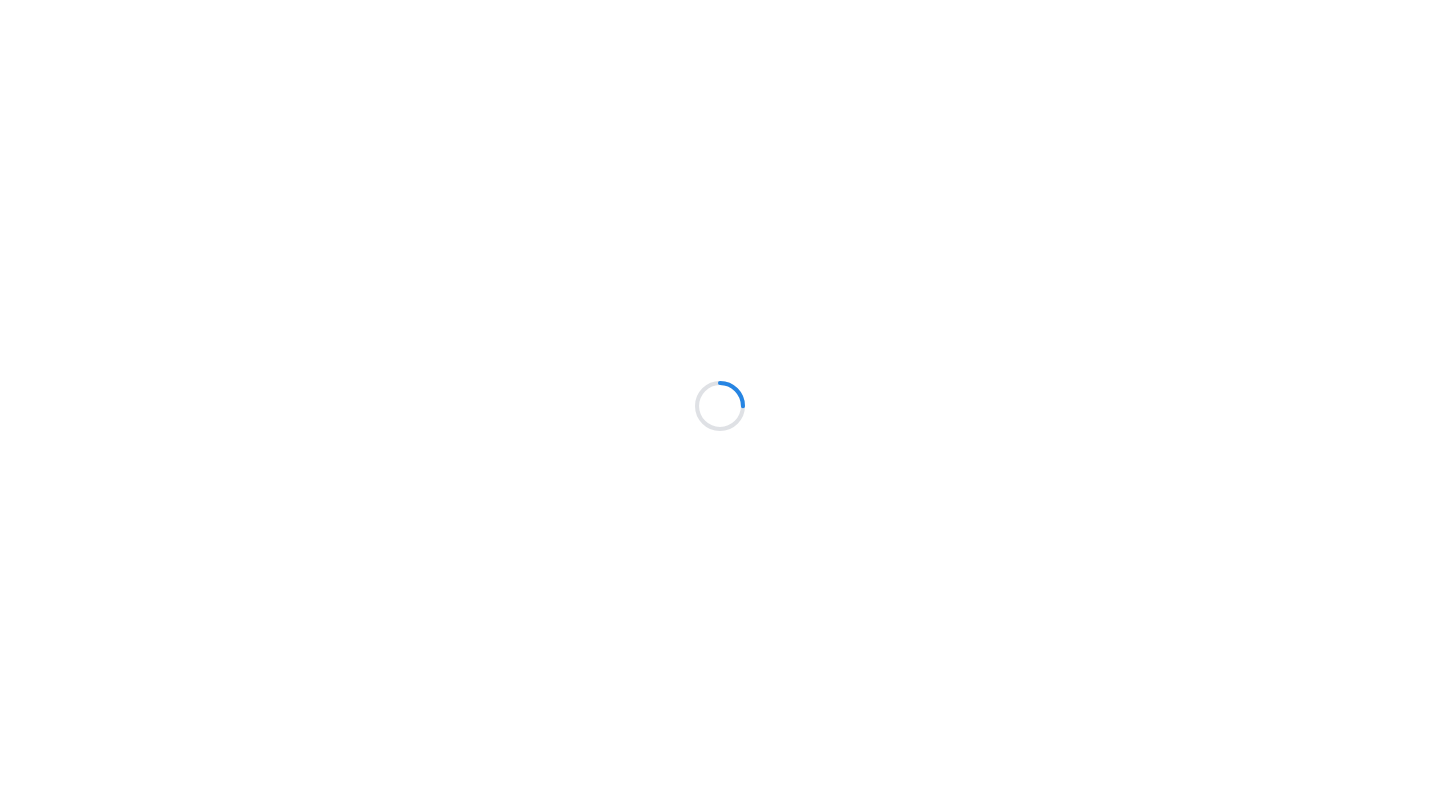 scroll, scrollTop: 0, scrollLeft: 0, axis: both 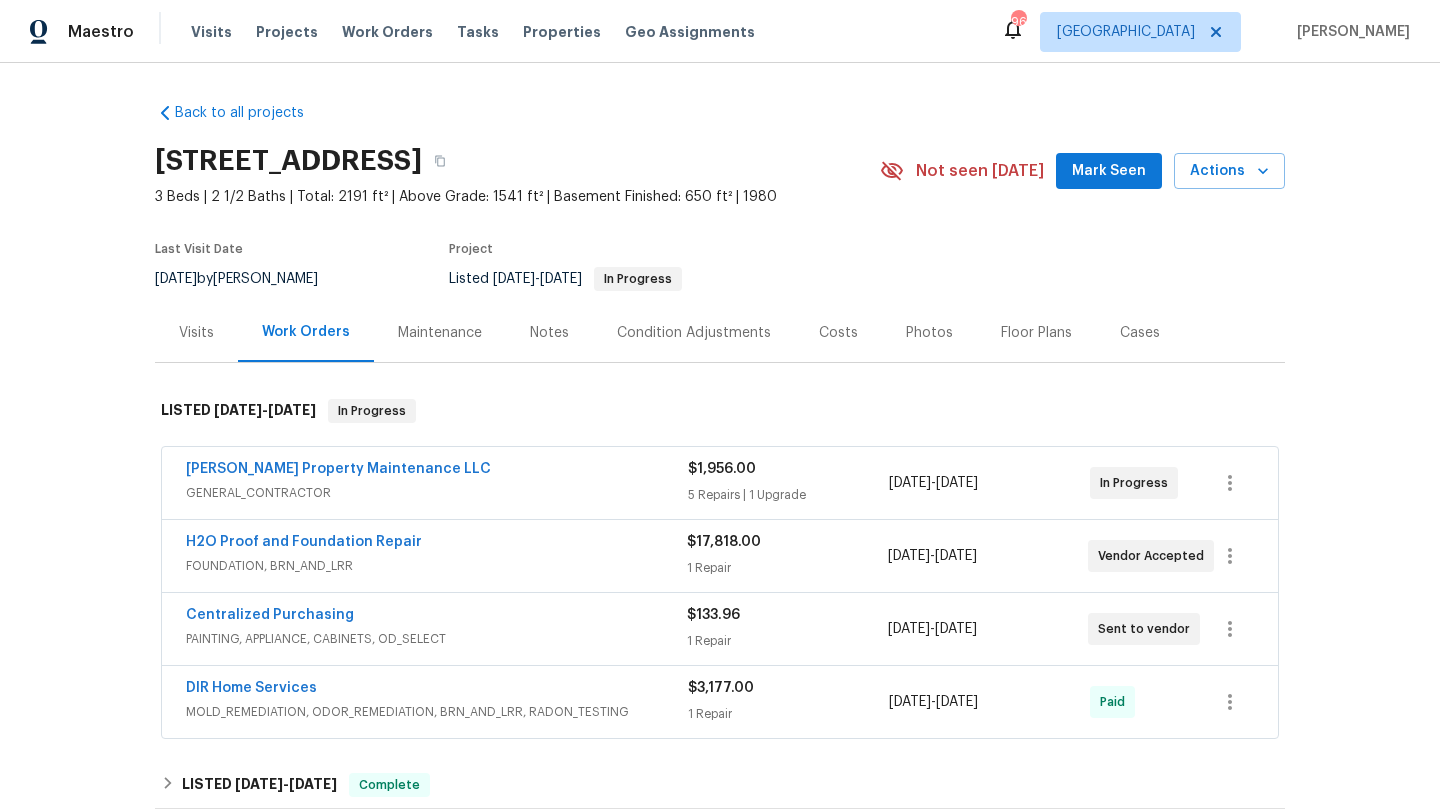 click on "Centralized Purchasing" at bounding box center (270, 615) 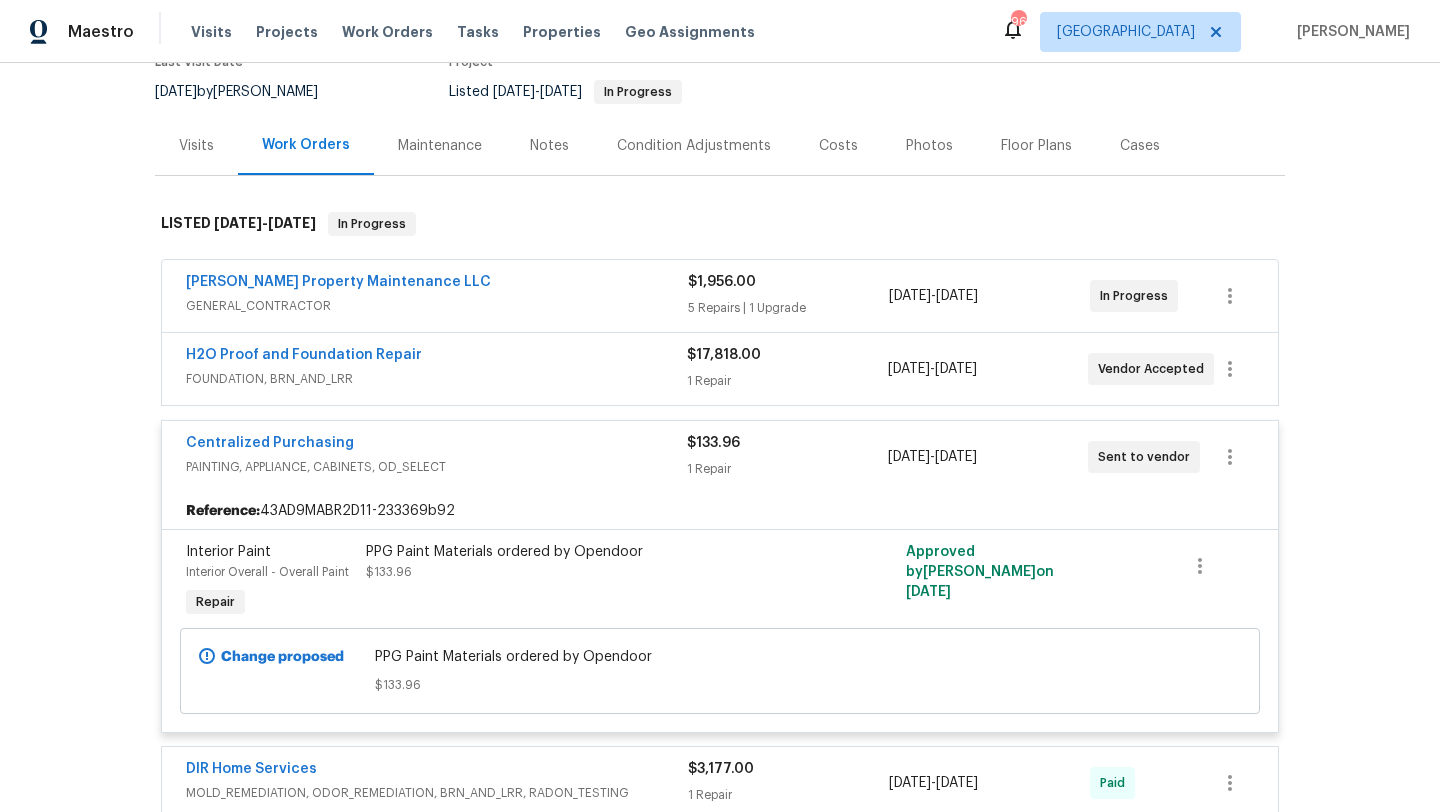 scroll, scrollTop: 0, scrollLeft: 0, axis: both 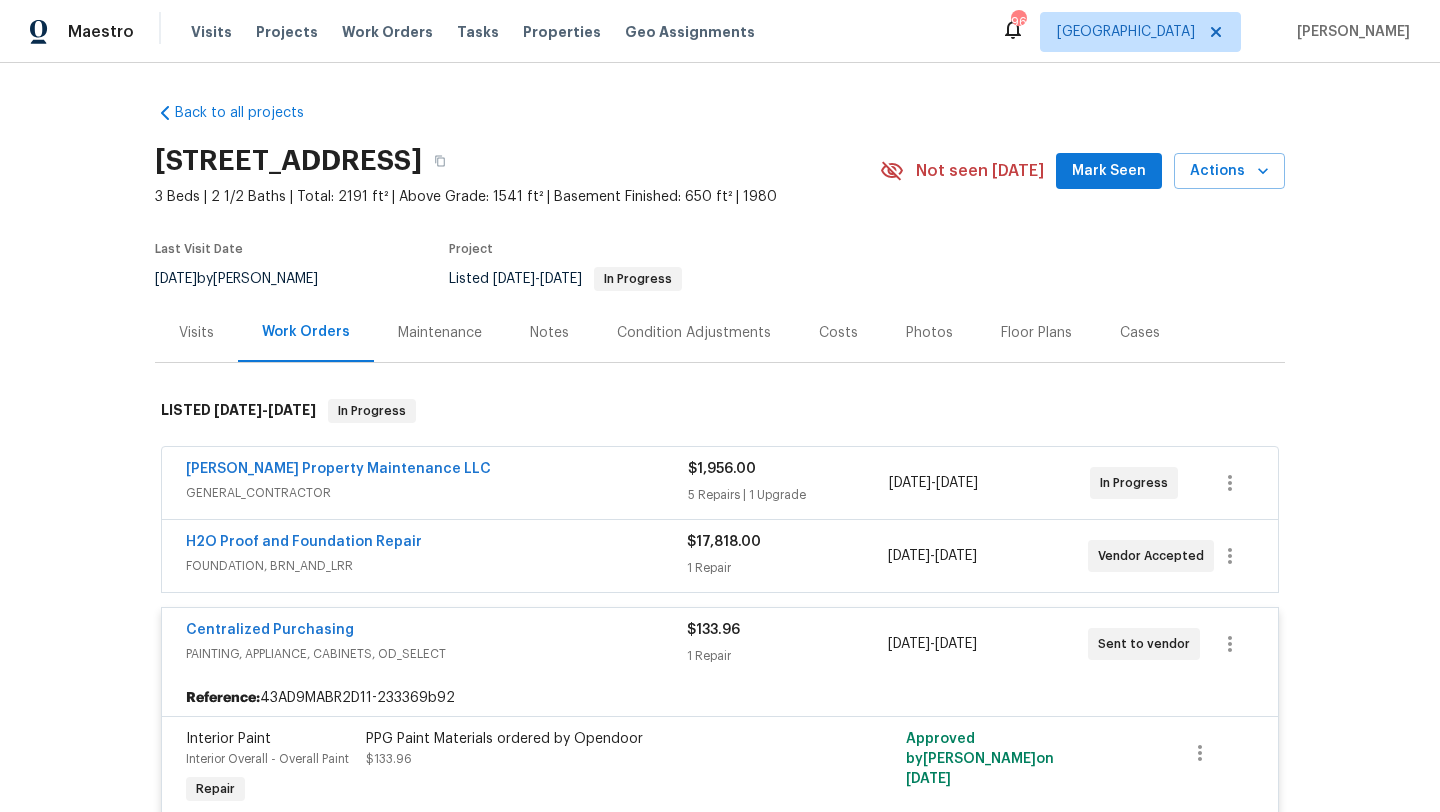 click on "Costs" at bounding box center [838, 333] 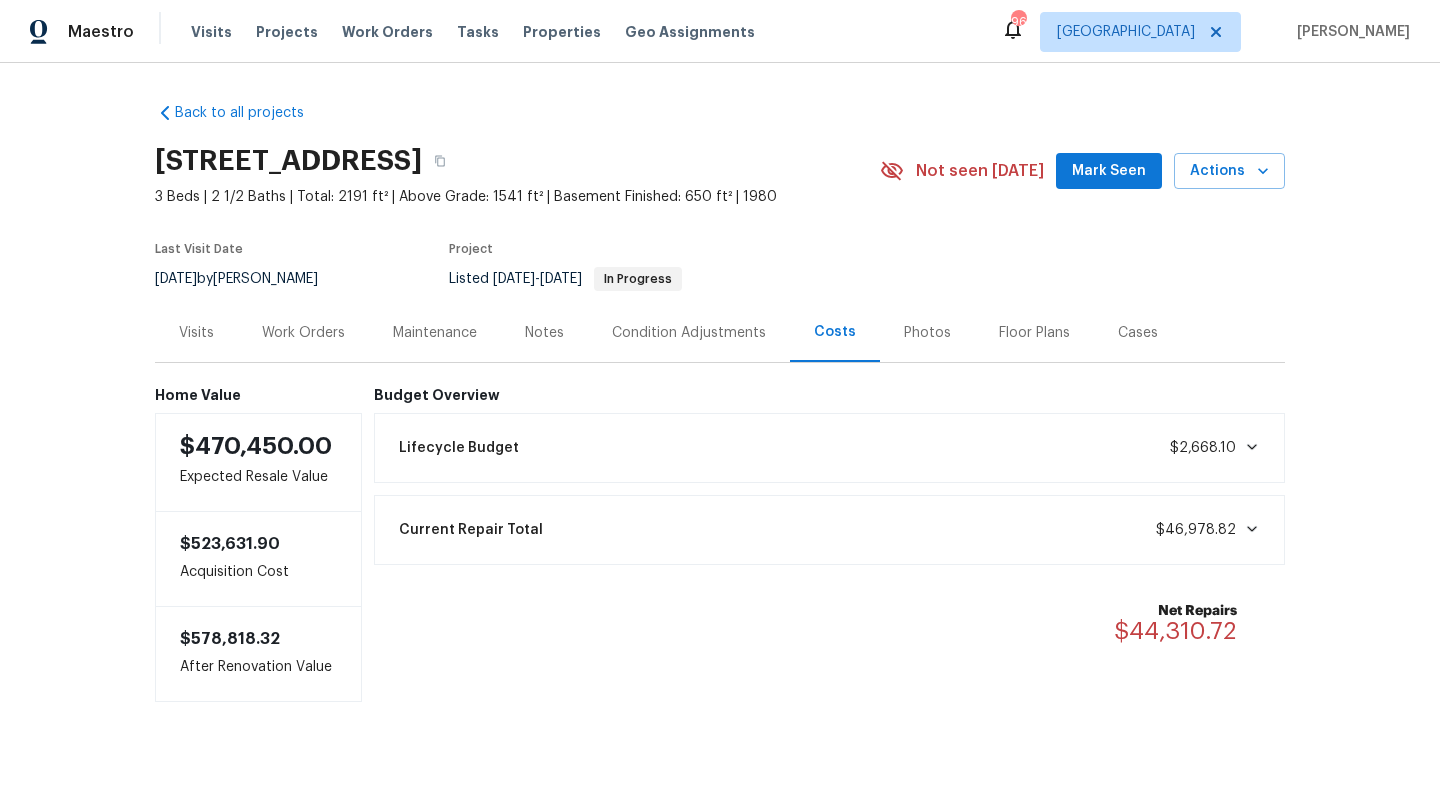 drag, startPoint x: 542, startPoint y: 332, endPoint x: 527, endPoint y: 332, distance: 15 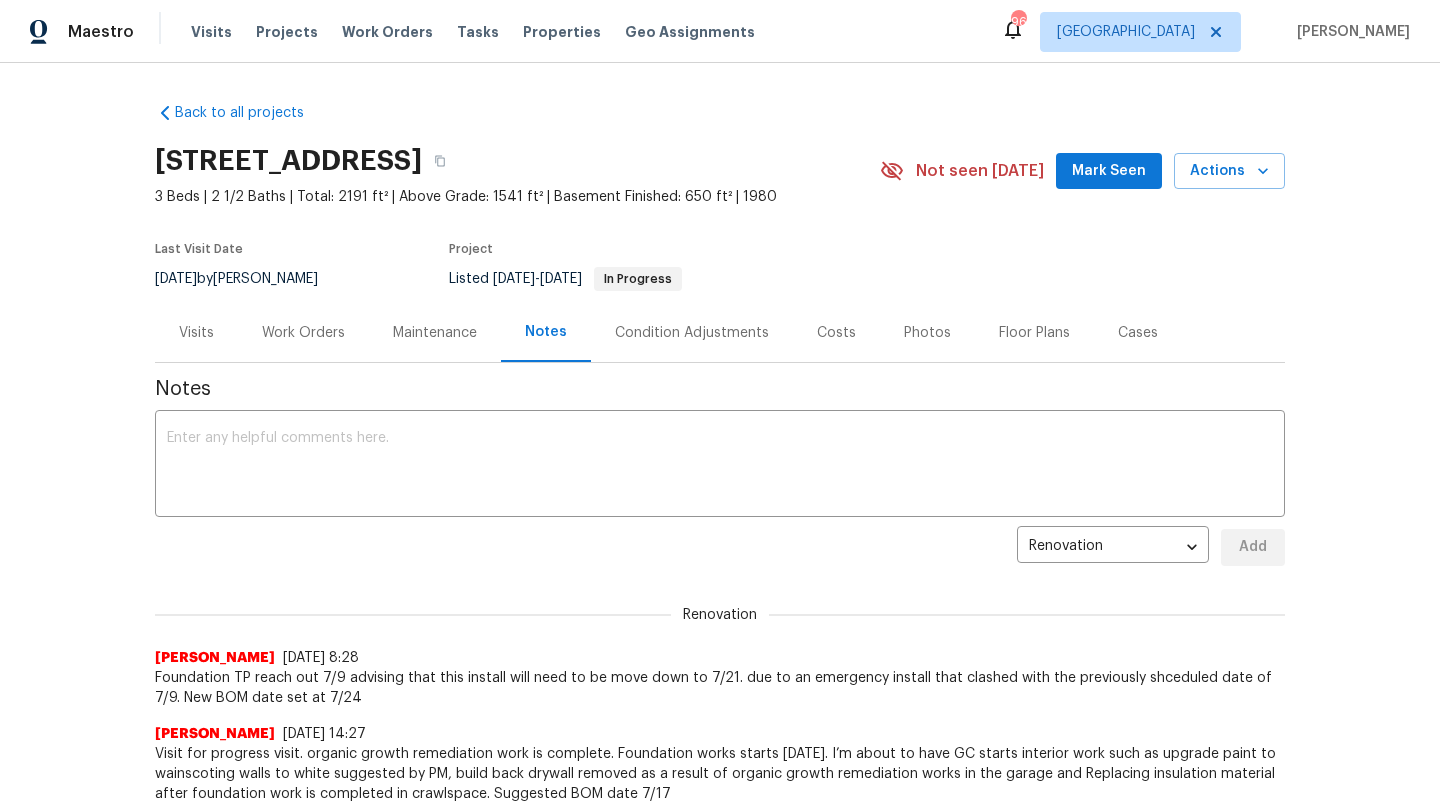 click on "Work Orders" at bounding box center (303, 333) 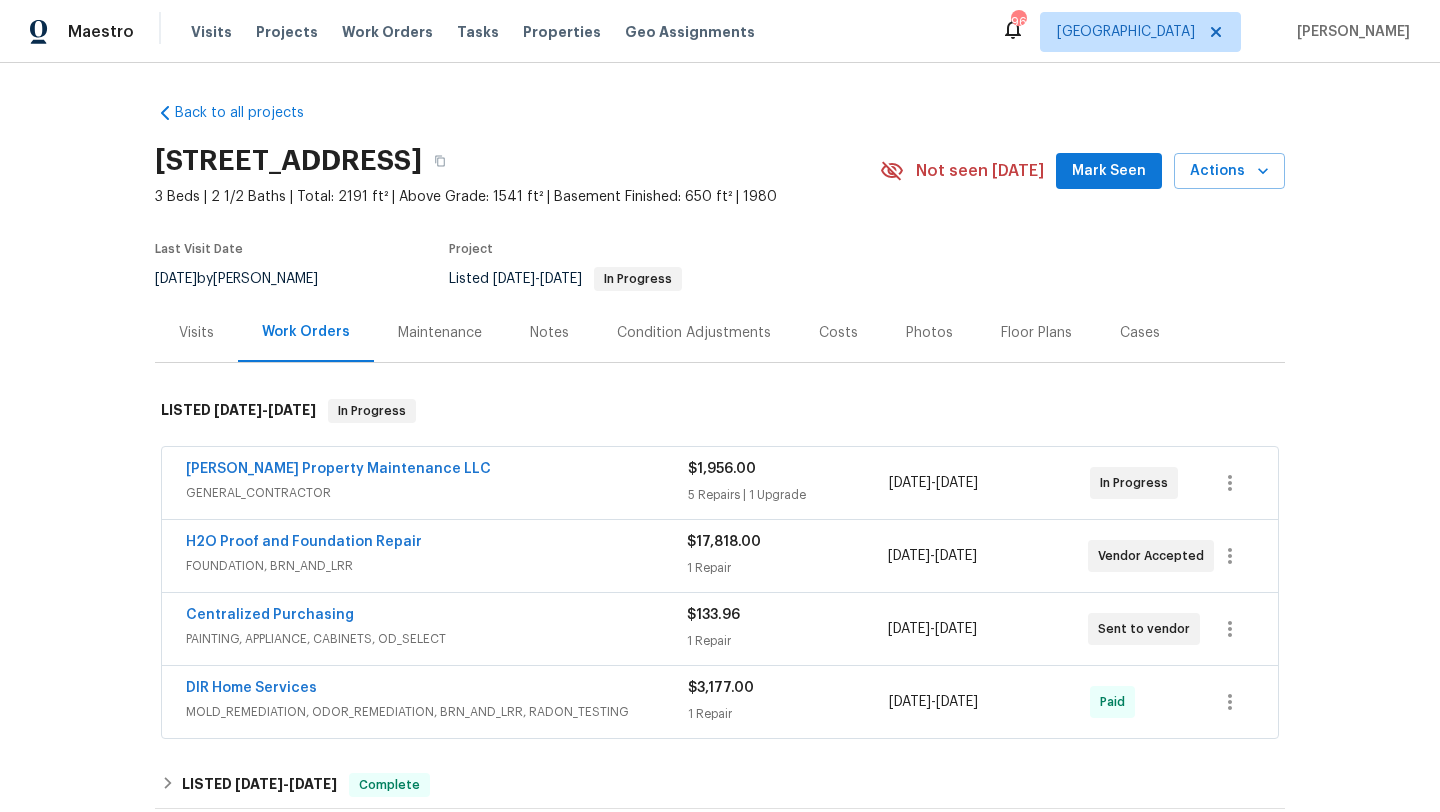 click on "Visits" at bounding box center (196, 333) 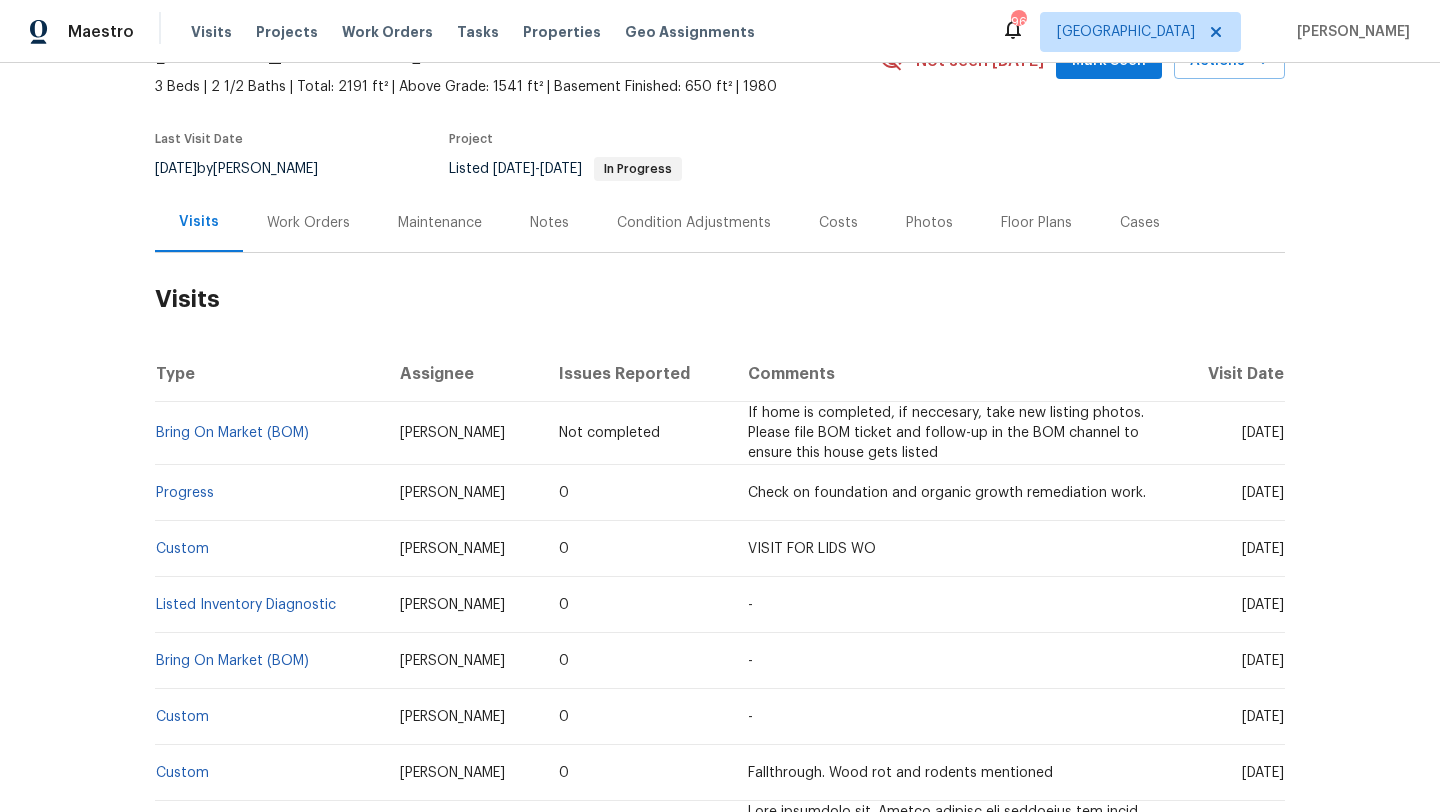 scroll, scrollTop: 116, scrollLeft: 0, axis: vertical 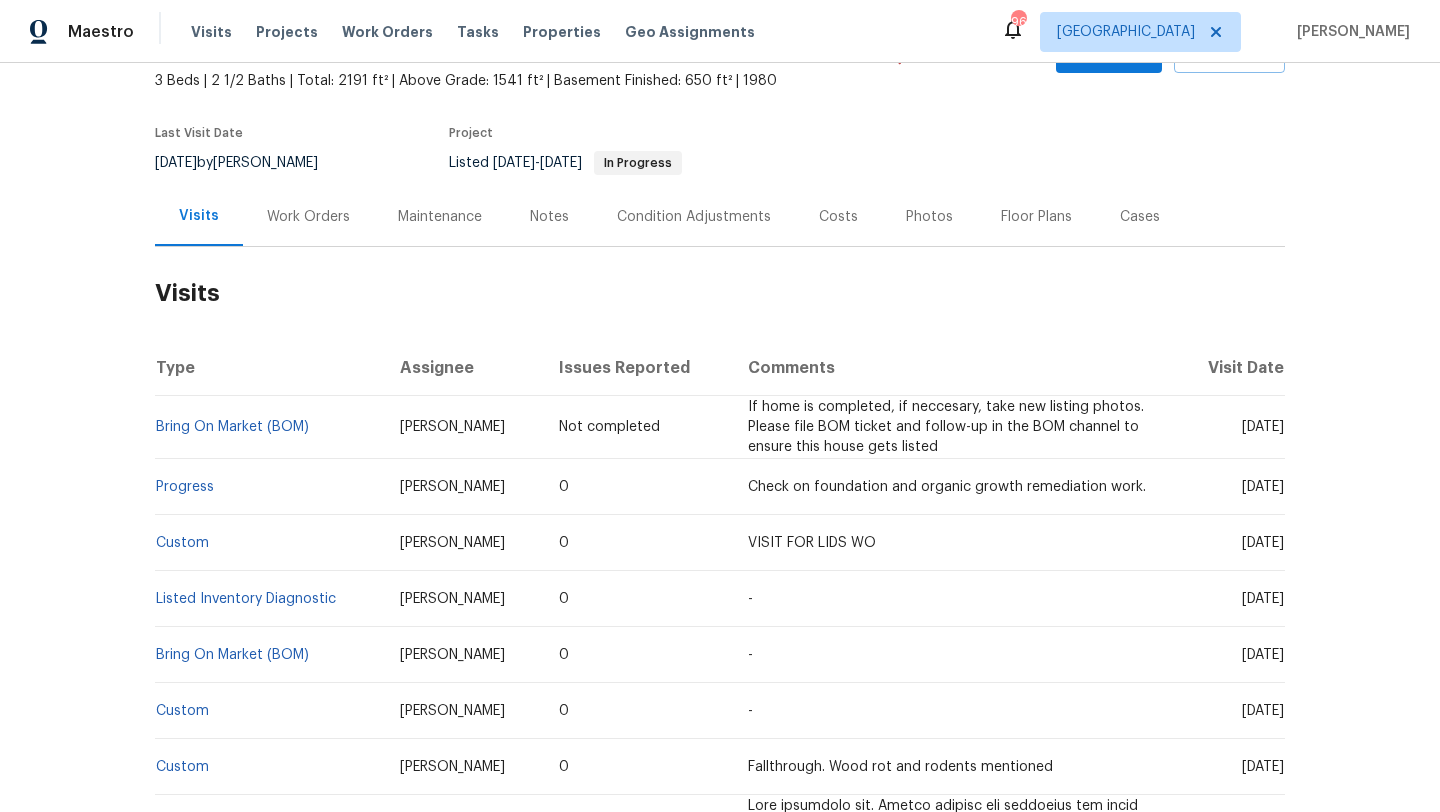 click on "Visits" at bounding box center [199, 216] 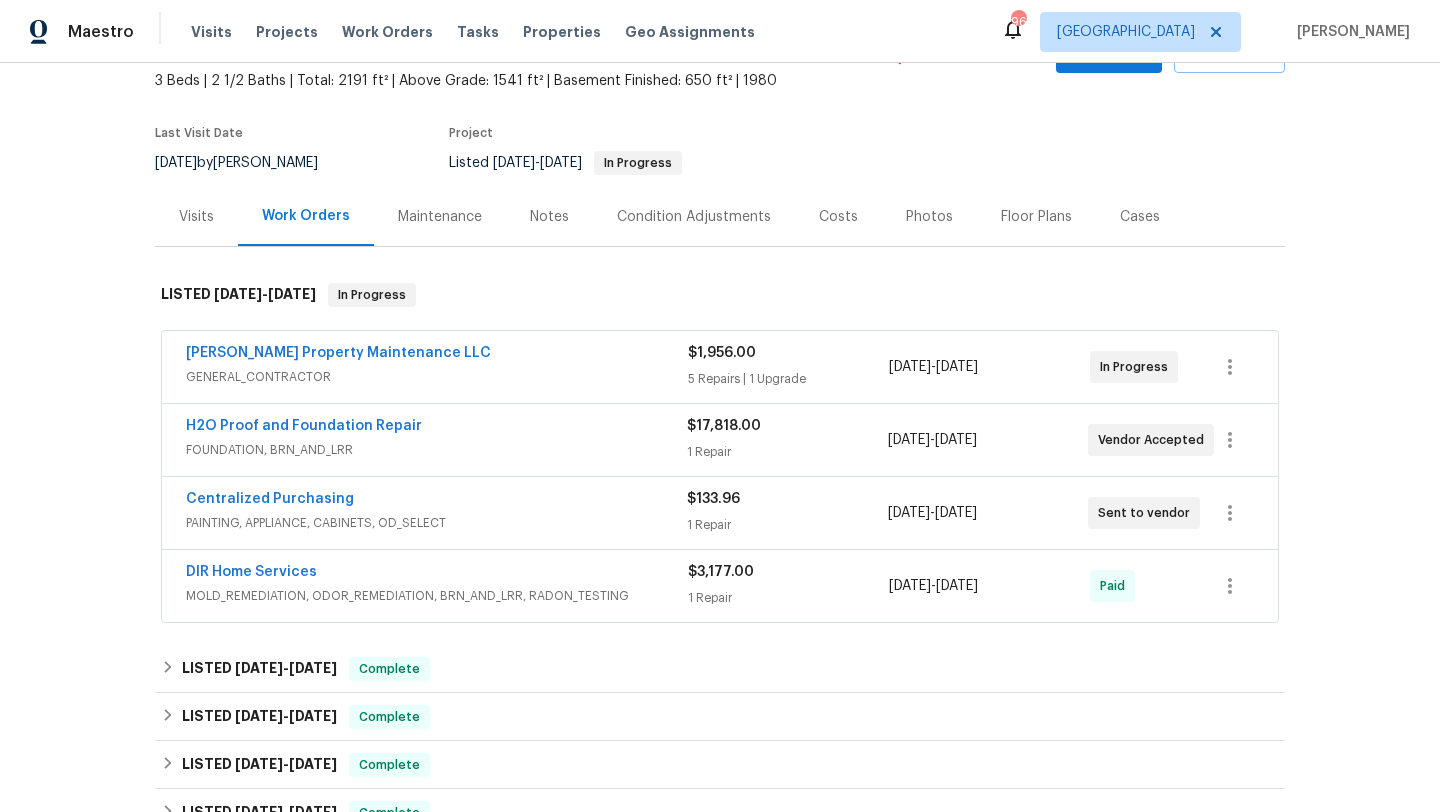 scroll, scrollTop: 0, scrollLeft: 0, axis: both 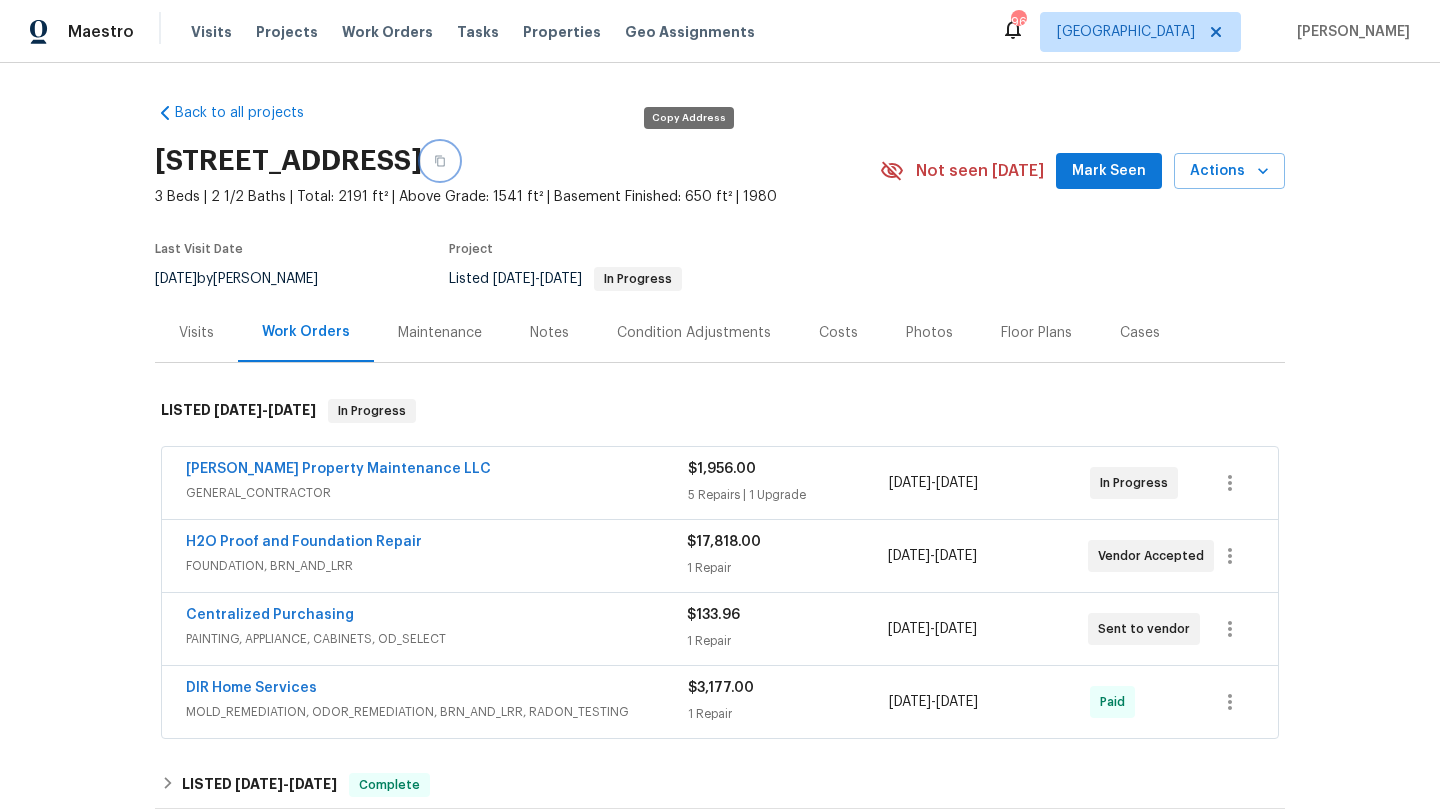 click at bounding box center (440, 161) 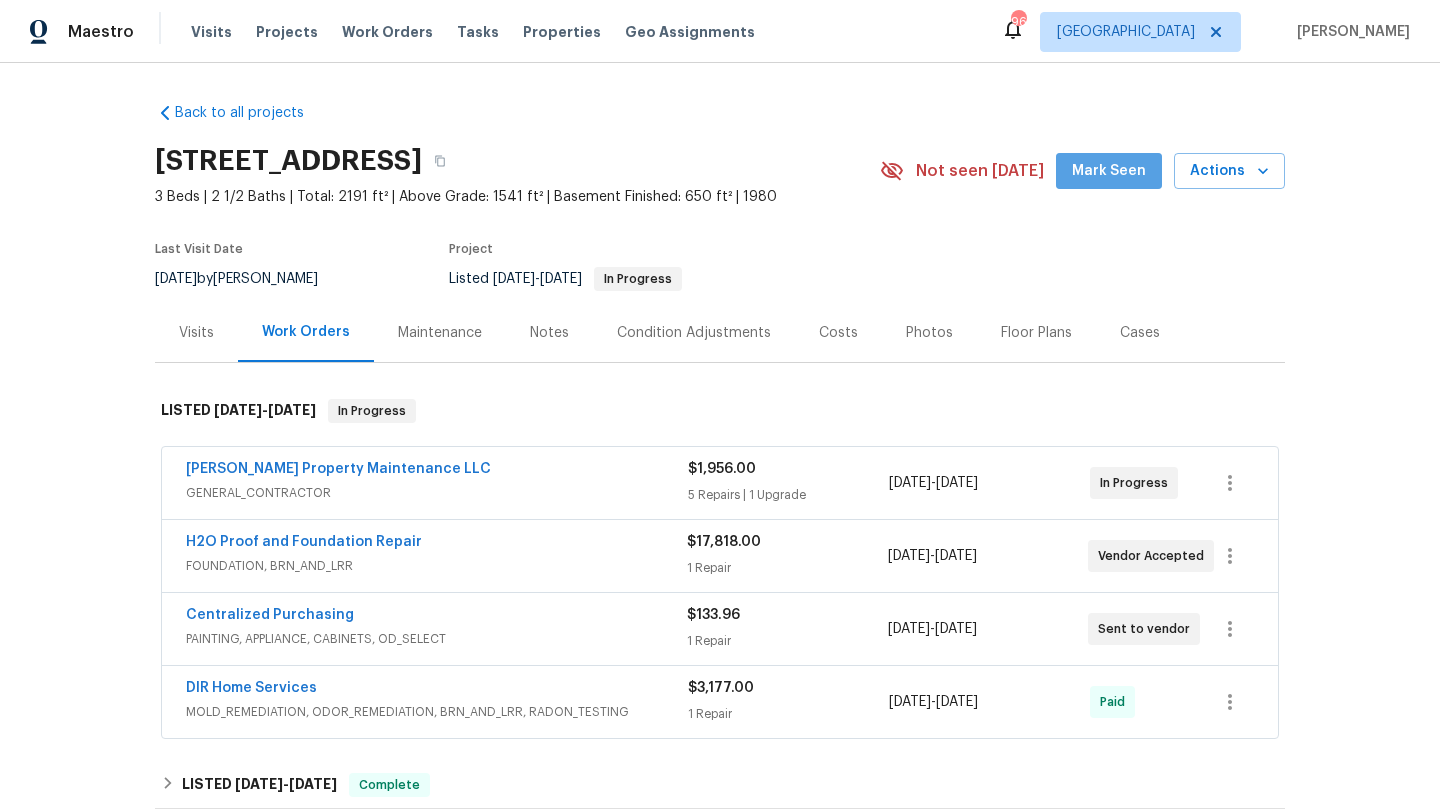 click on "Mark Seen" at bounding box center [1109, 171] 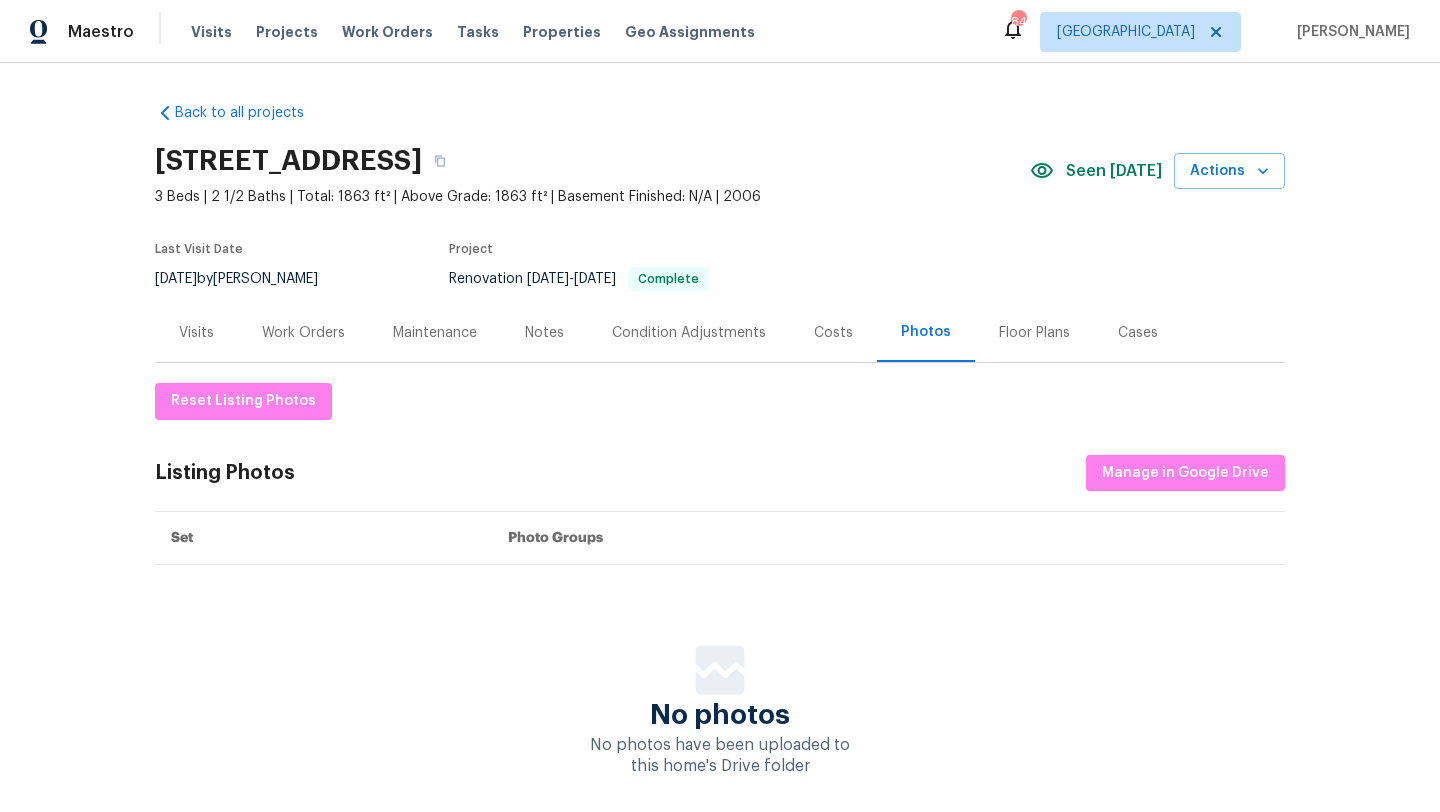 scroll, scrollTop: 0, scrollLeft: 0, axis: both 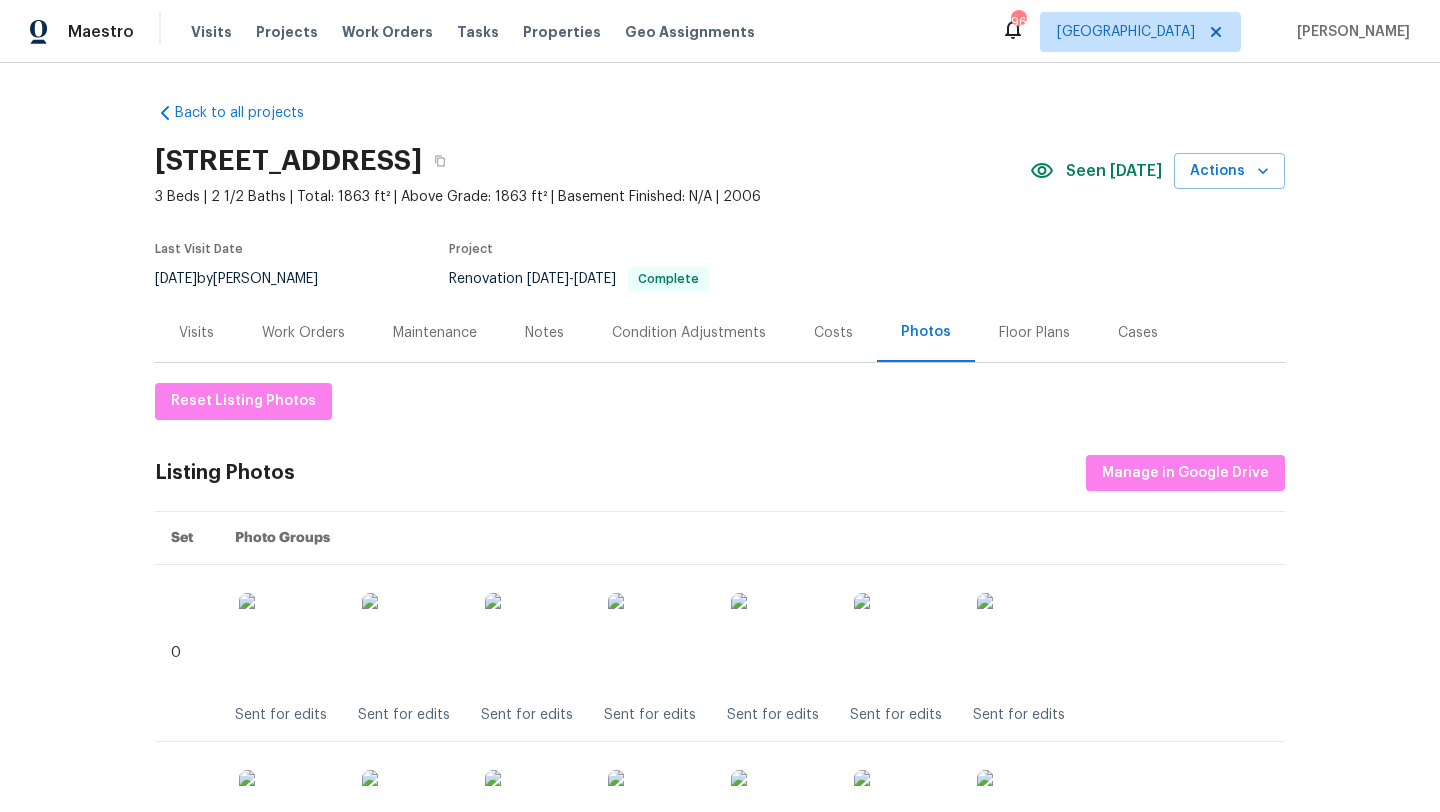 click on "Work Orders" at bounding box center [303, 333] 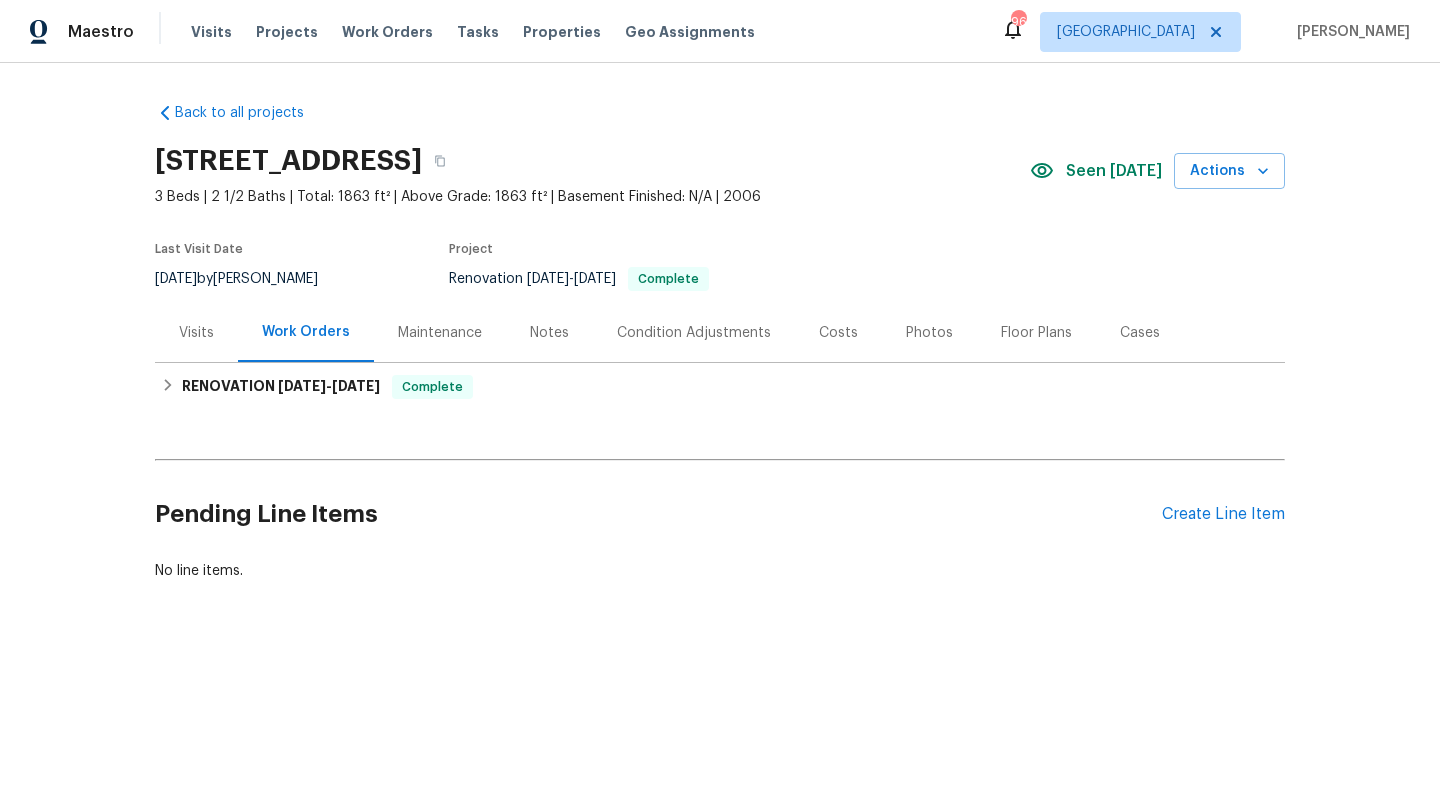 click on "Condition Adjustments" at bounding box center (694, 332) 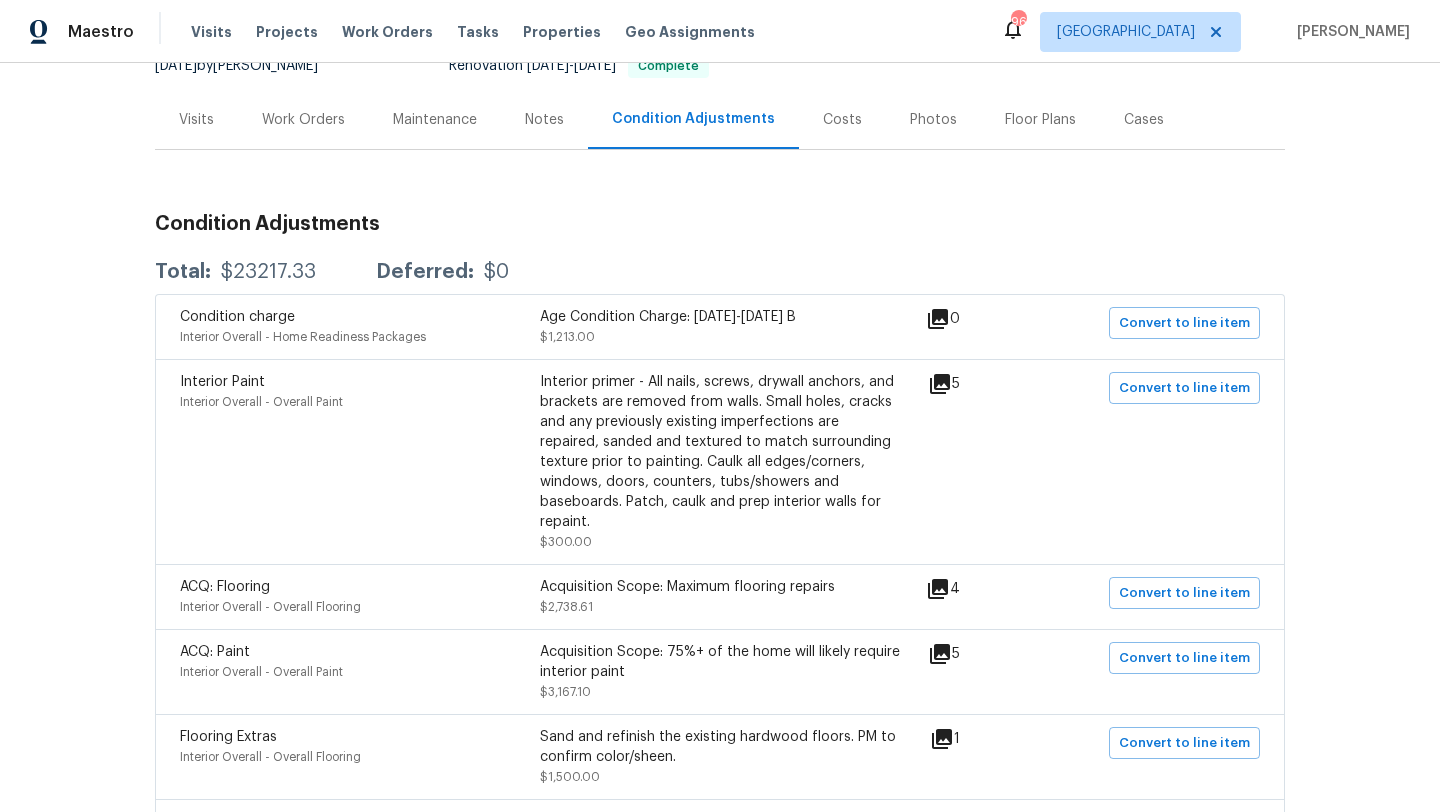 scroll, scrollTop: 0, scrollLeft: 0, axis: both 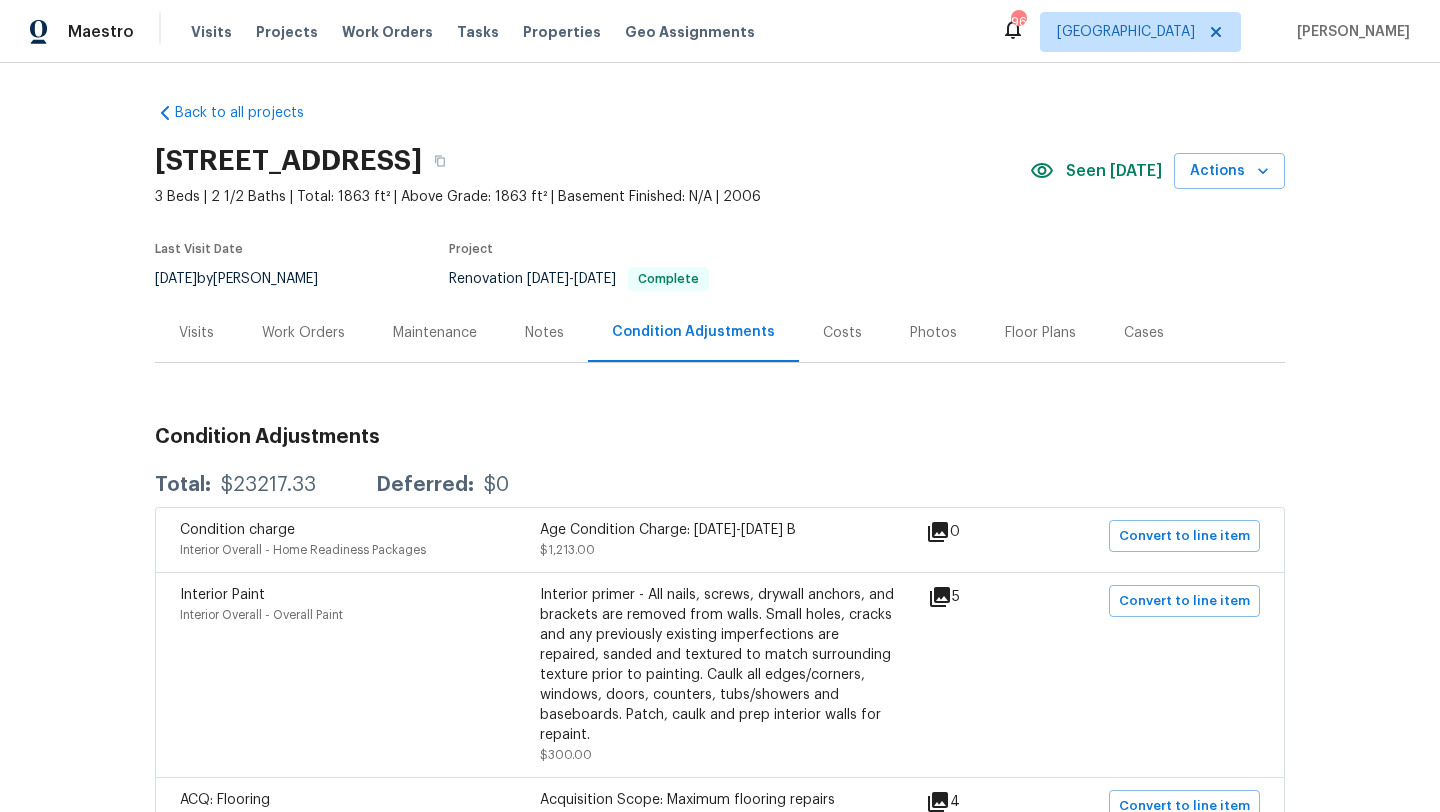 click on "Work Orders" at bounding box center (303, 333) 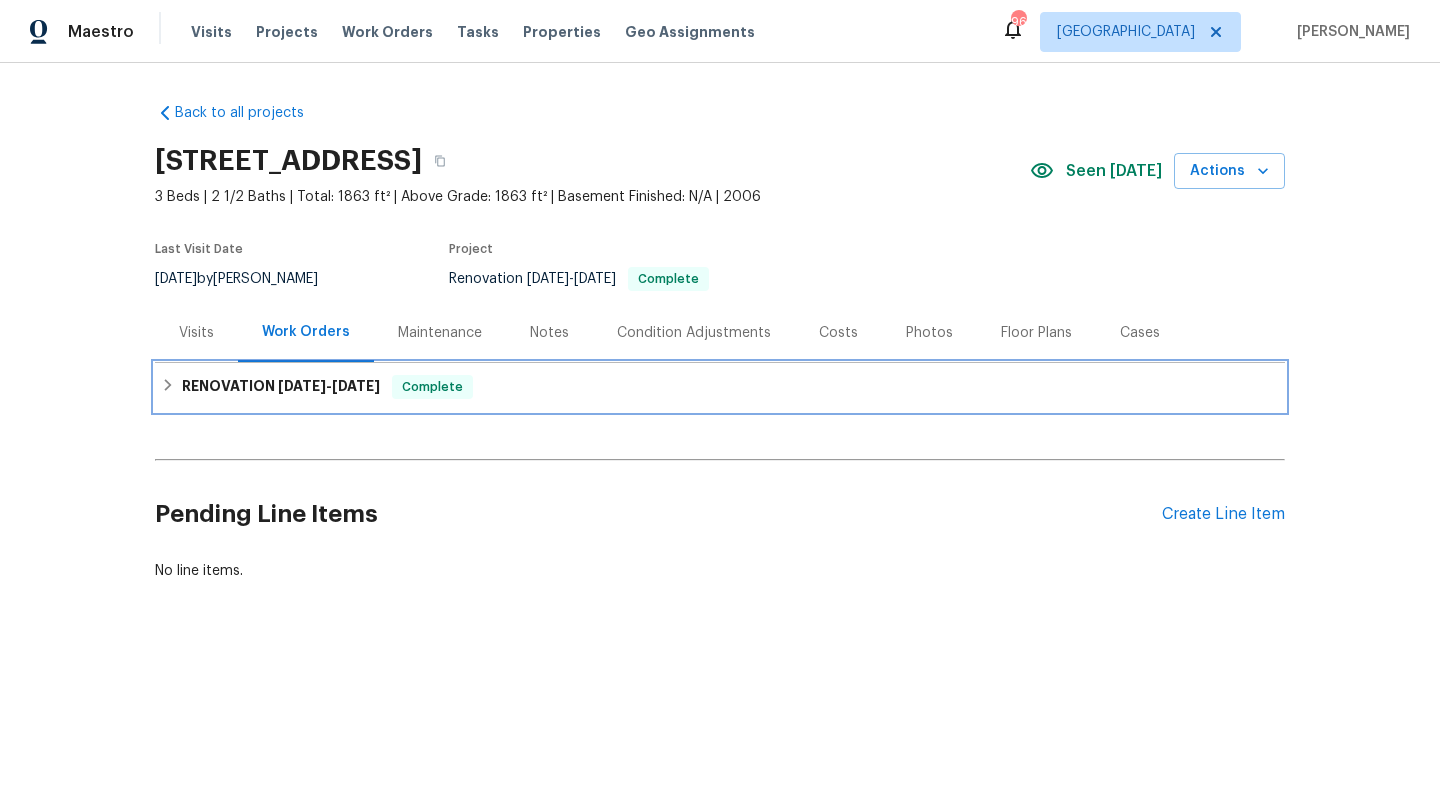 click on "7/17/25" at bounding box center [356, 386] 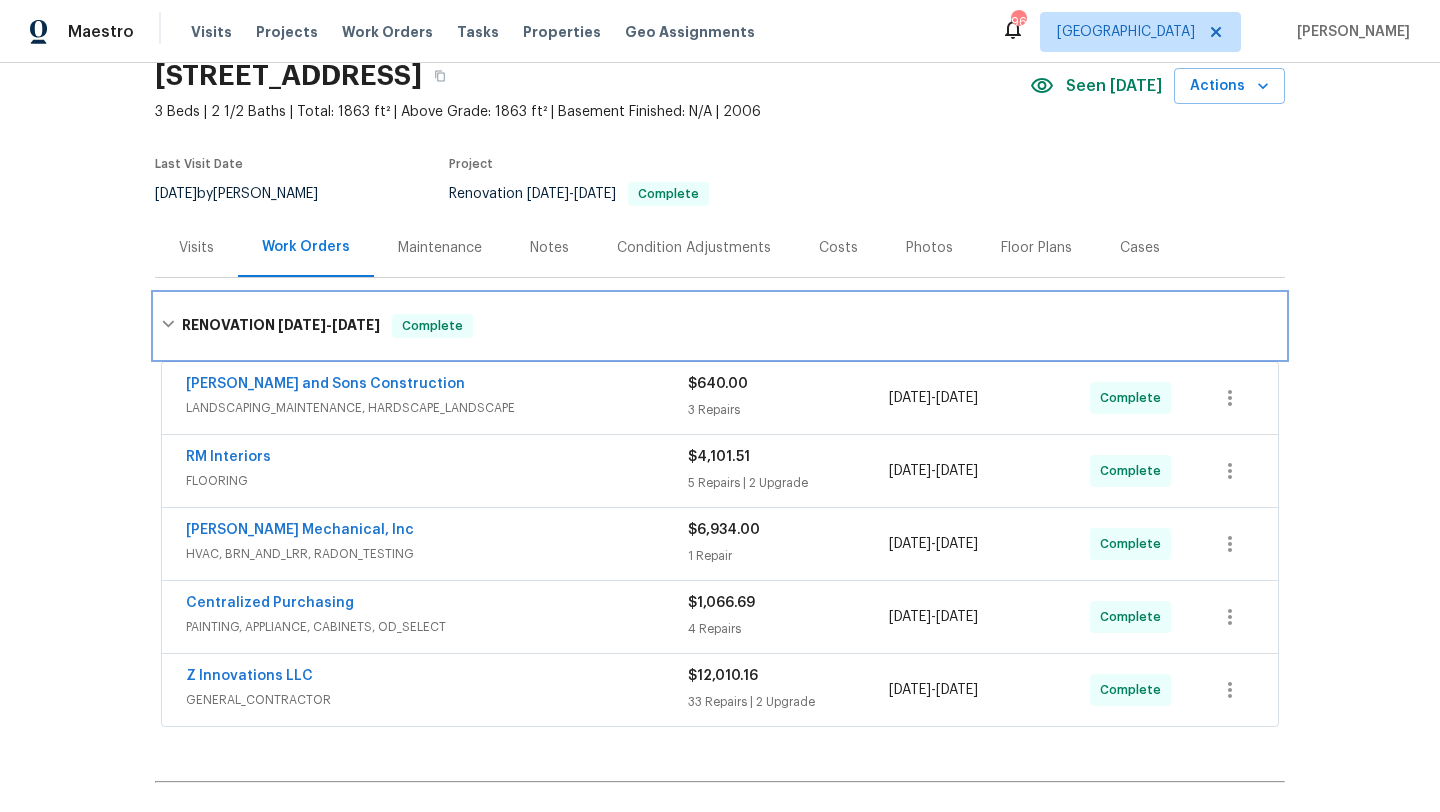 scroll, scrollTop: 87, scrollLeft: 0, axis: vertical 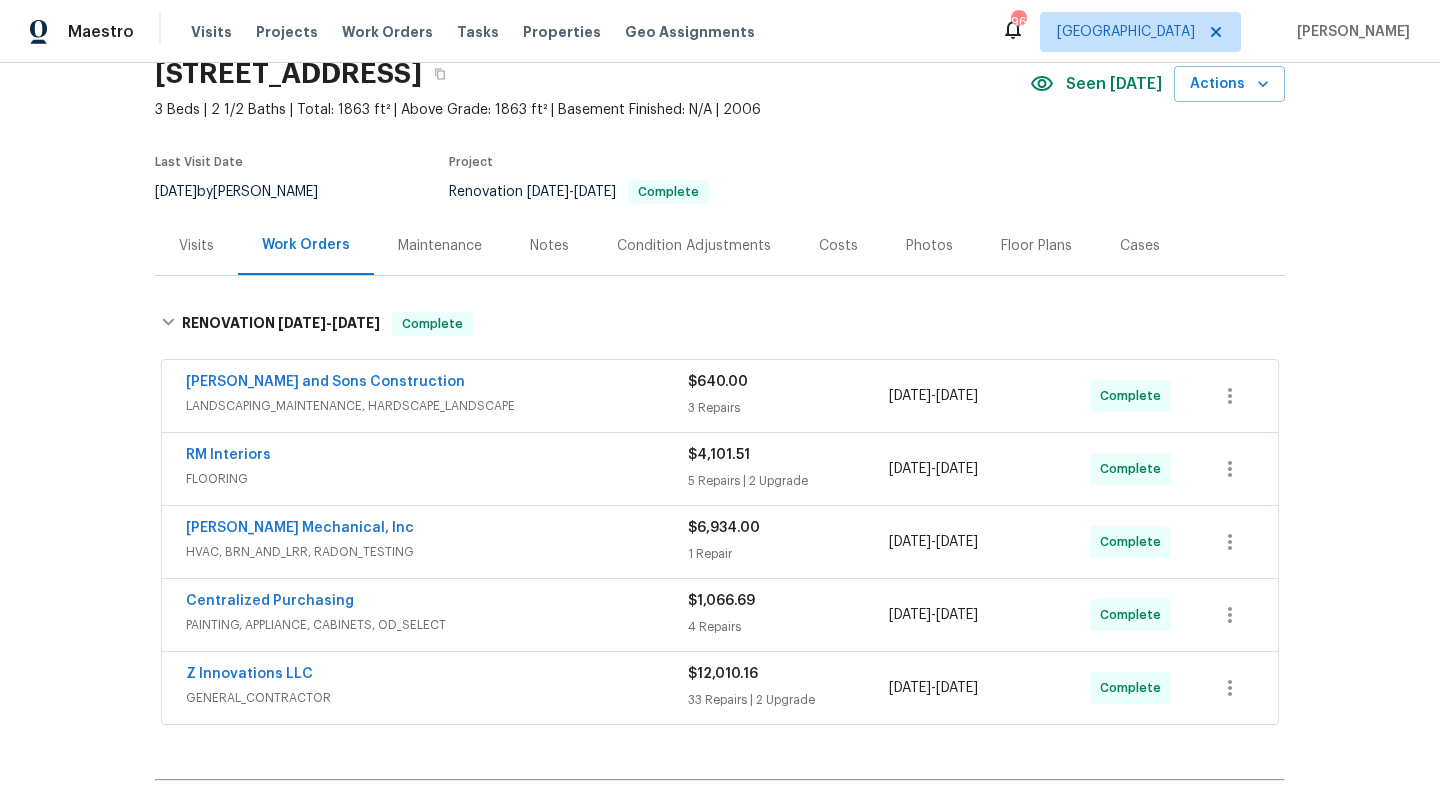 click on "Z Innovations LLC" at bounding box center (437, 676) 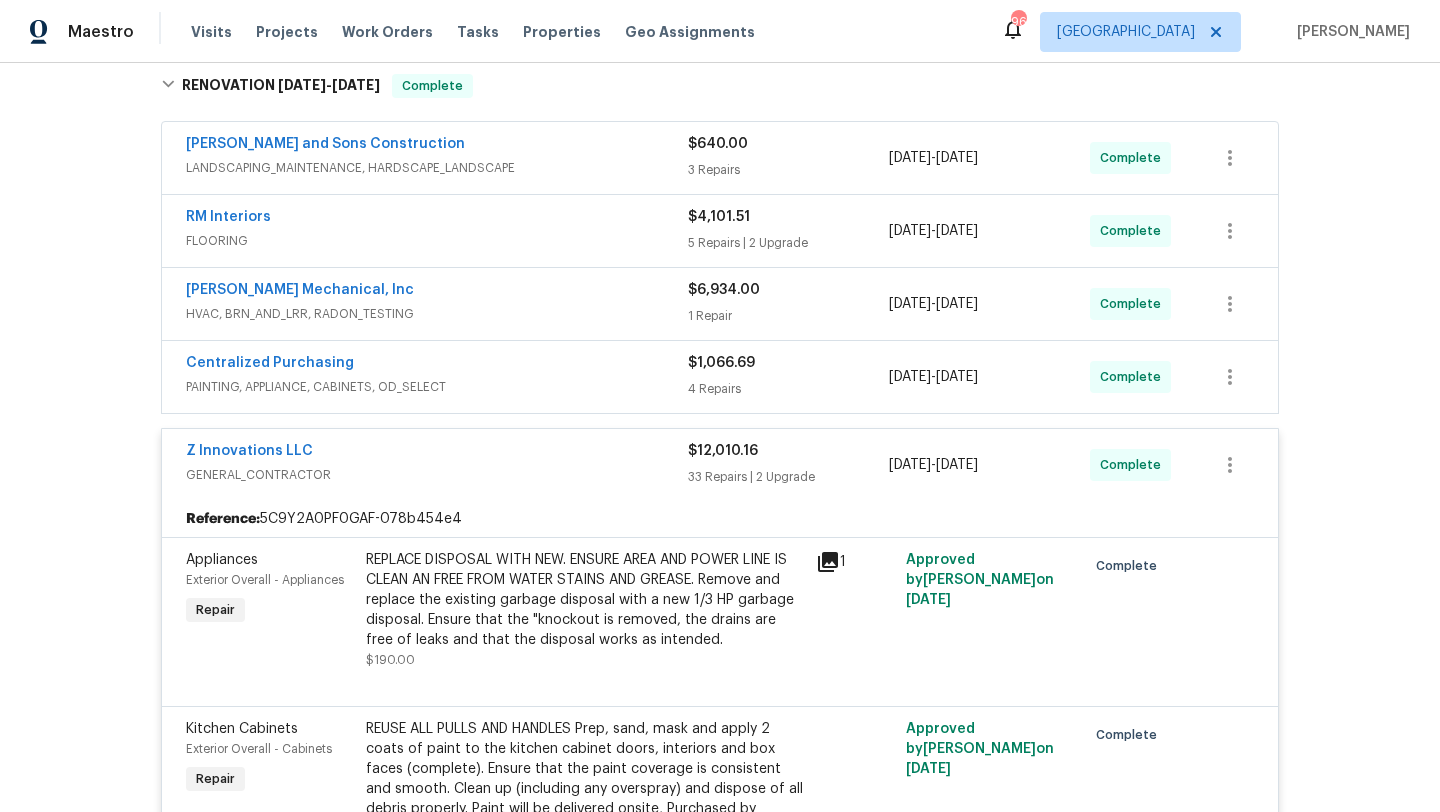 scroll, scrollTop: 0, scrollLeft: 0, axis: both 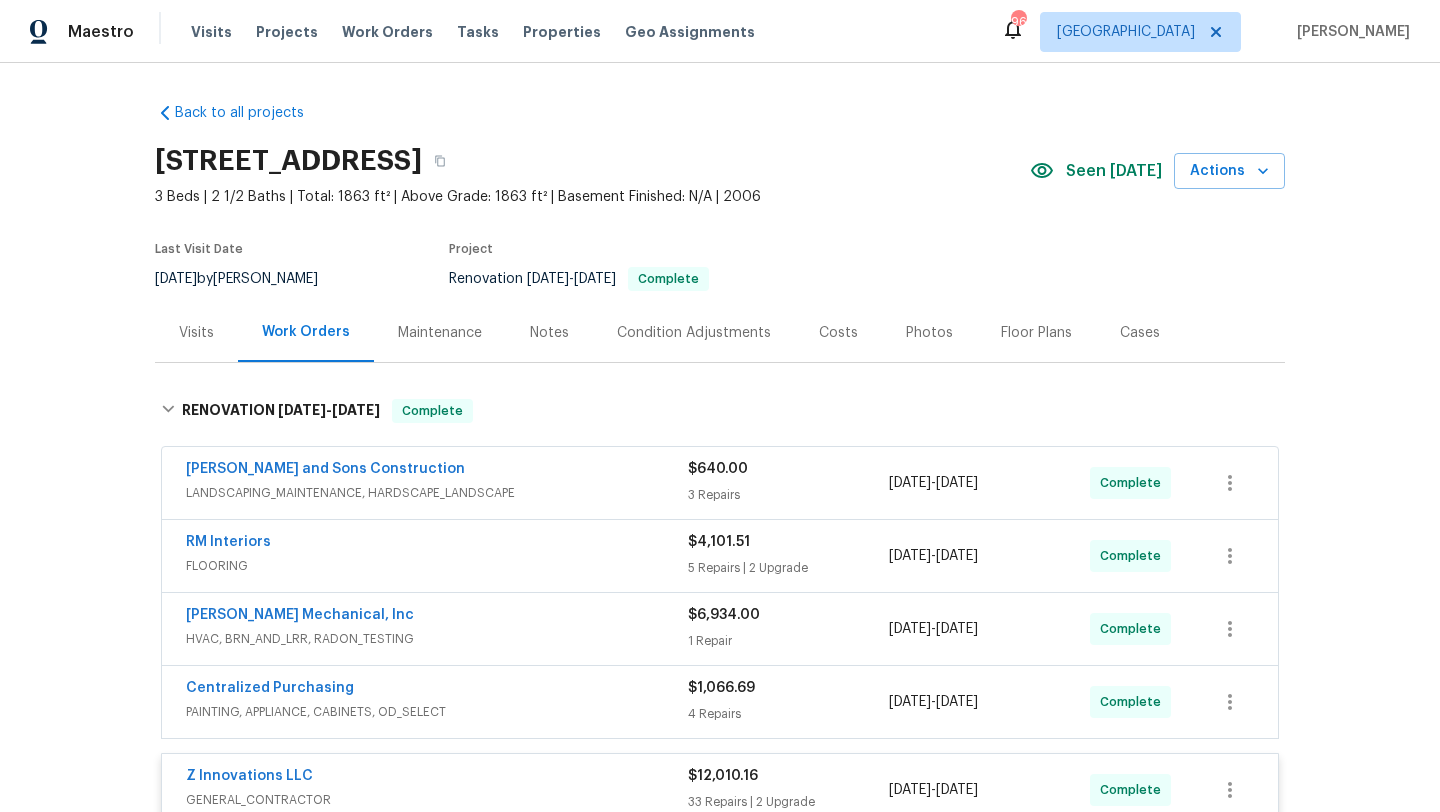 click on "Costs" at bounding box center [838, 333] 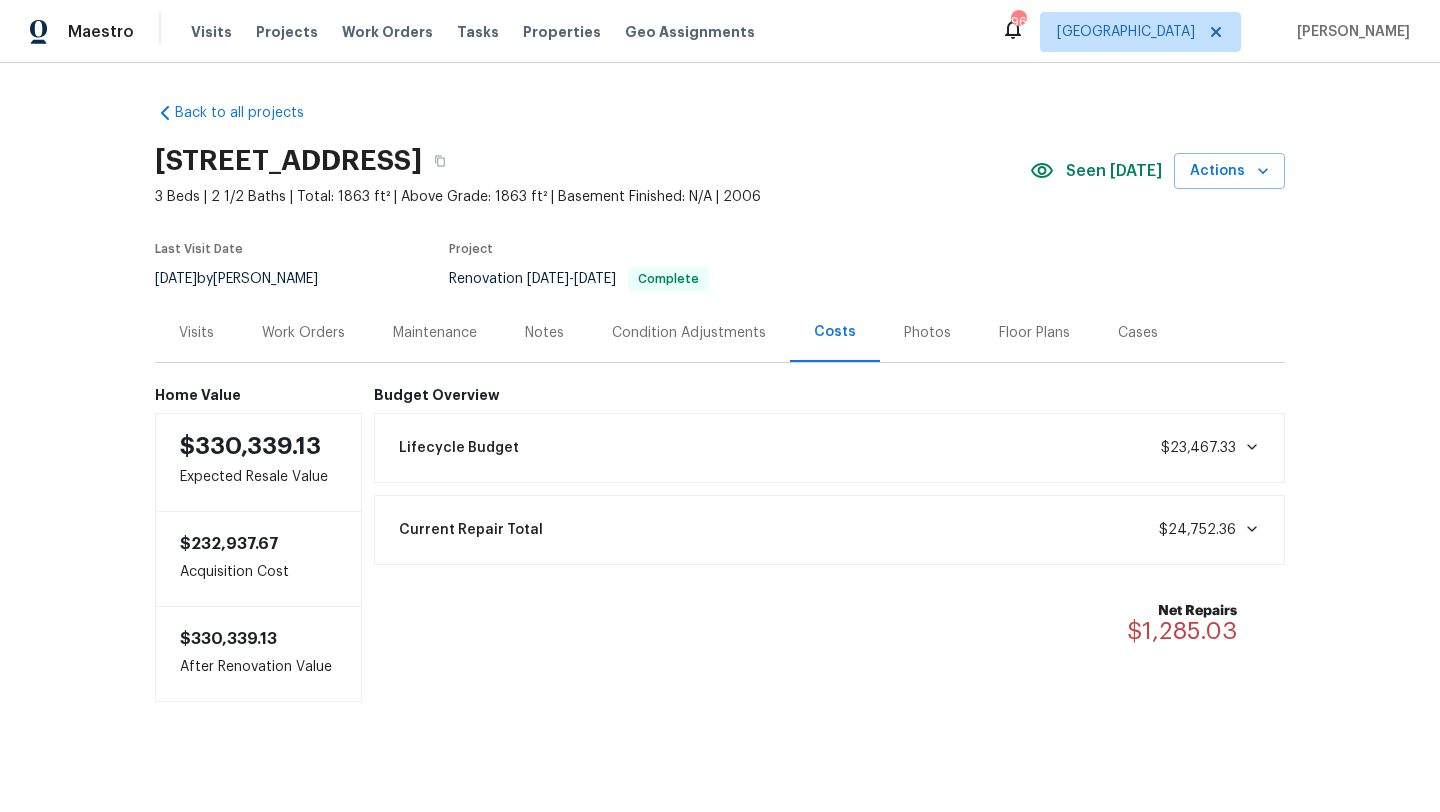 click on "Photos" at bounding box center (927, 333) 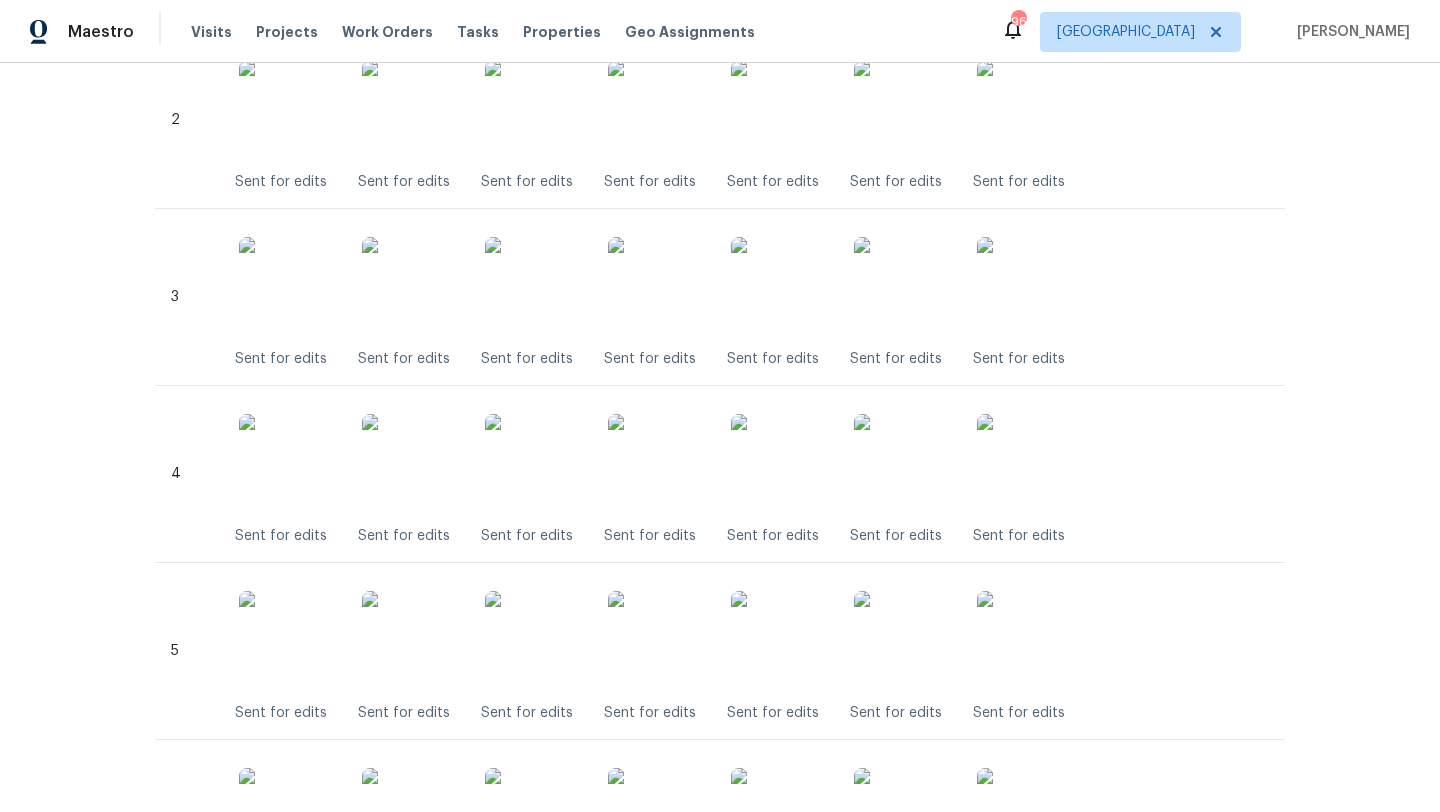 scroll, scrollTop: 892, scrollLeft: 0, axis: vertical 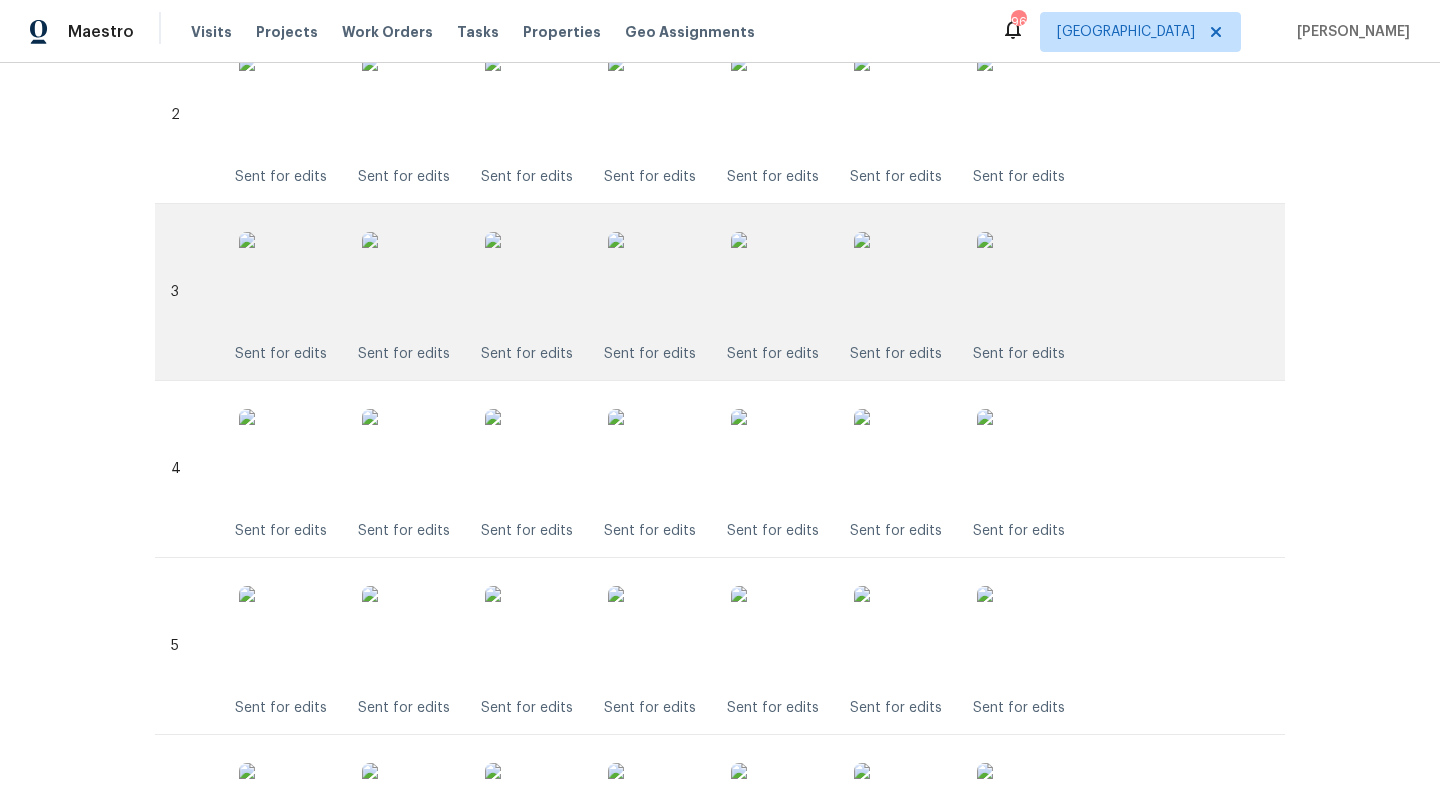click at bounding box center [658, 282] 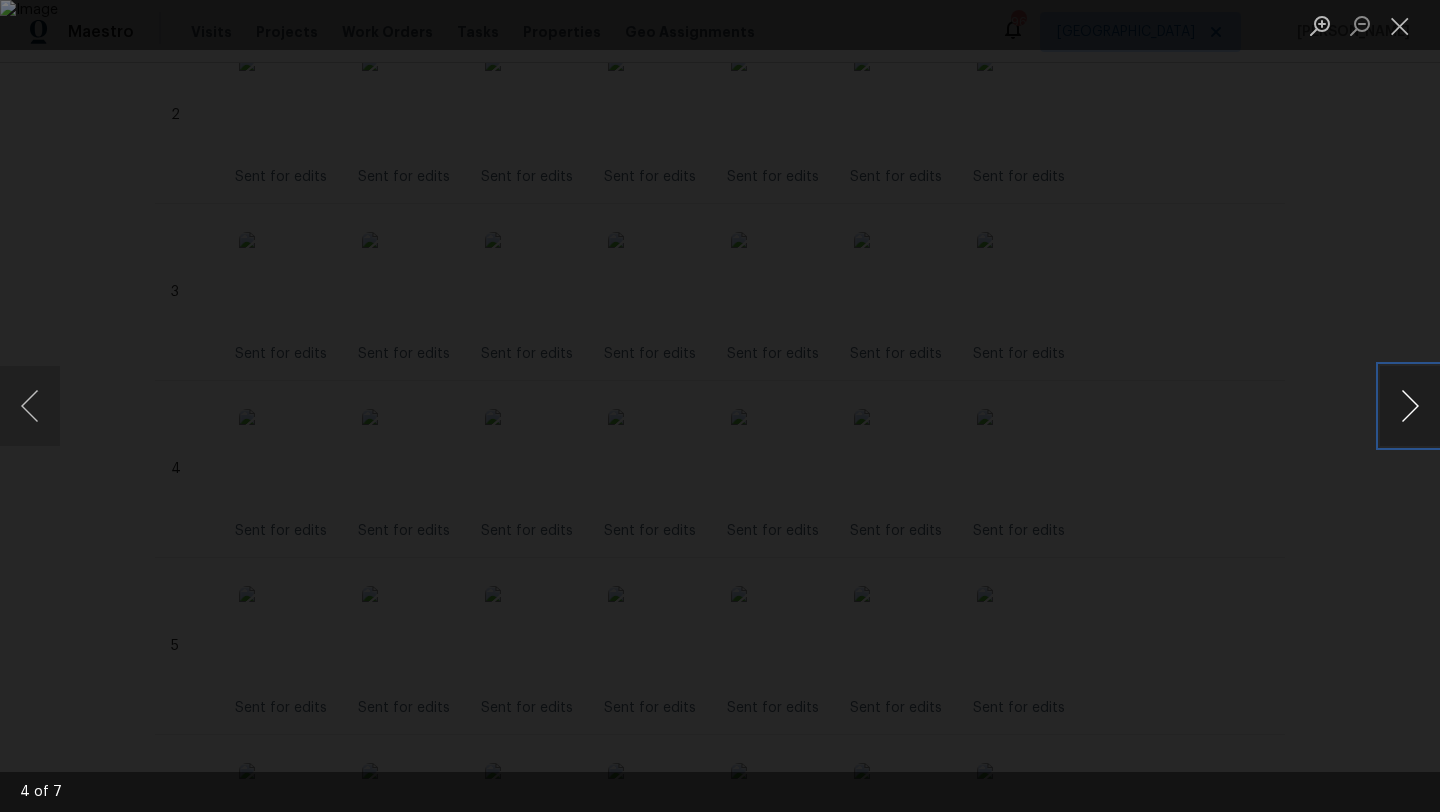 click at bounding box center (1410, 406) 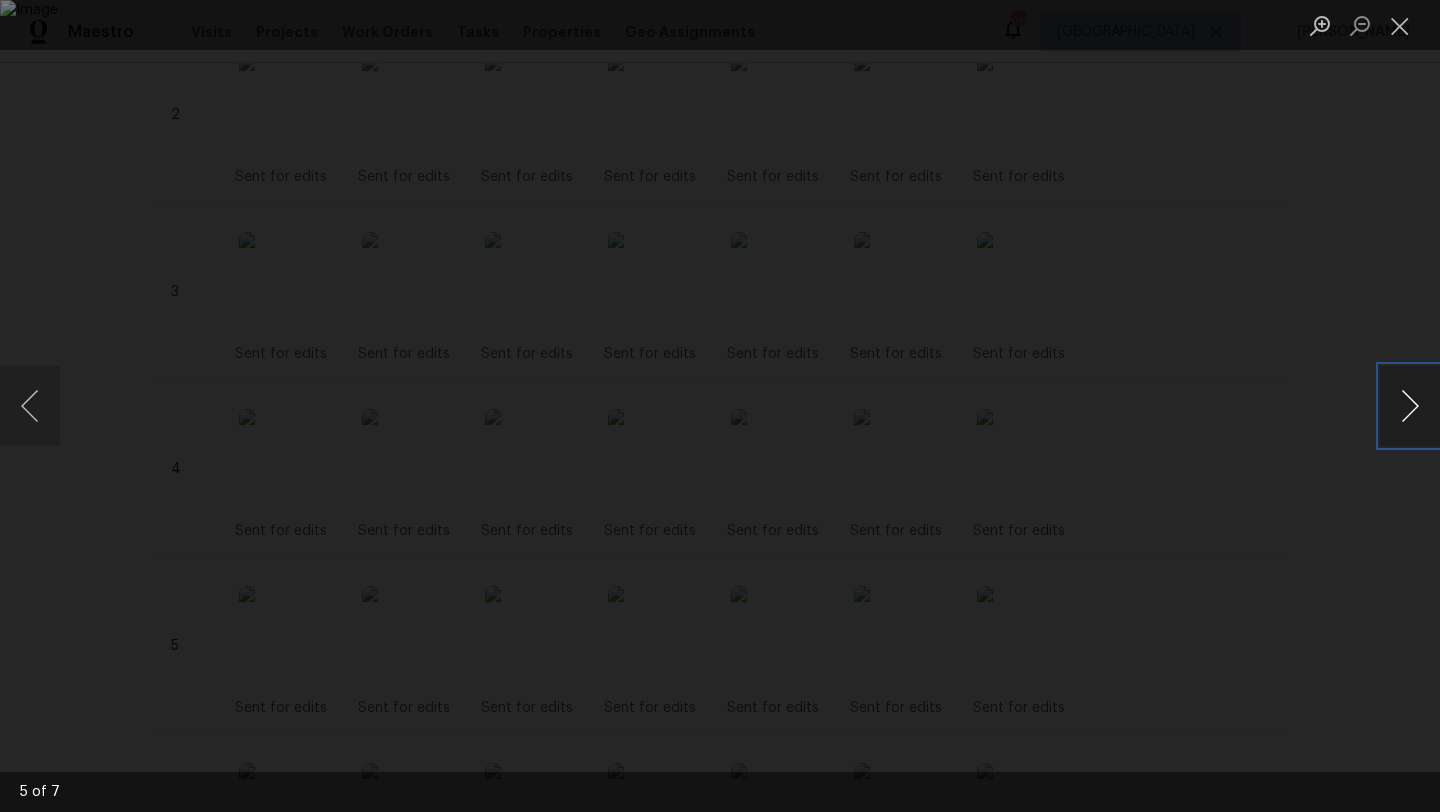 click at bounding box center [1410, 406] 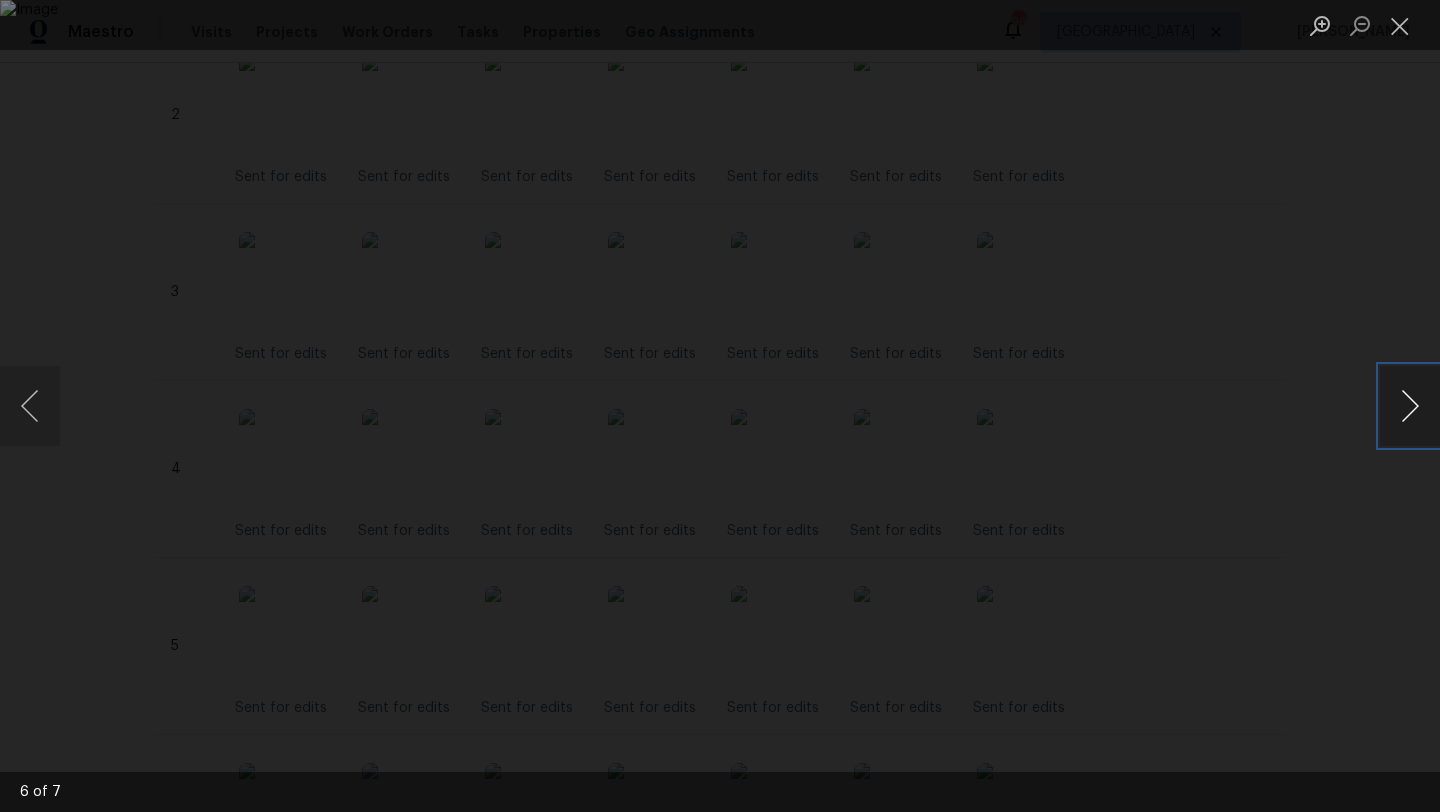 click at bounding box center (1410, 406) 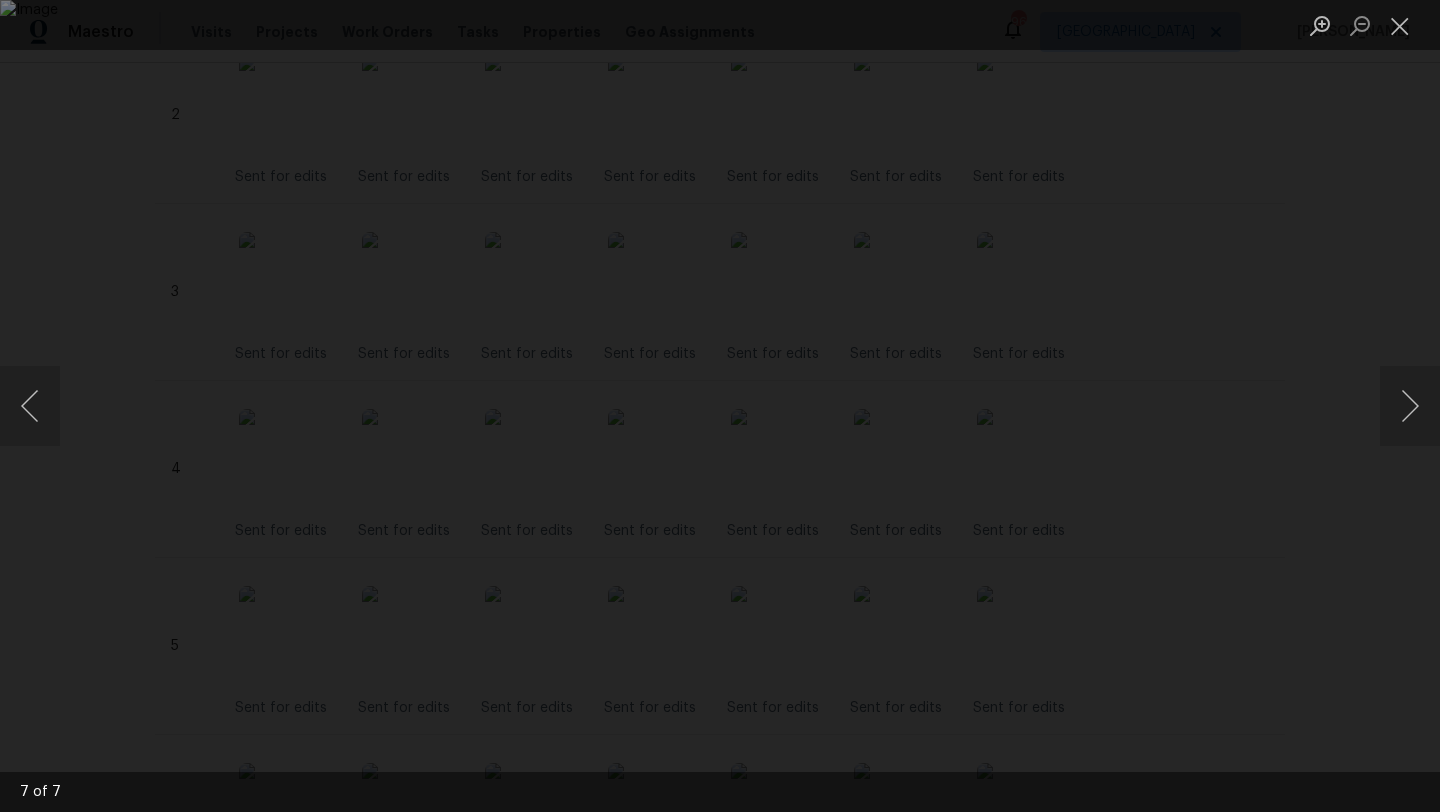 click at bounding box center [720, 406] 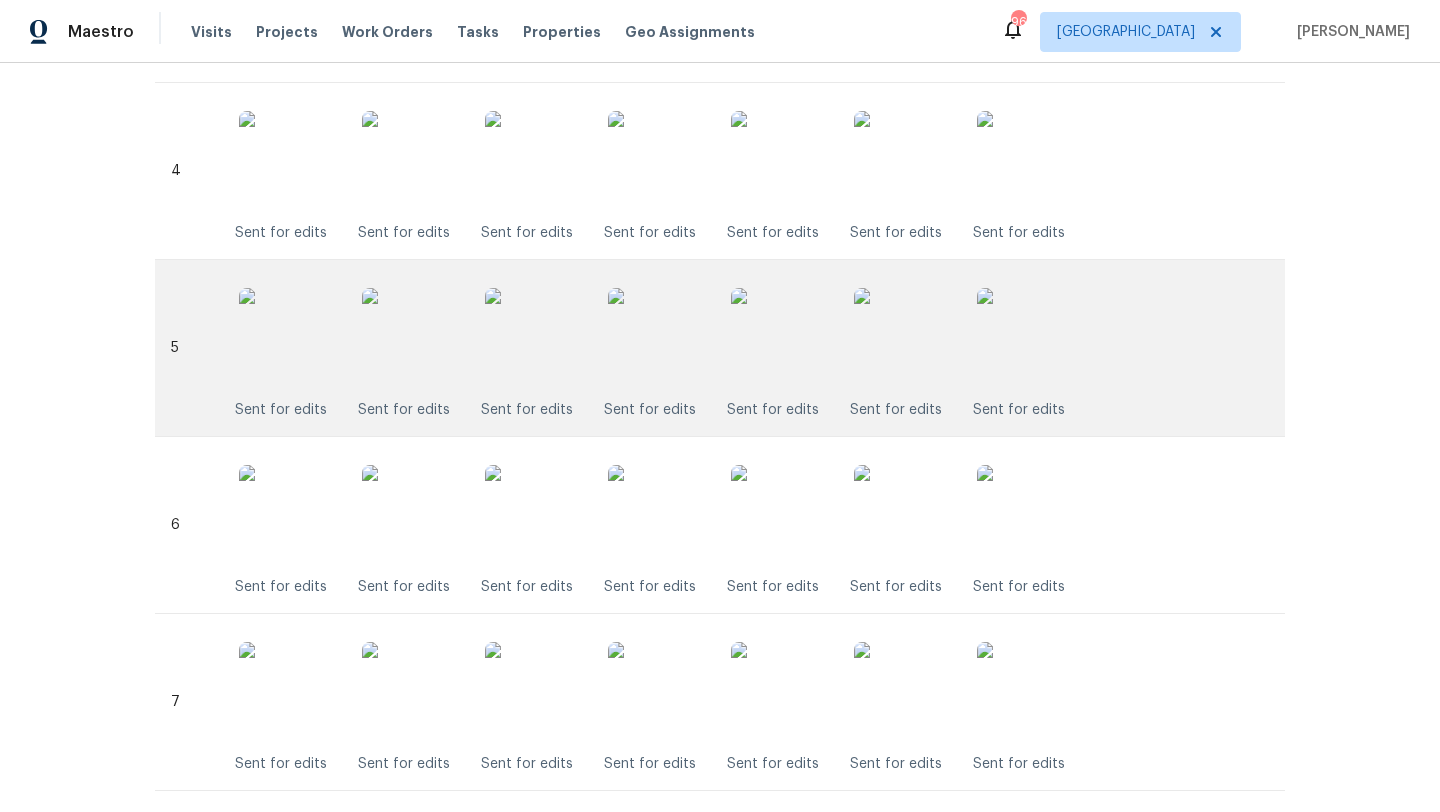 scroll, scrollTop: 1215, scrollLeft: 0, axis: vertical 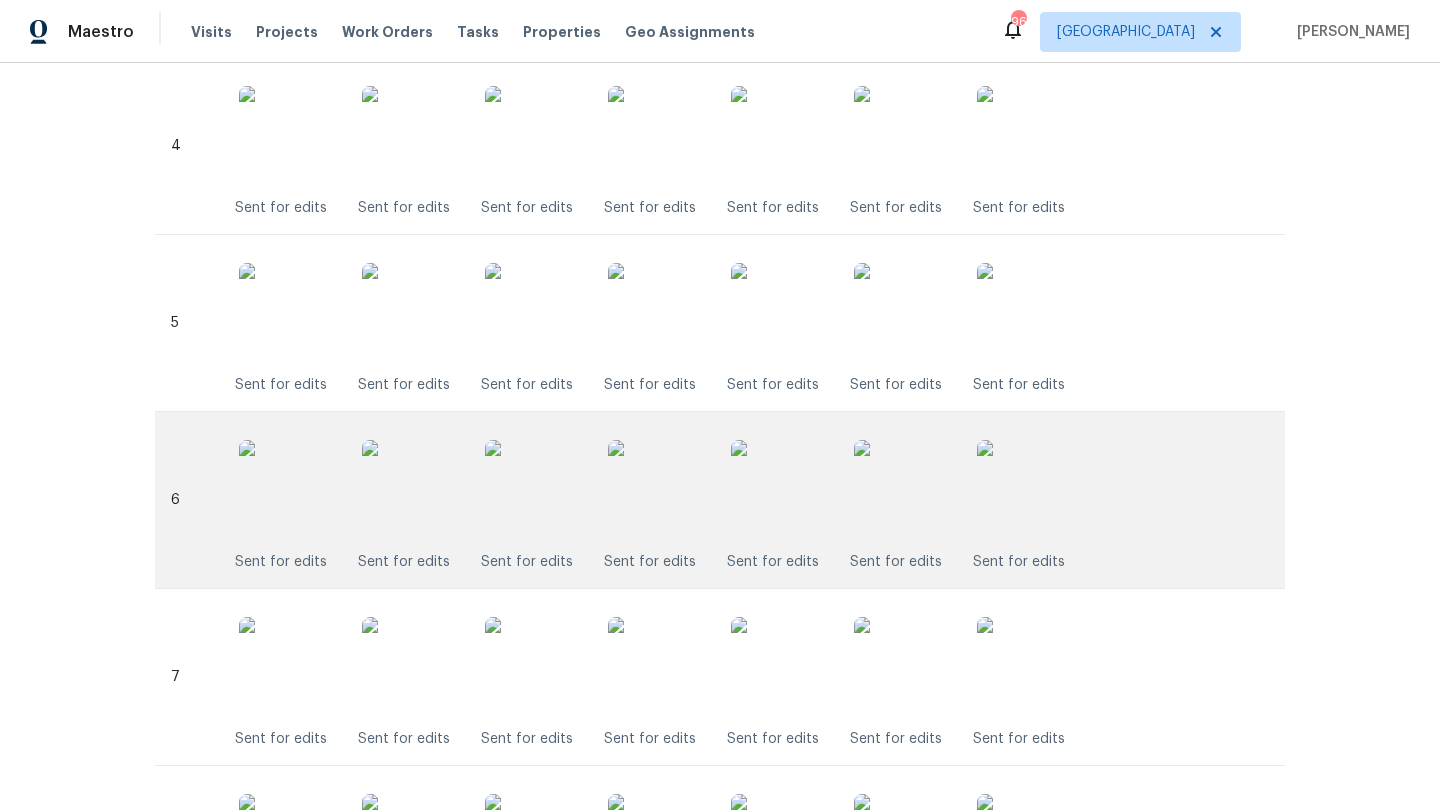 click at bounding box center (658, 490) 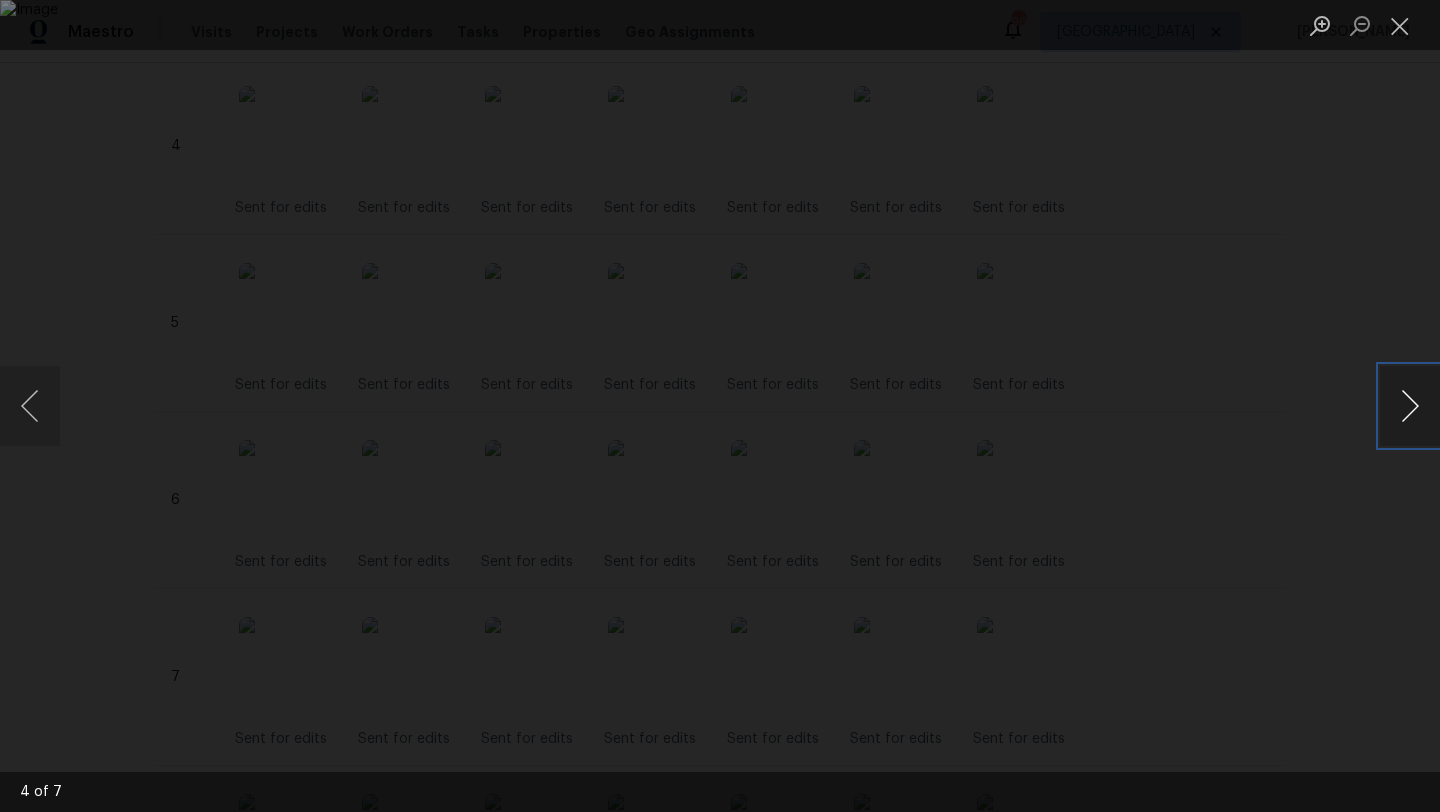 click at bounding box center (1410, 406) 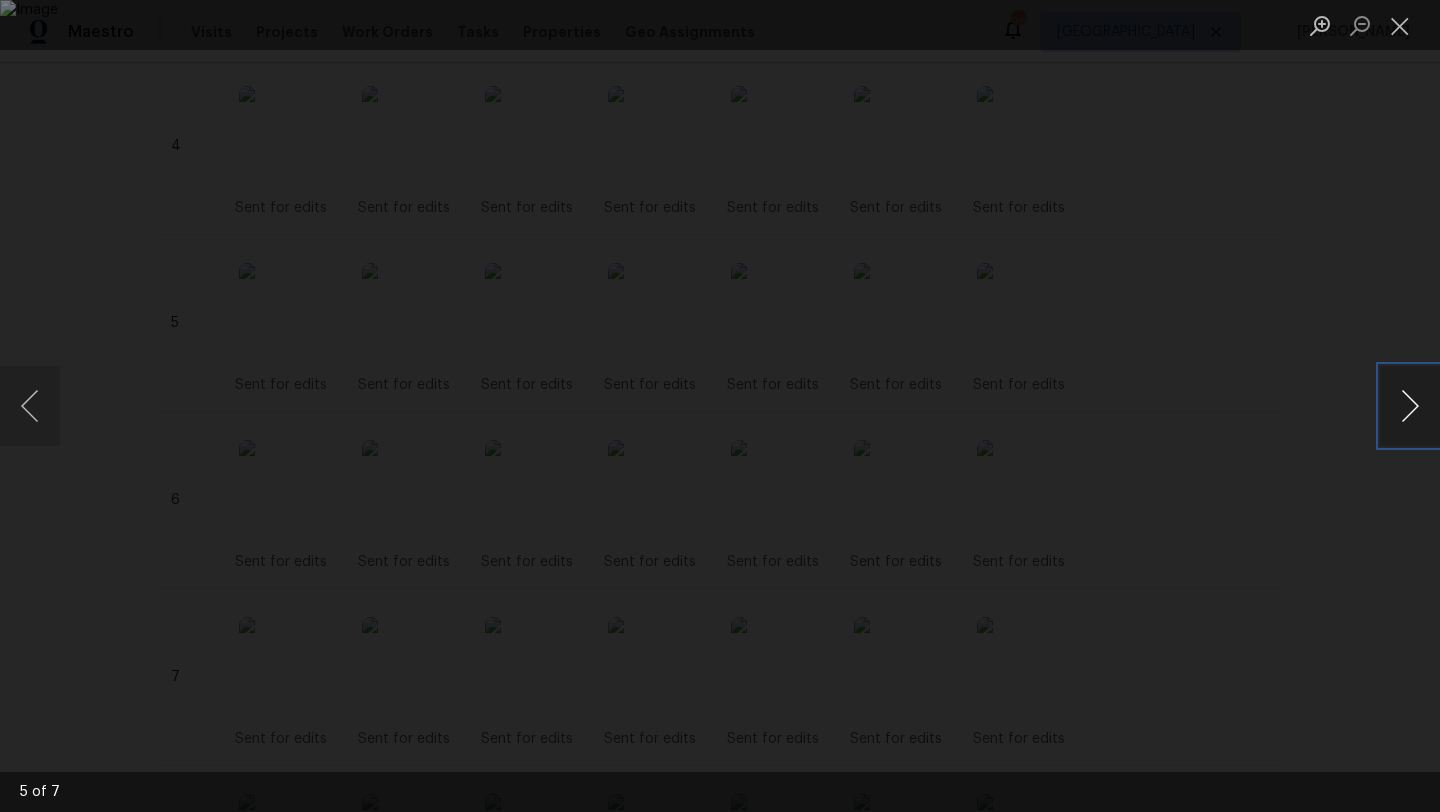 click at bounding box center [1410, 406] 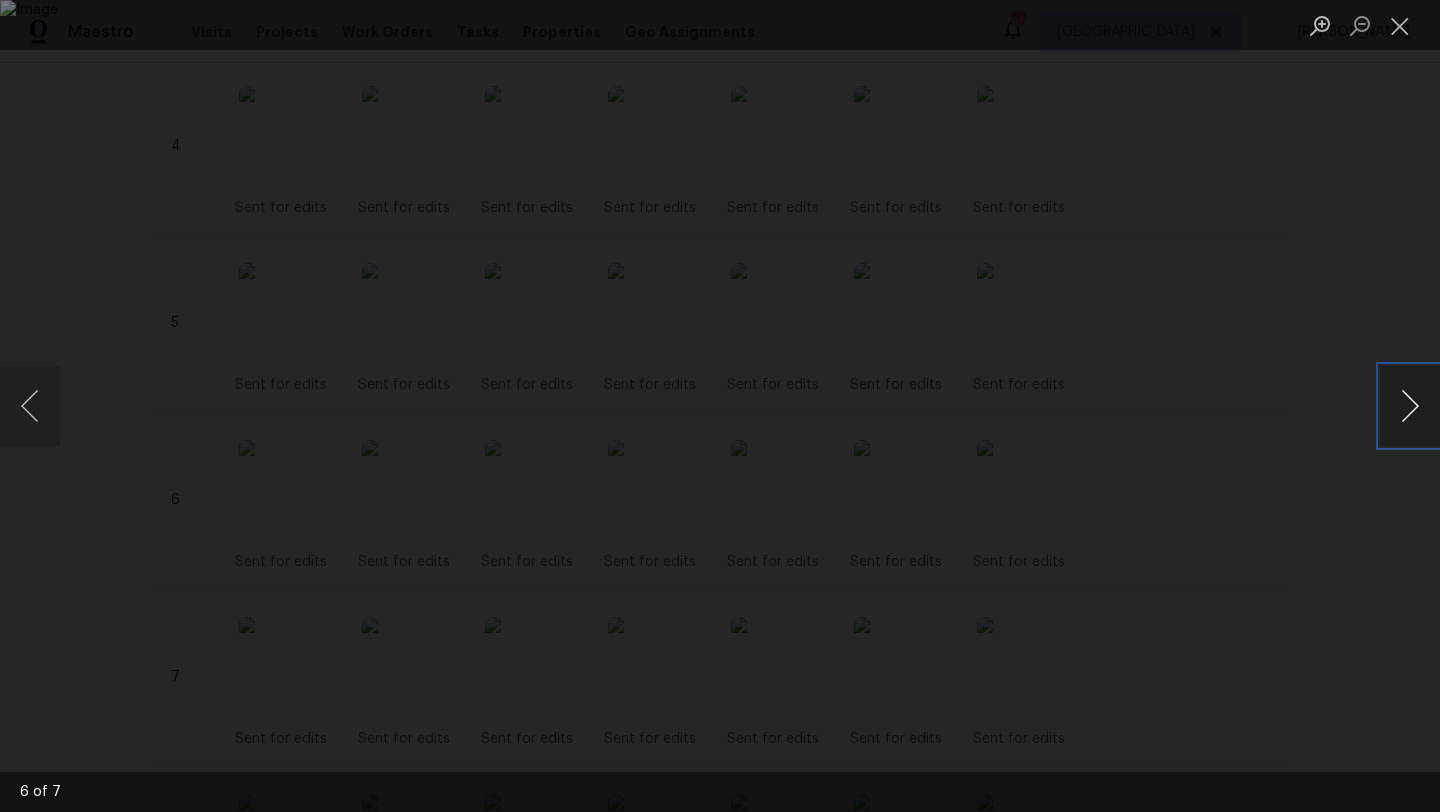 click at bounding box center (1410, 406) 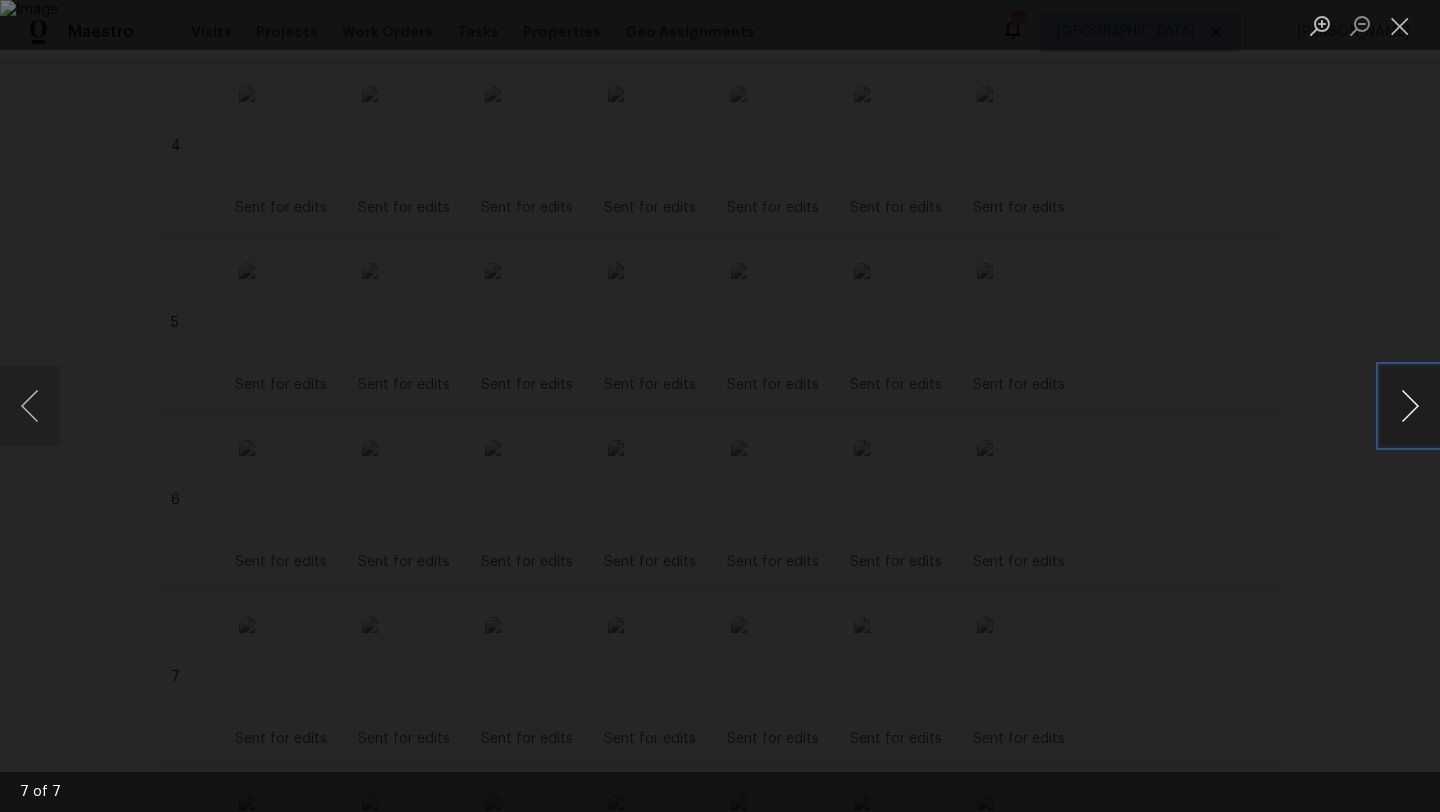 click at bounding box center (1410, 406) 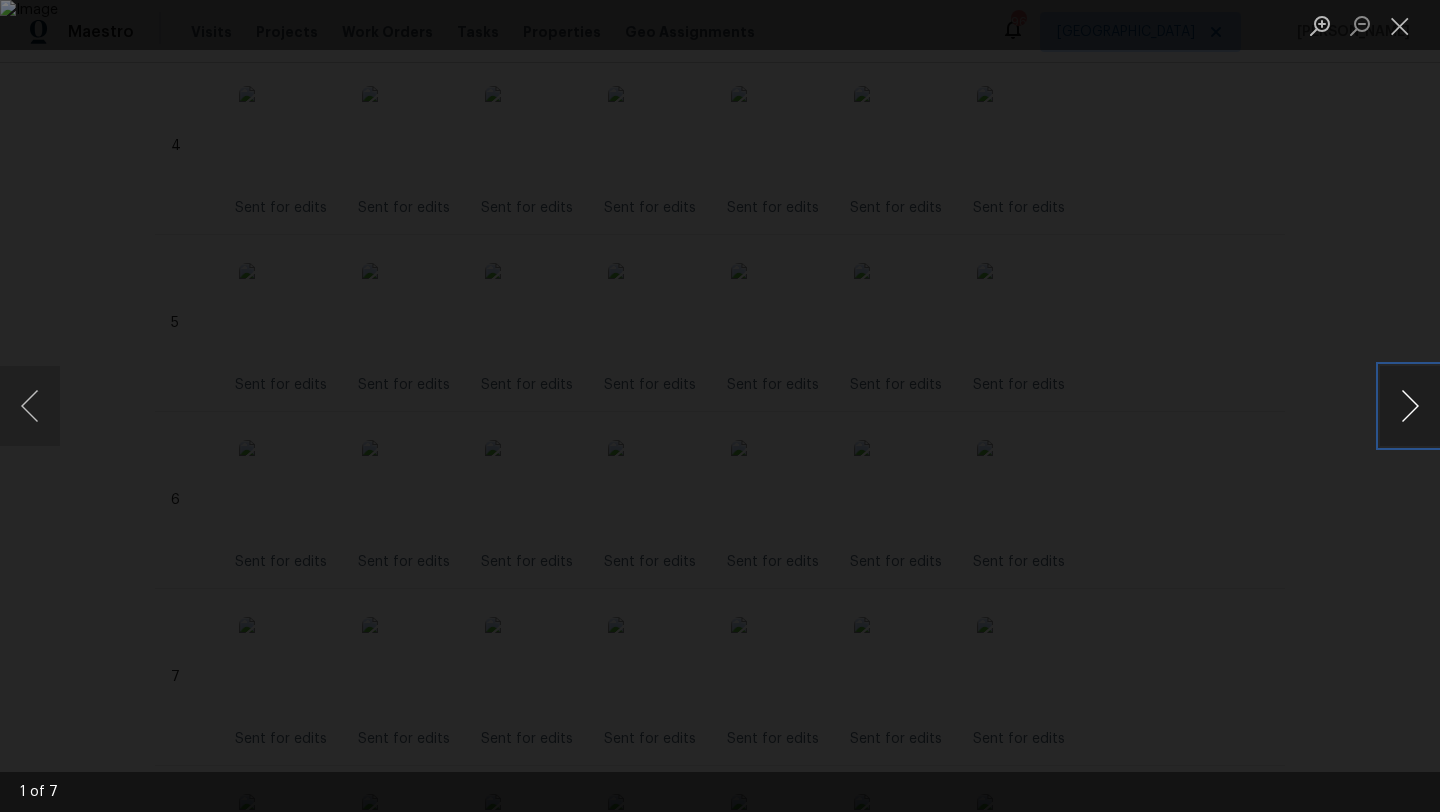 click at bounding box center (1410, 406) 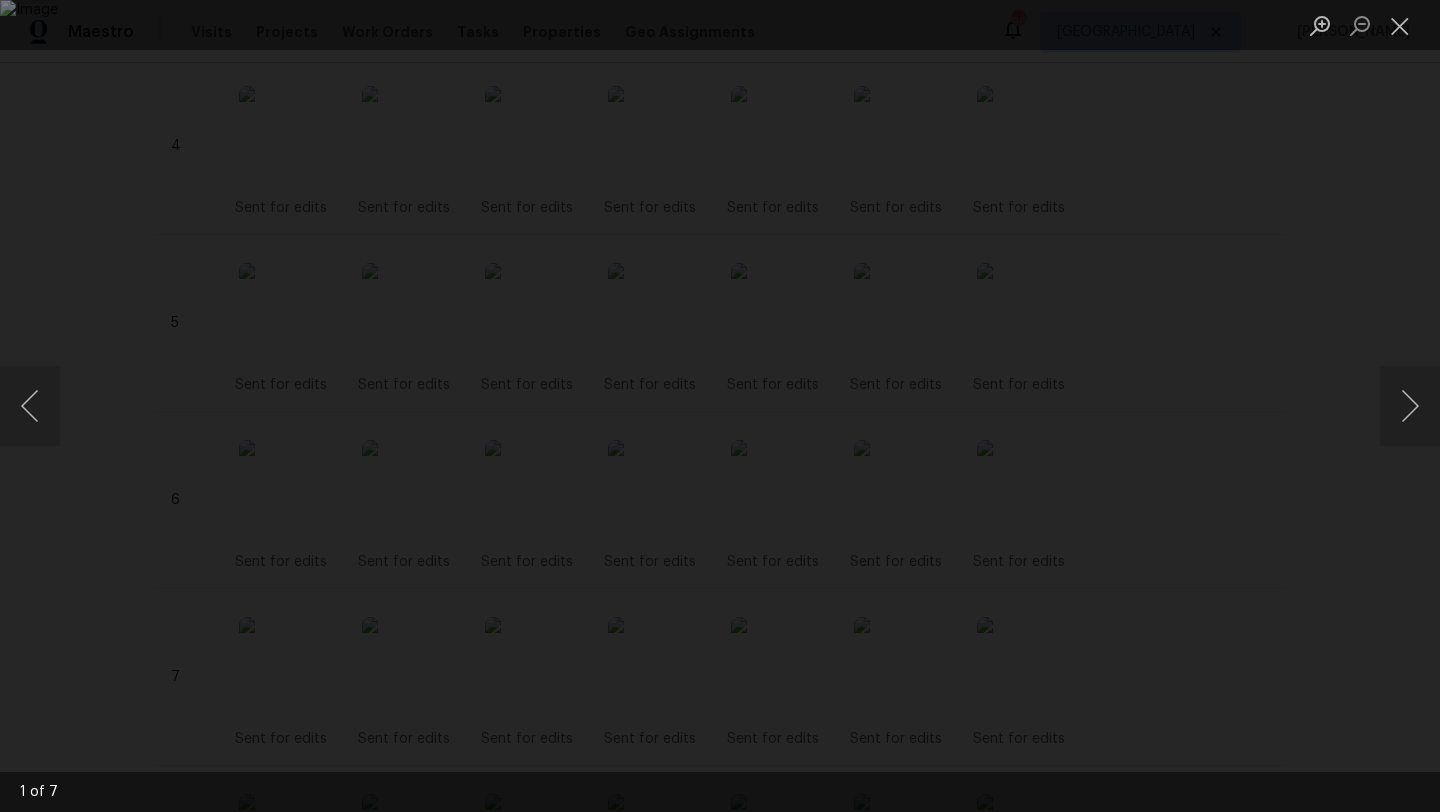 click at bounding box center (720, 406) 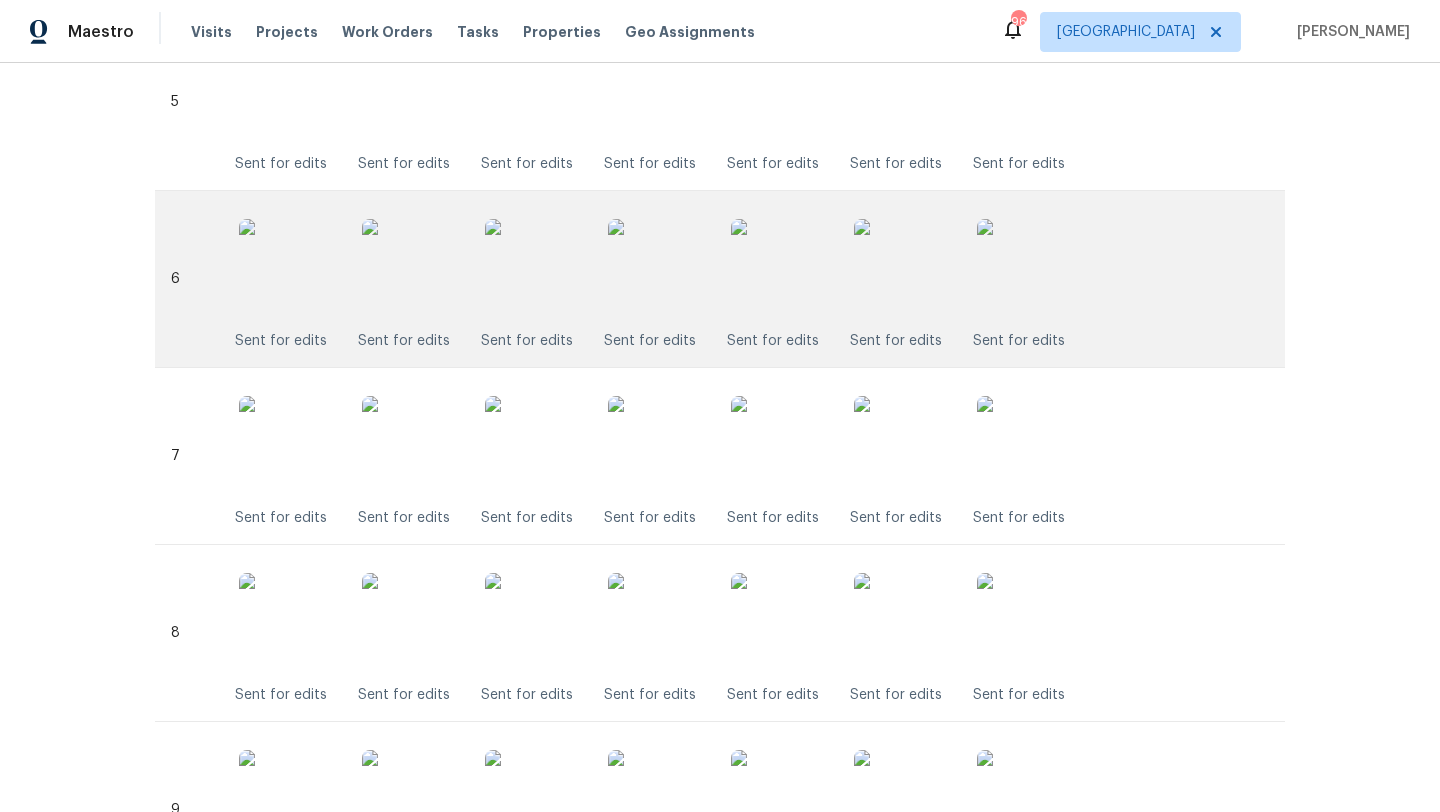 scroll, scrollTop: 1437, scrollLeft: 0, axis: vertical 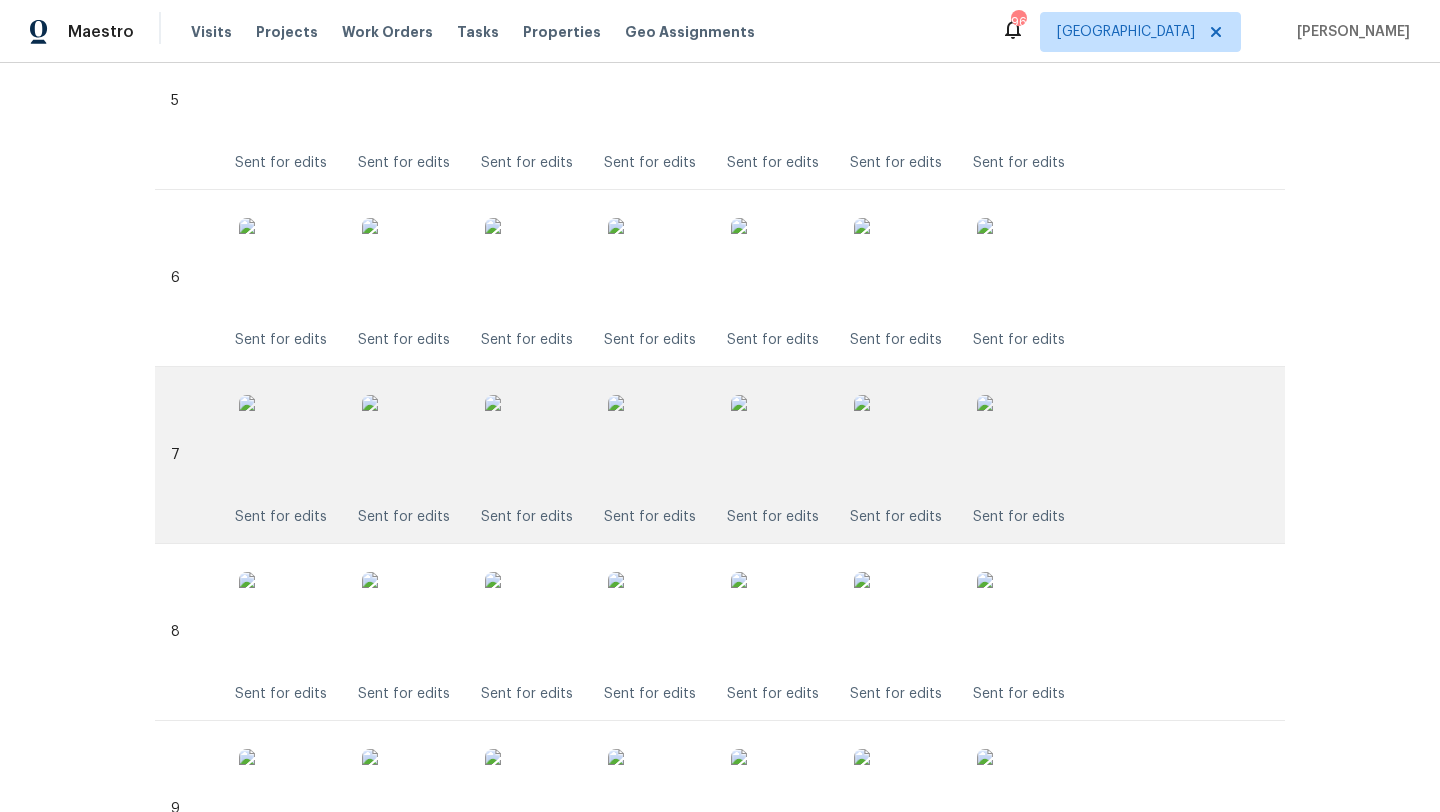 click at bounding box center [658, 445] 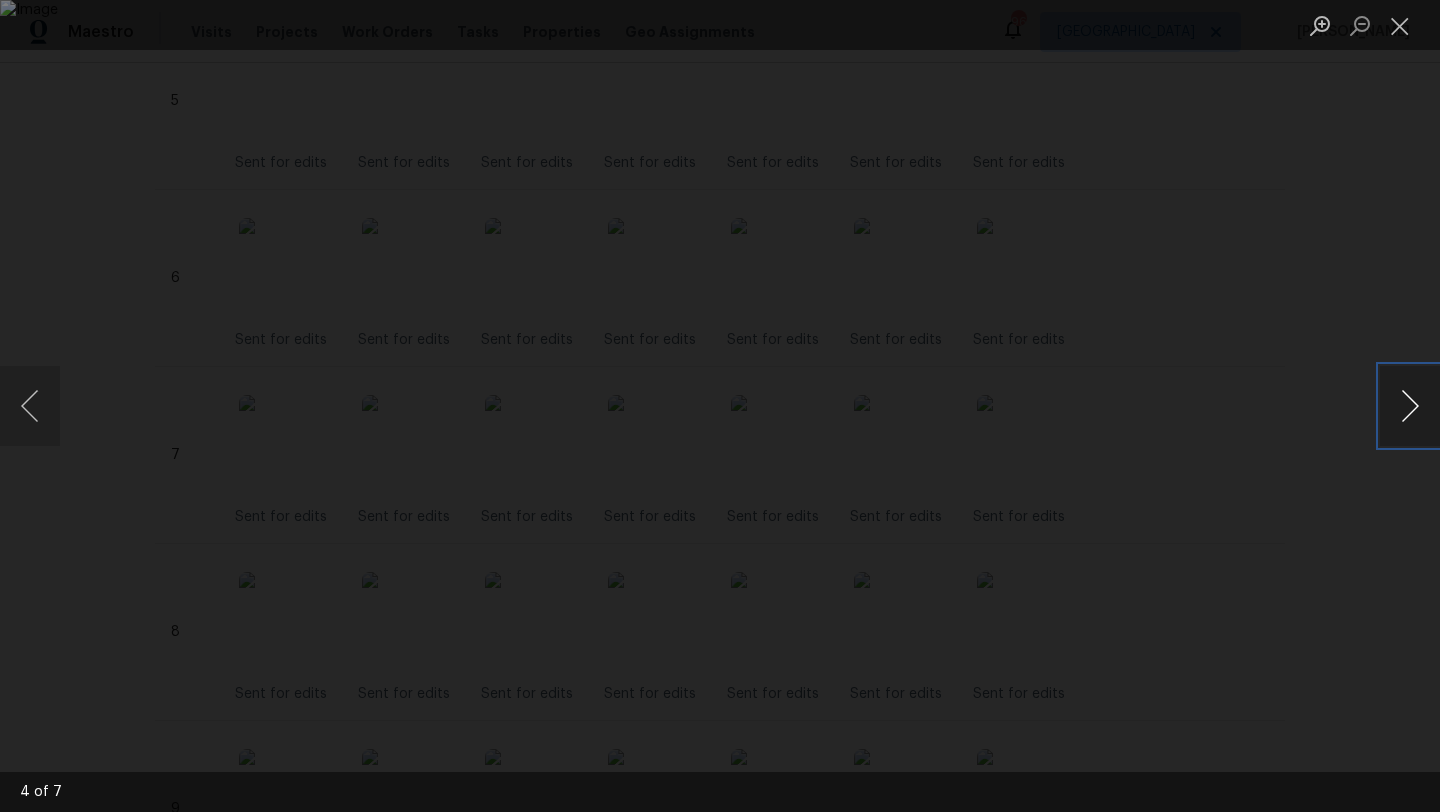 click at bounding box center (1410, 406) 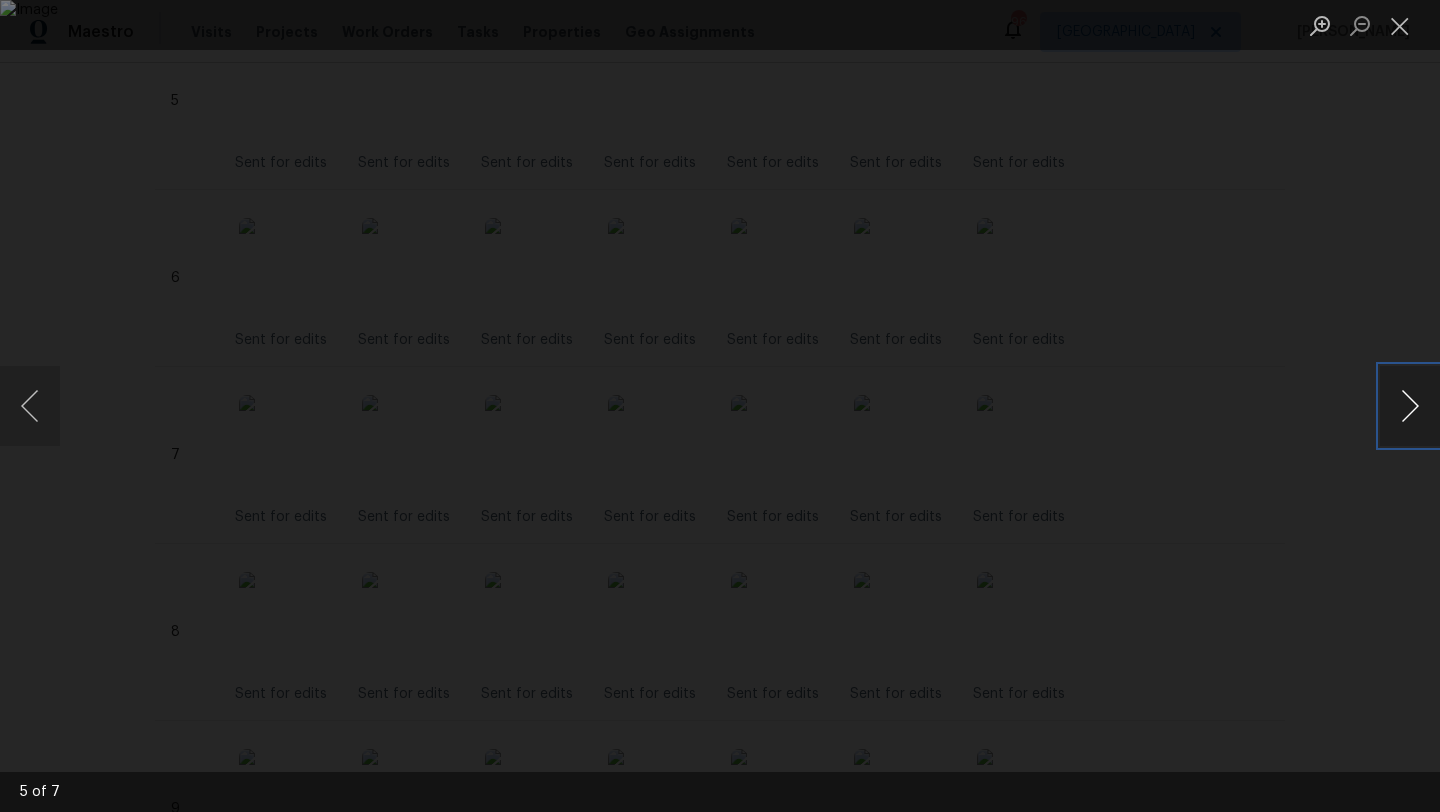 click at bounding box center [1410, 406] 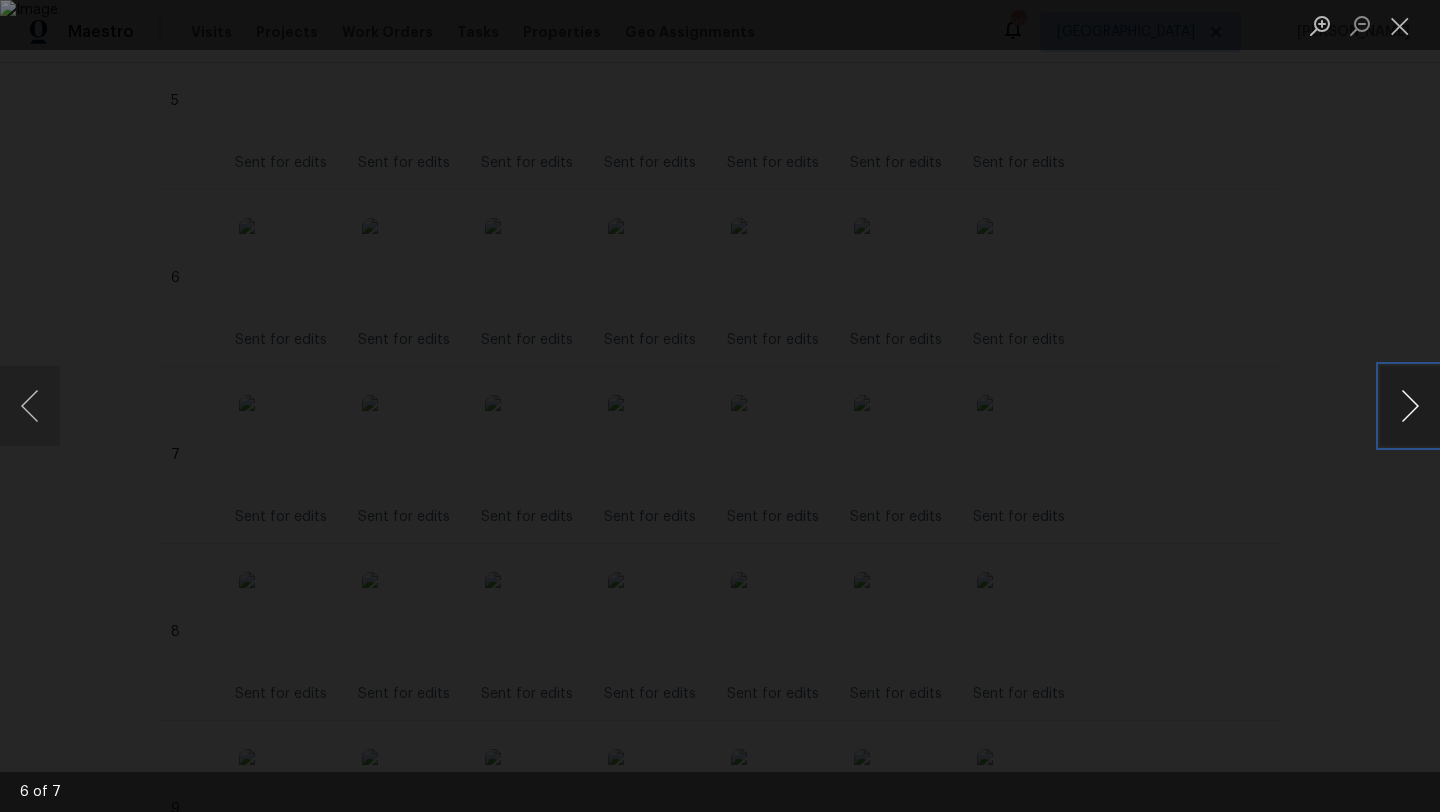 click at bounding box center (1410, 406) 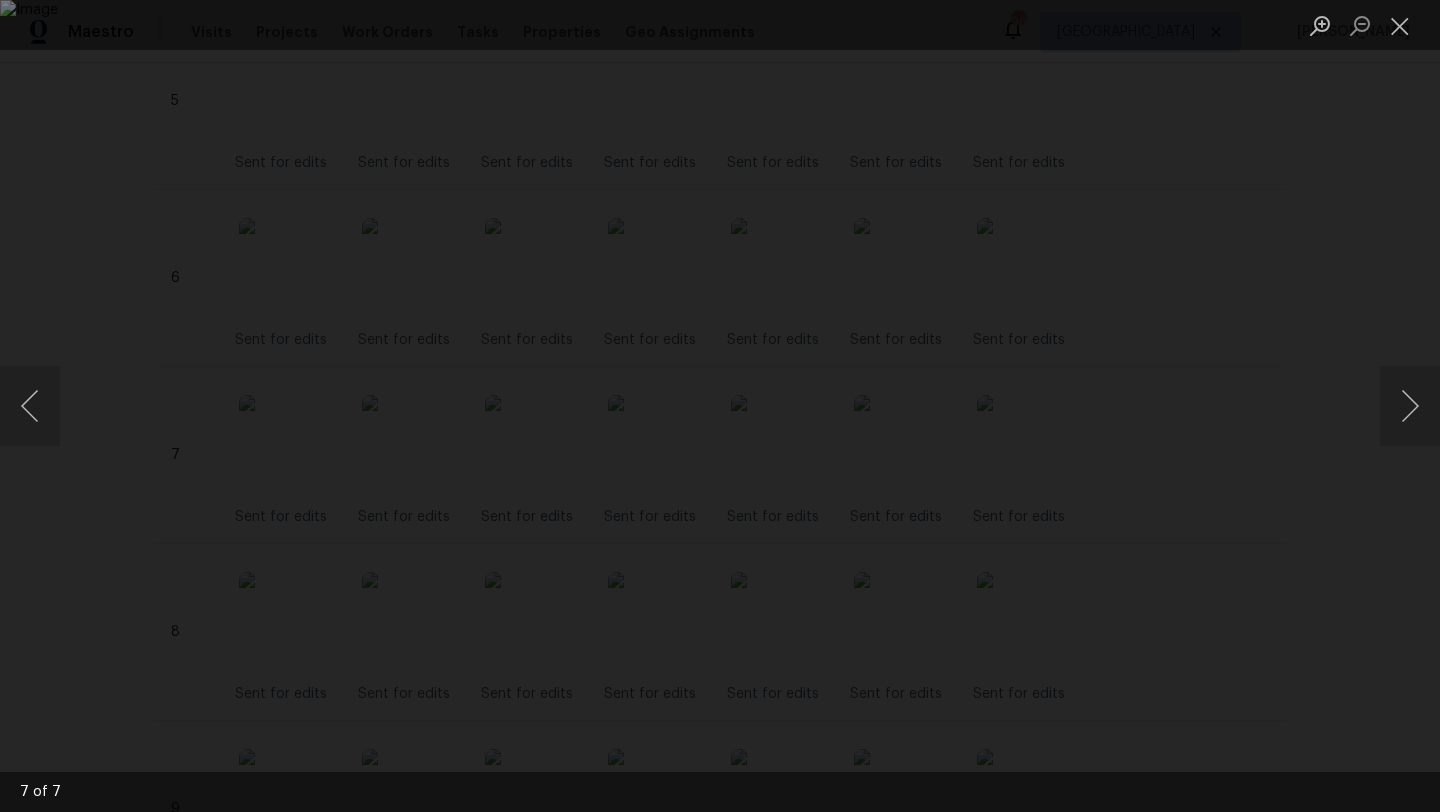 click at bounding box center (720, 406) 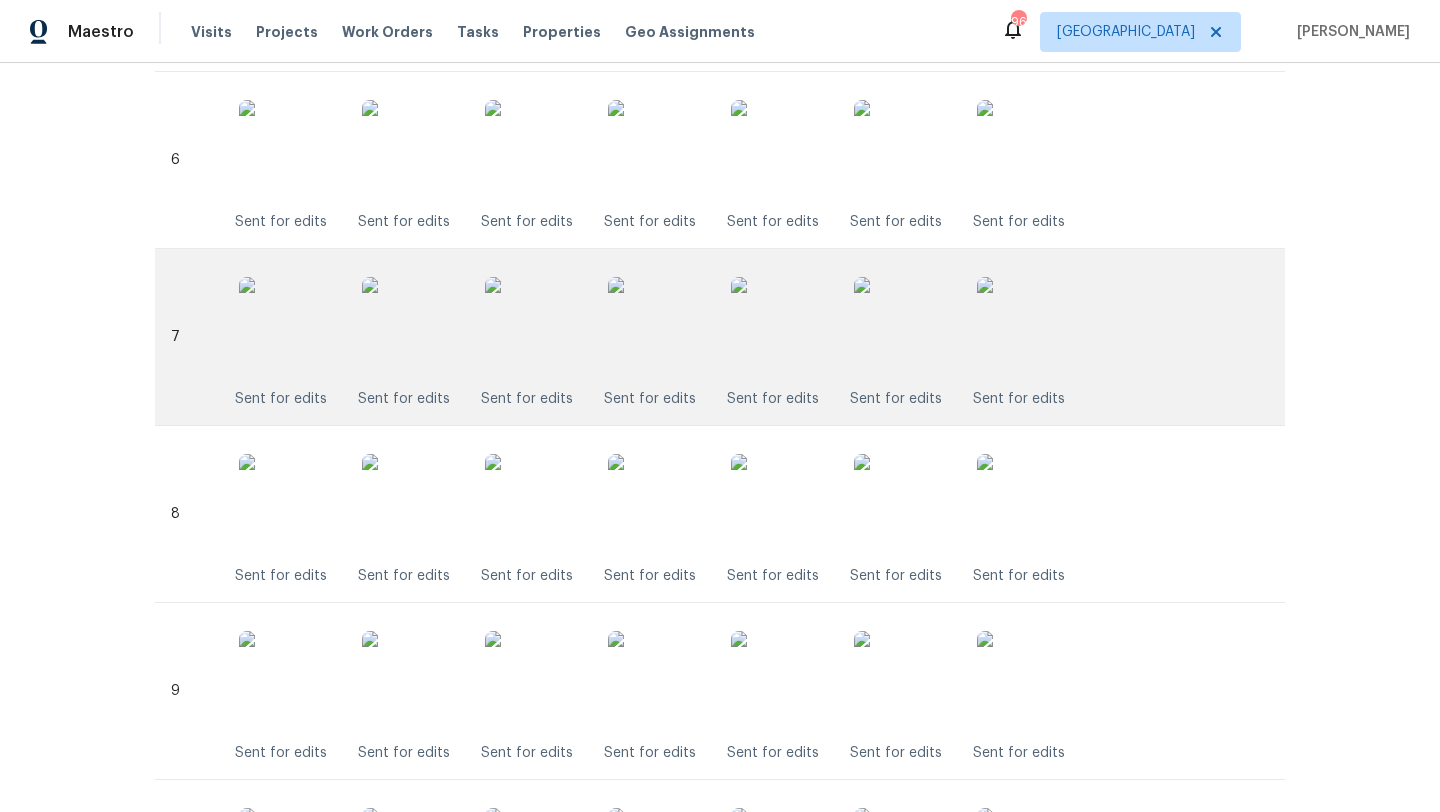 scroll, scrollTop: 1597, scrollLeft: 0, axis: vertical 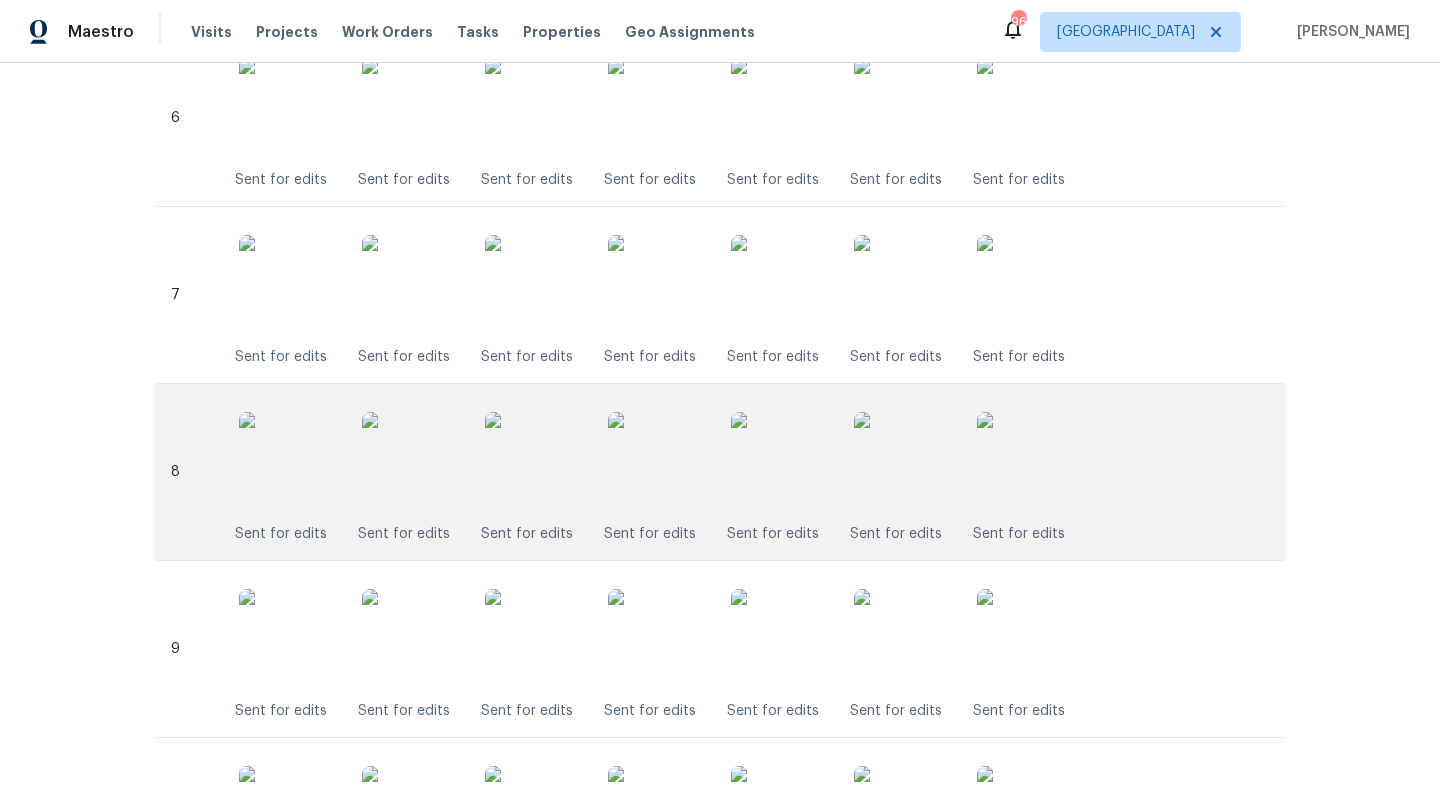 click at bounding box center [781, 462] 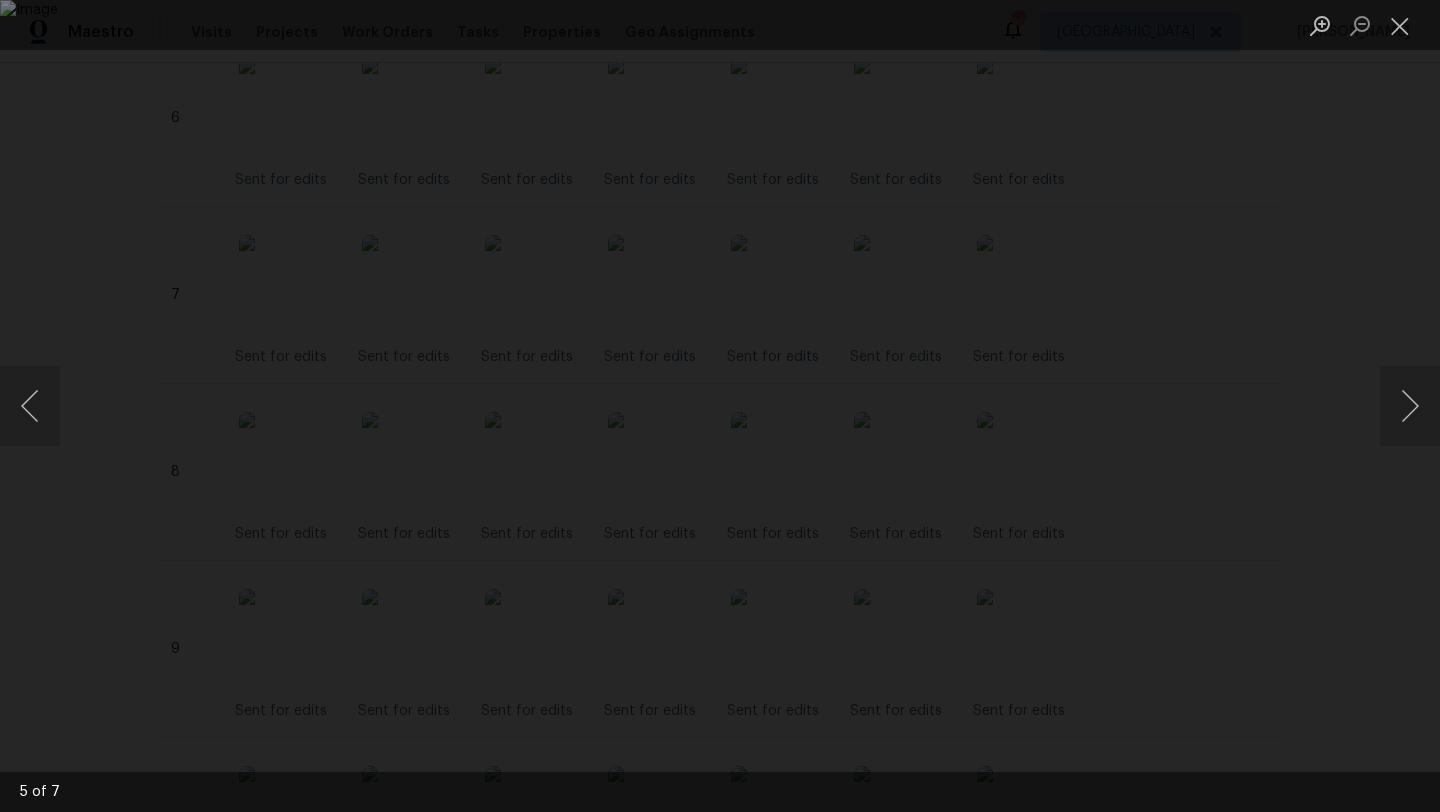 click at bounding box center [720, 406] 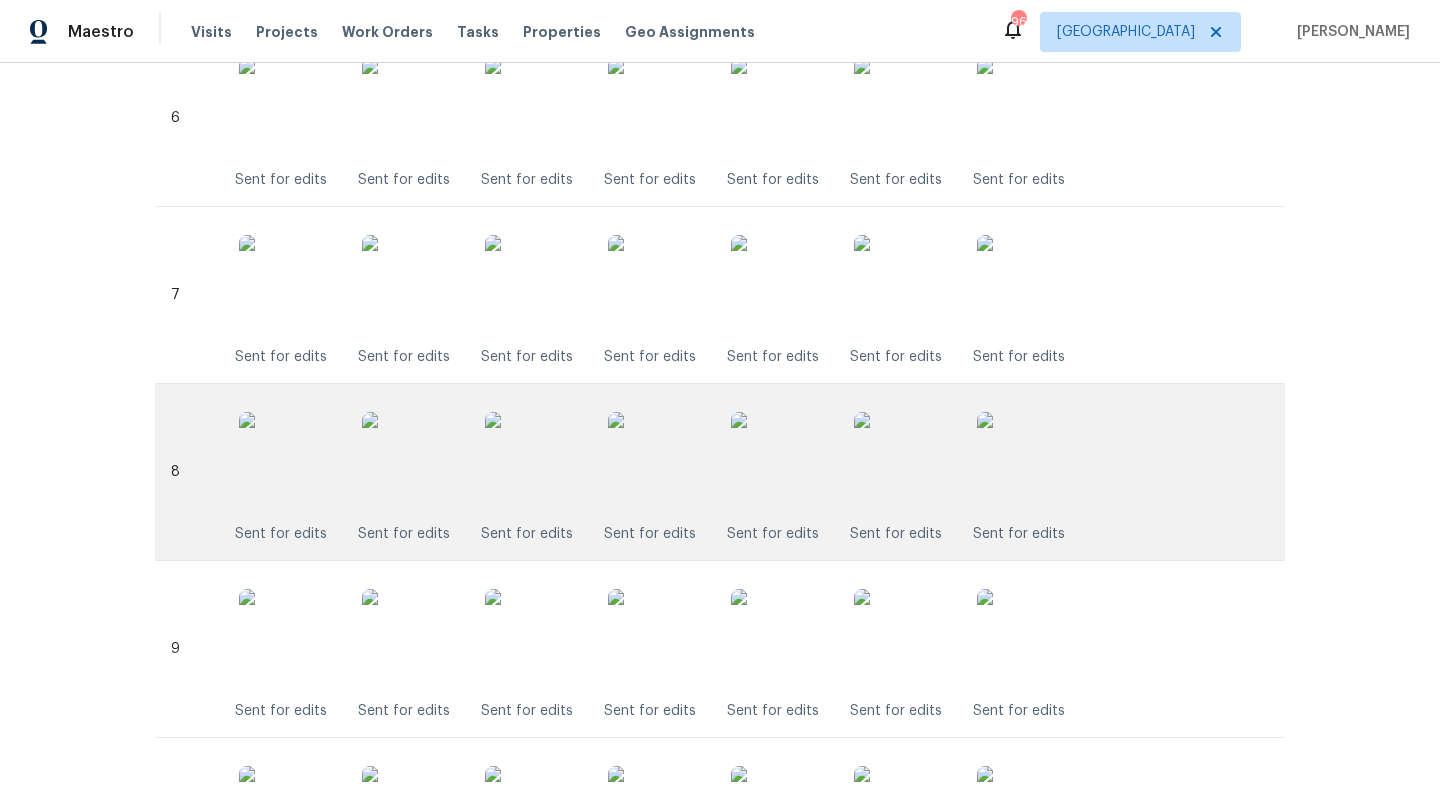 click at bounding box center (1027, 462) 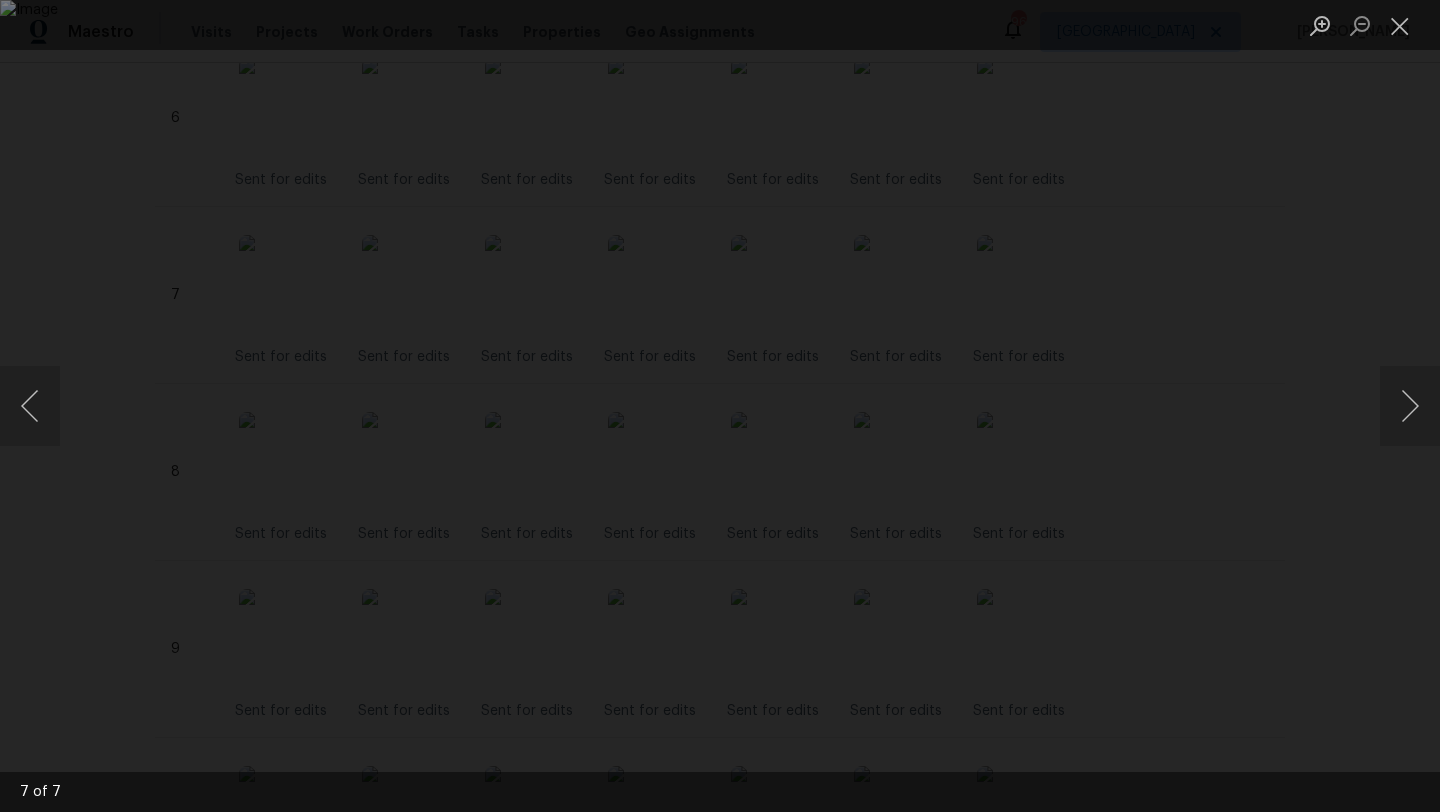 click at bounding box center [720, 406] 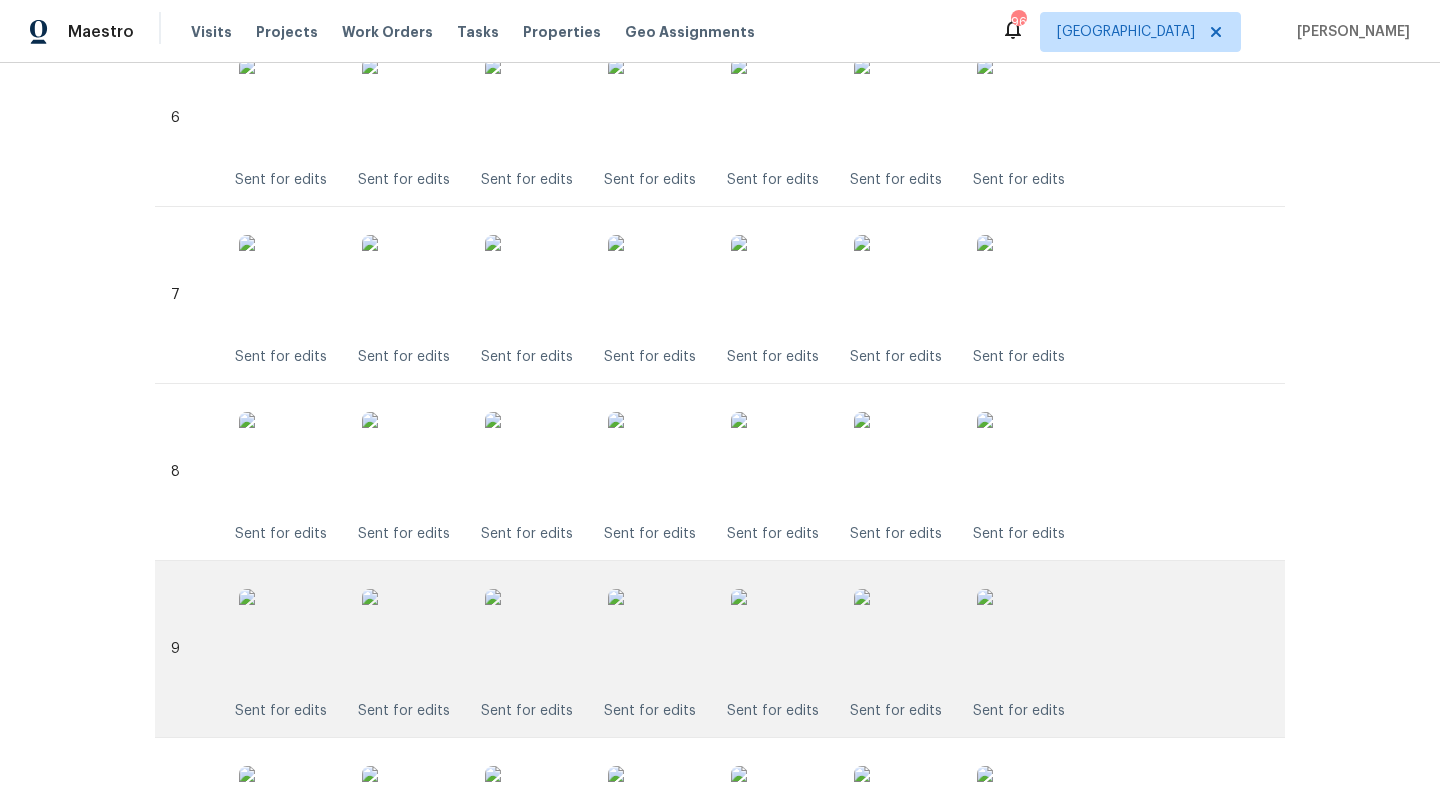 click at bounding box center [658, 639] 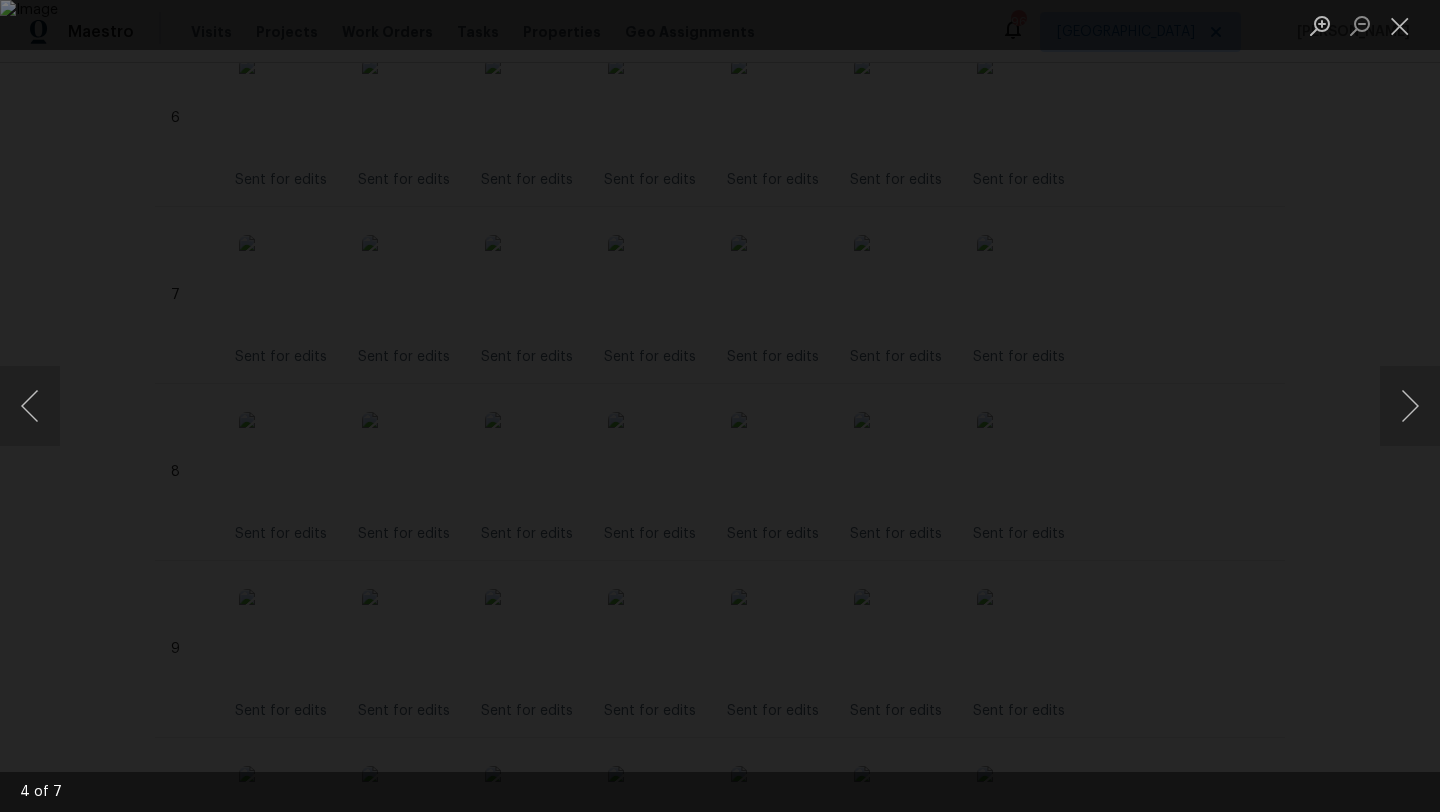 click at bounding box center (720, 406) 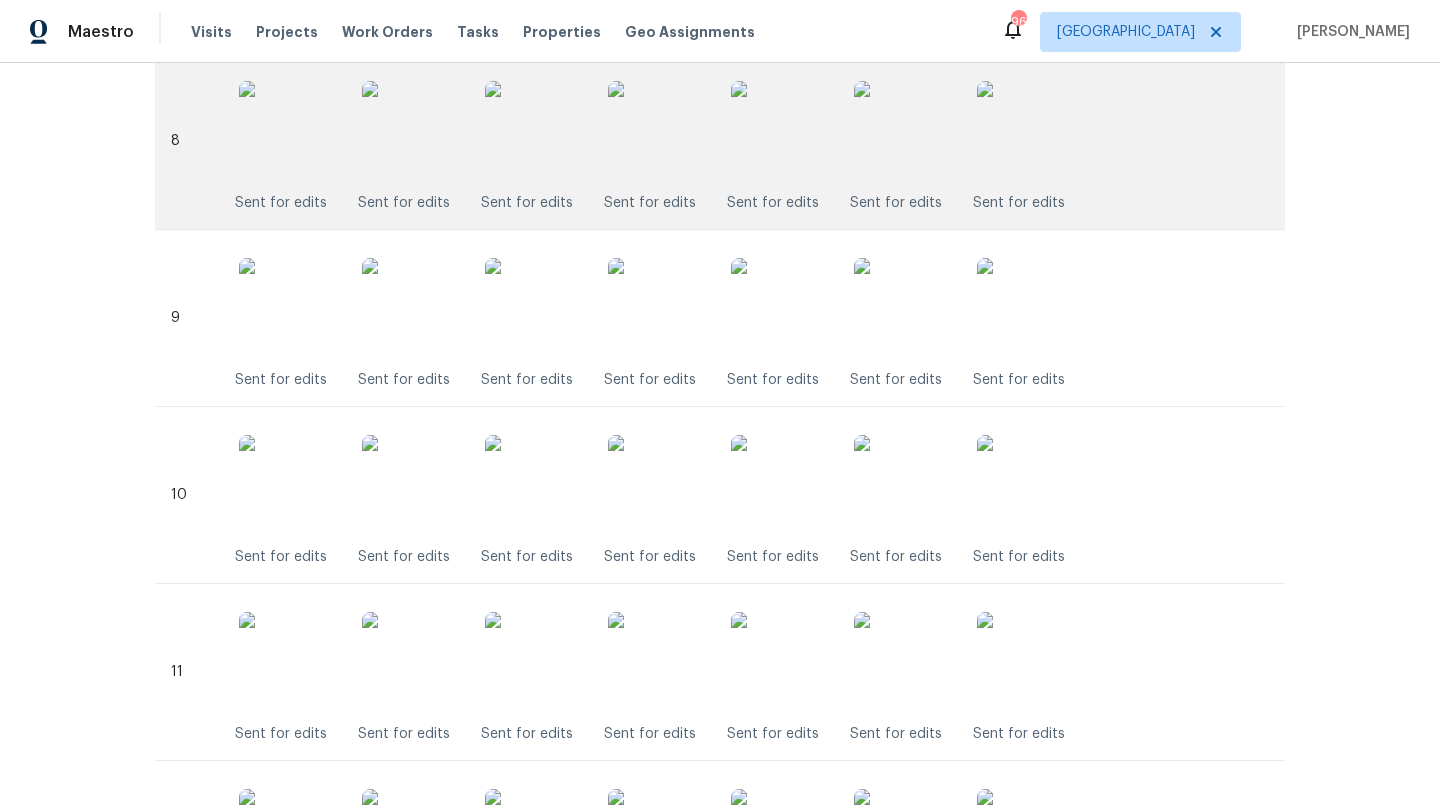 scroll, scrollTop: 1929, scrollLeft: 0, axis: vertical 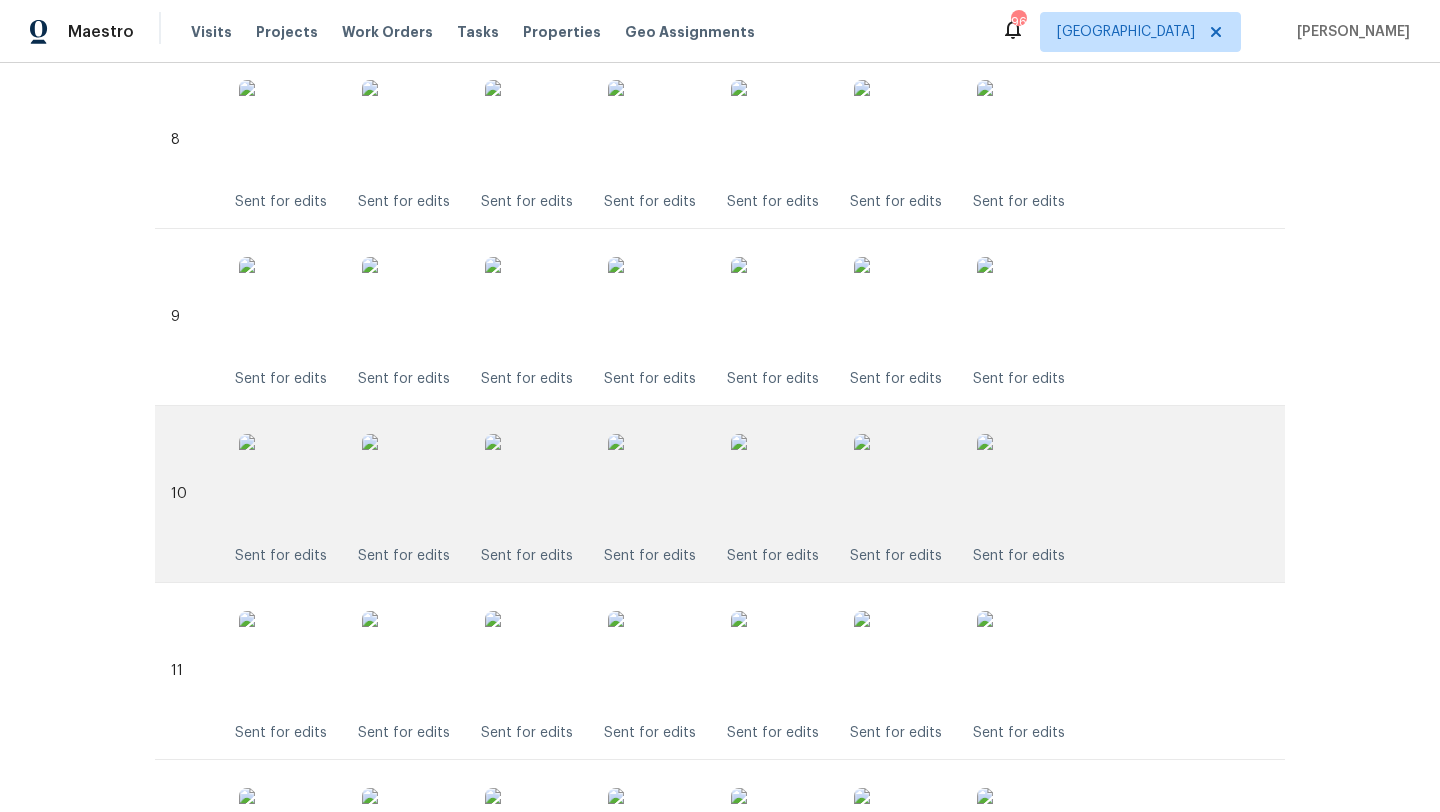 click at bounding box center (658, 484) 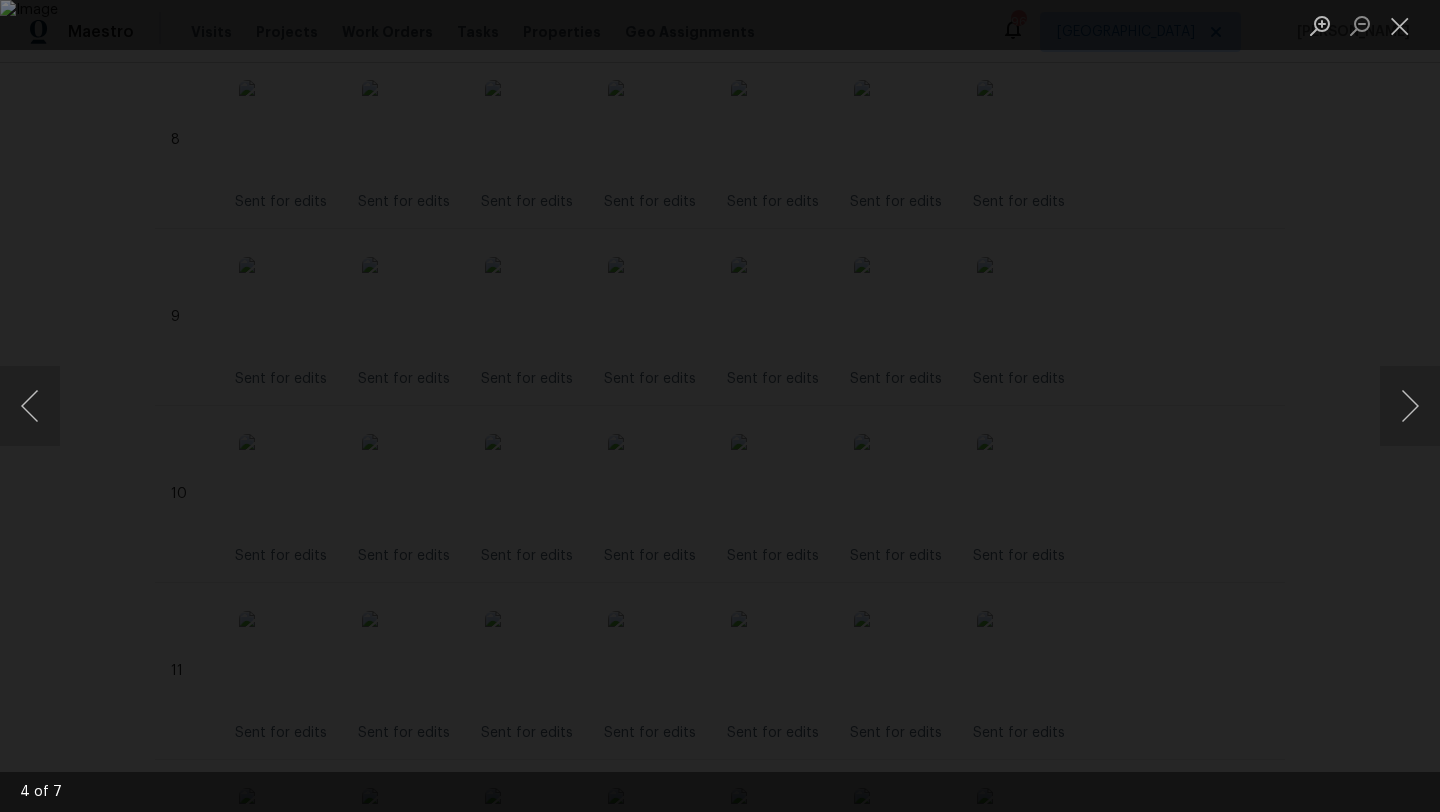 click at bounding box center (720, 406) 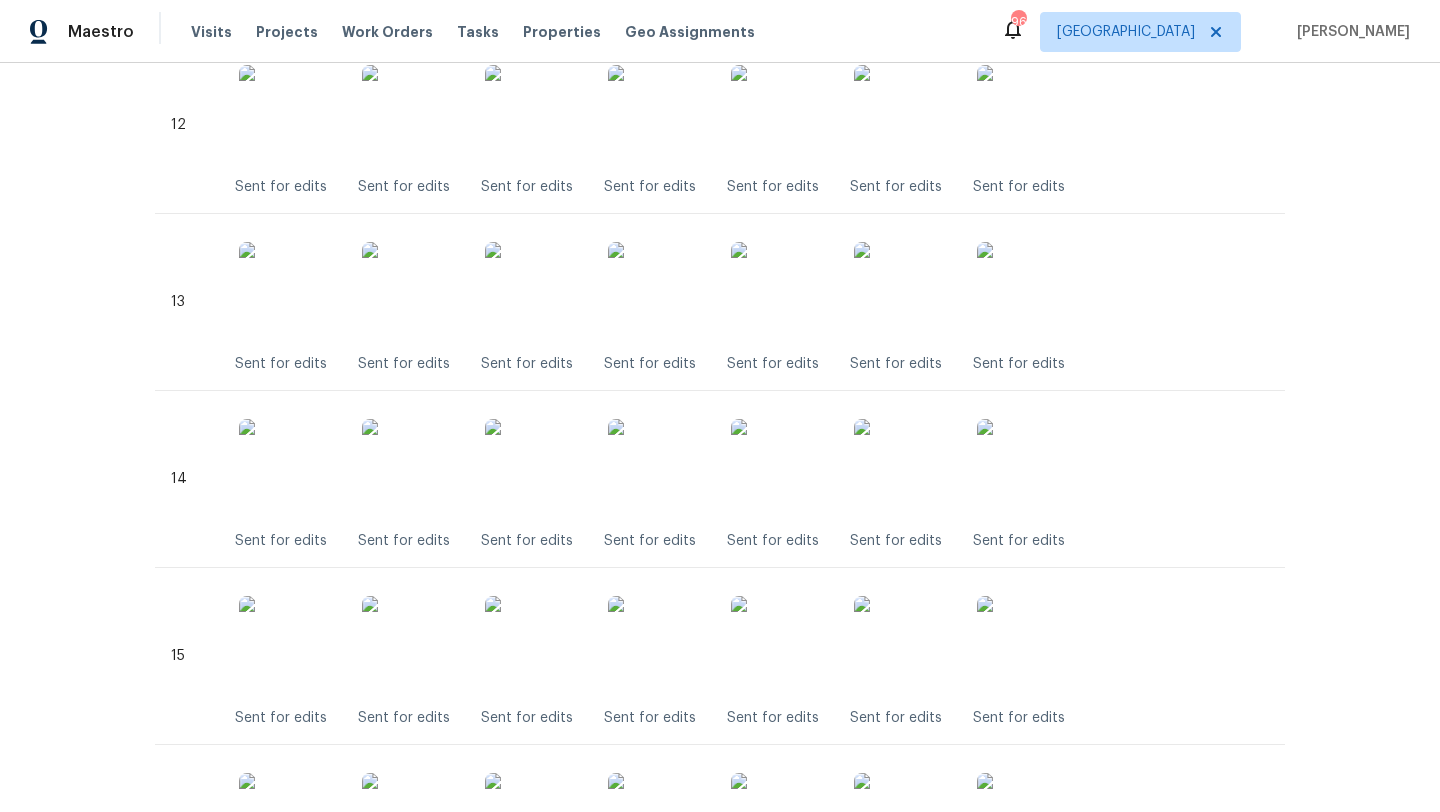 scroll, scrollTop: 2665, scrollLeft: 0, axis: vertical 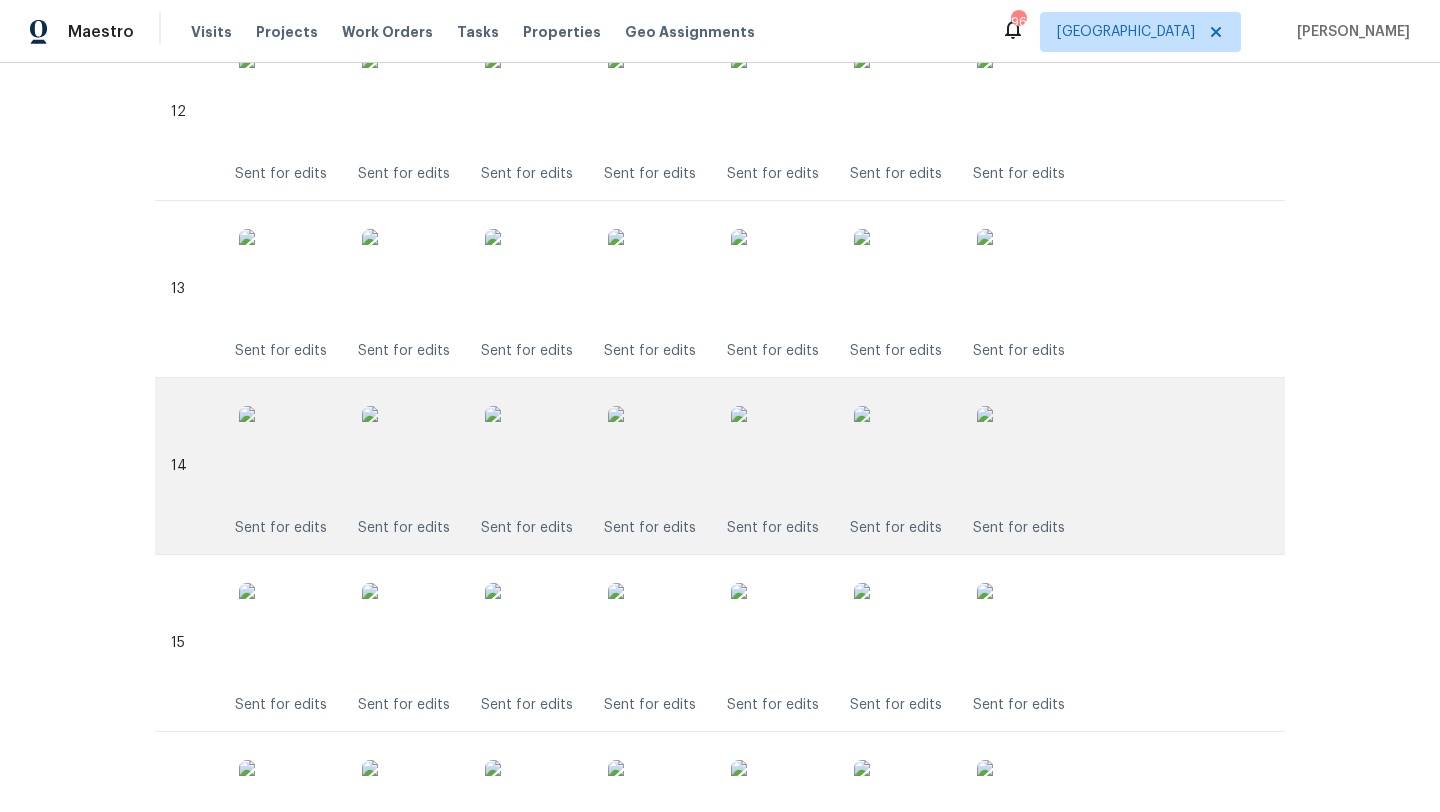 click at bounding box center (781, 456) 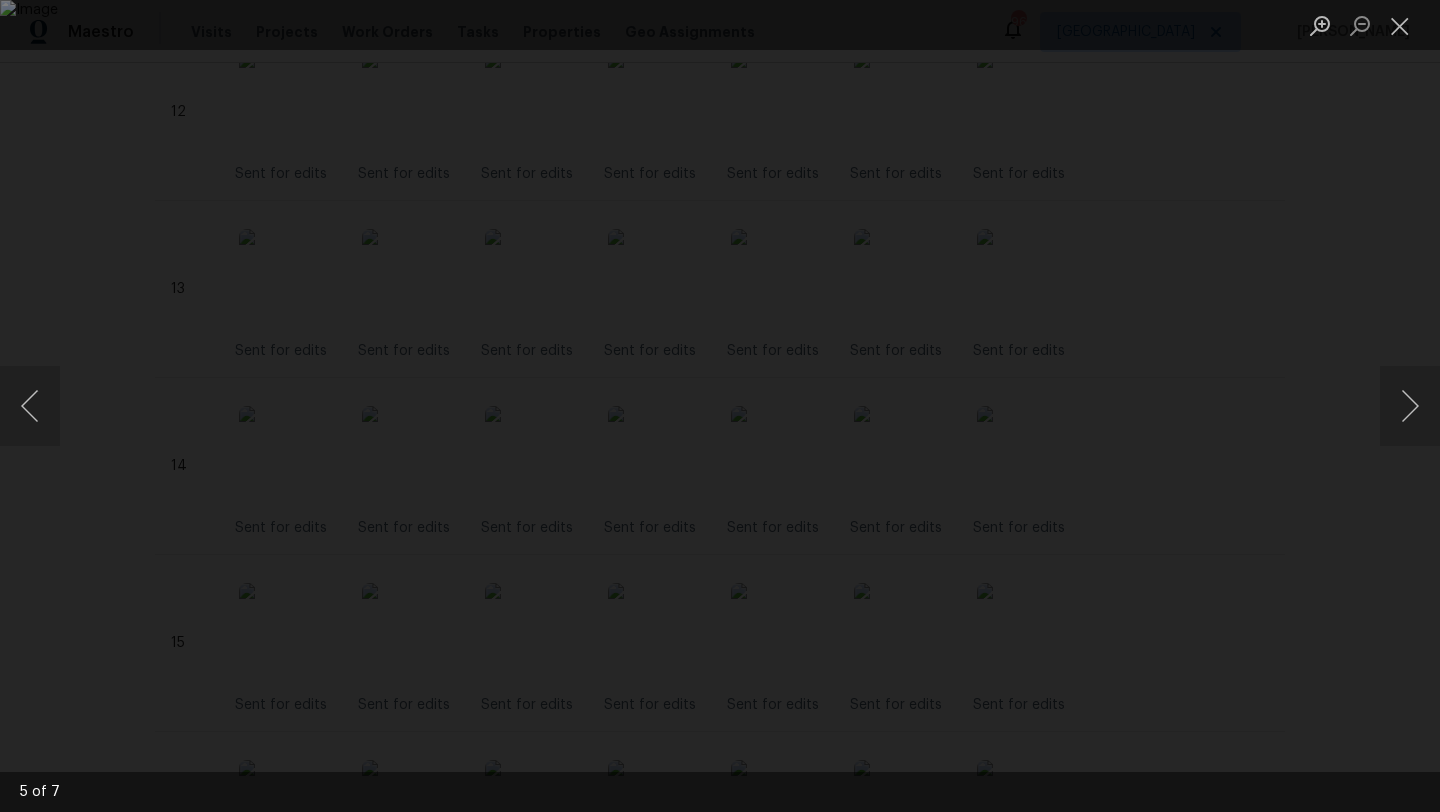 click at bounding box center (720, 406) 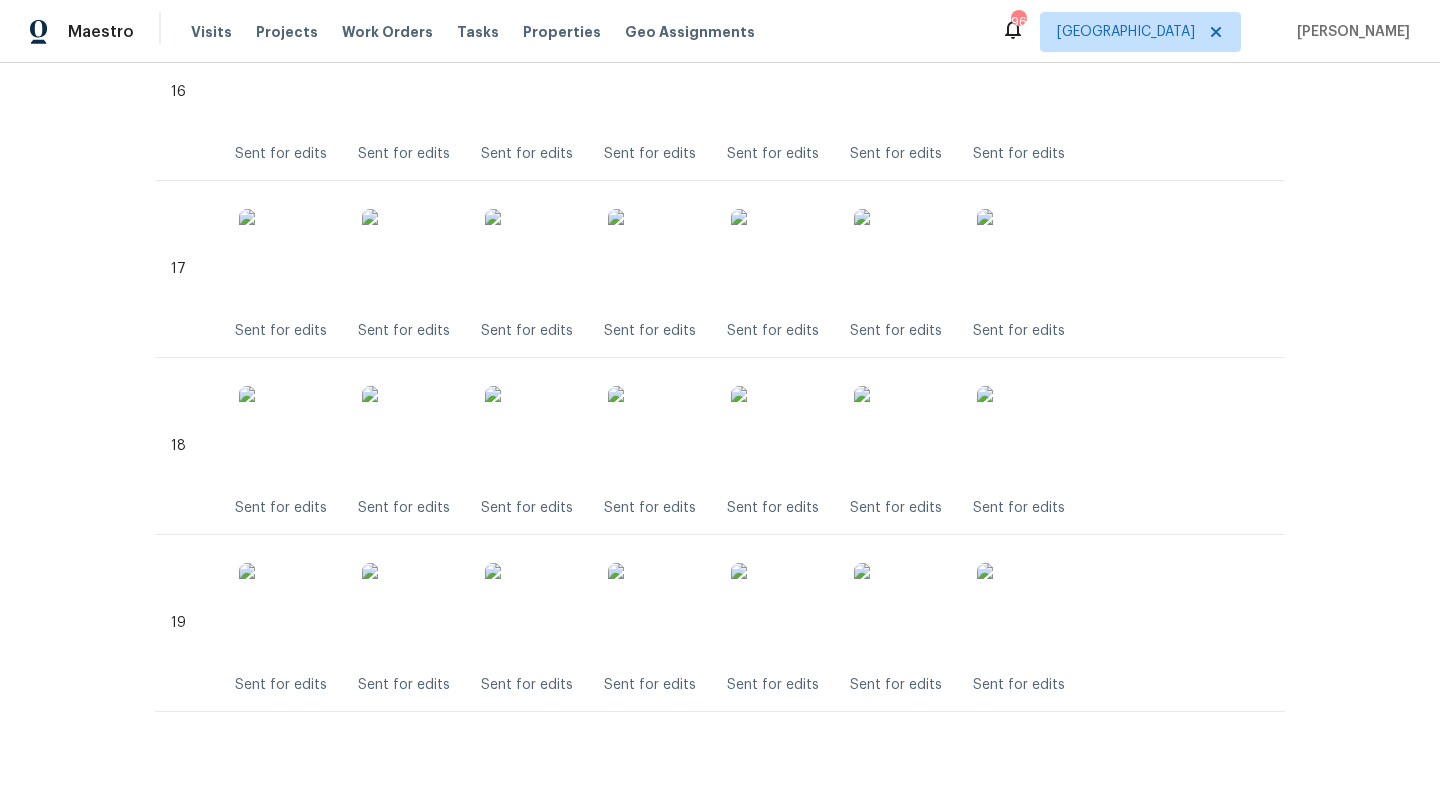 scroll, scrollTop: 3413, scrollLeft: 0, axis: vertical 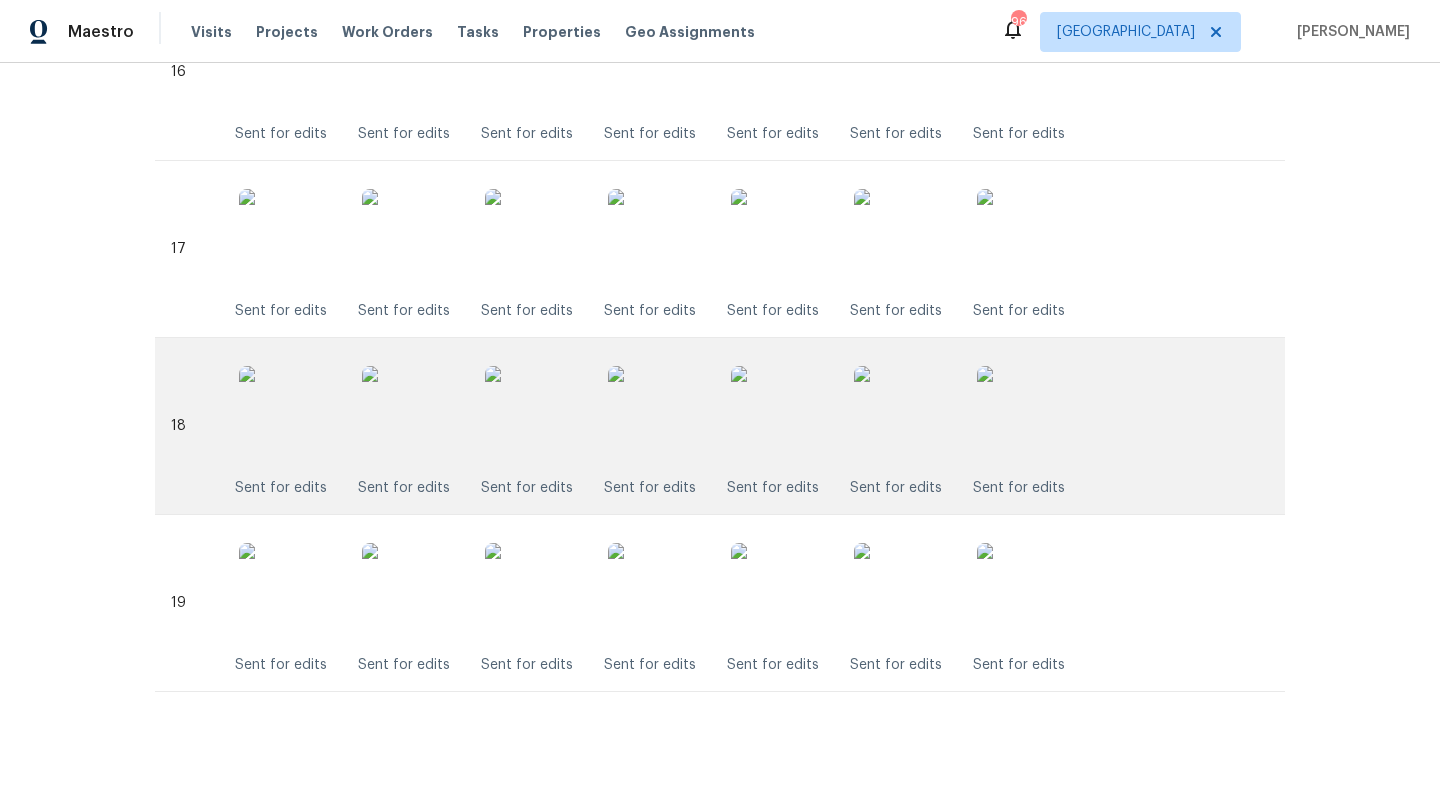 click at bounding box center (781, 416) 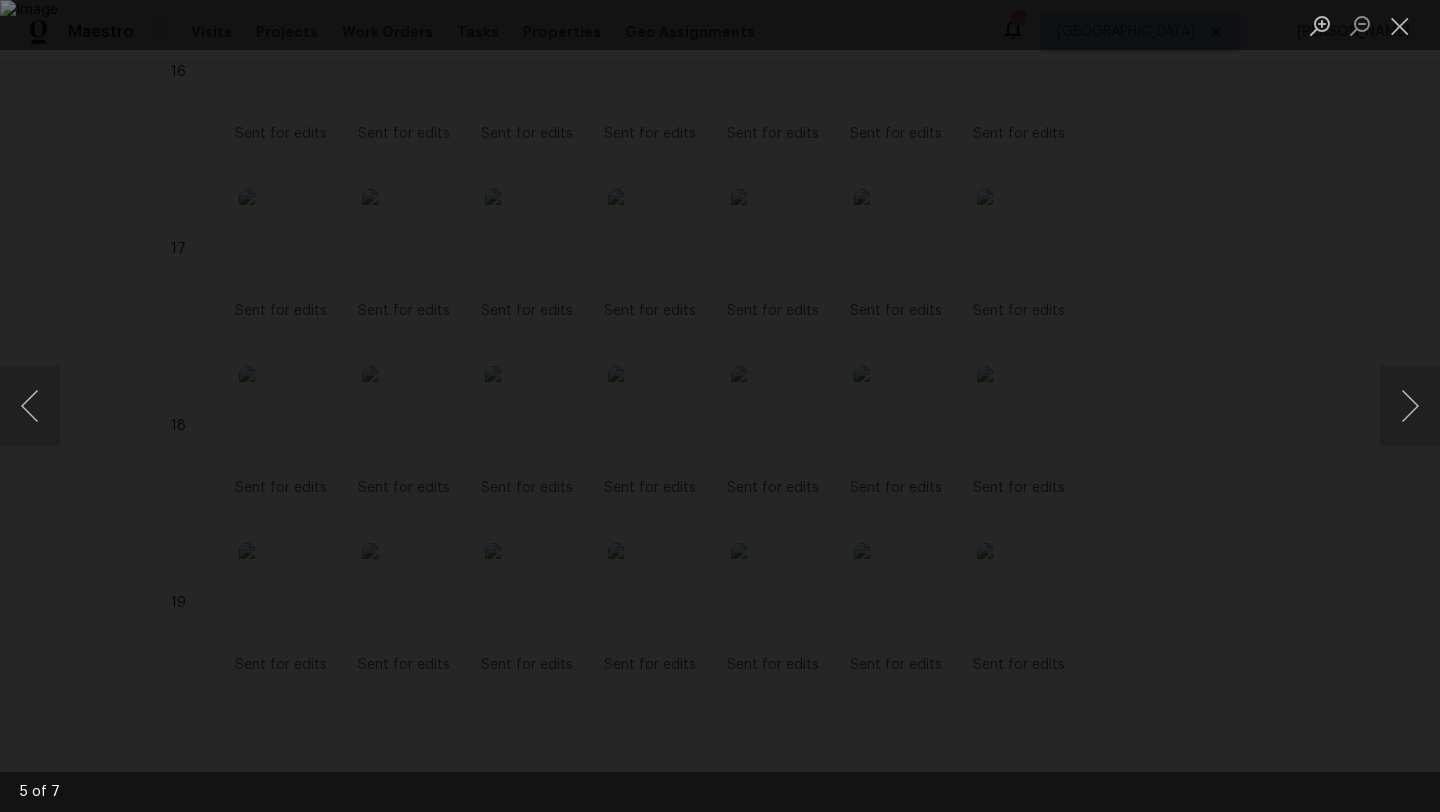 click at bounding box center [720, 406] 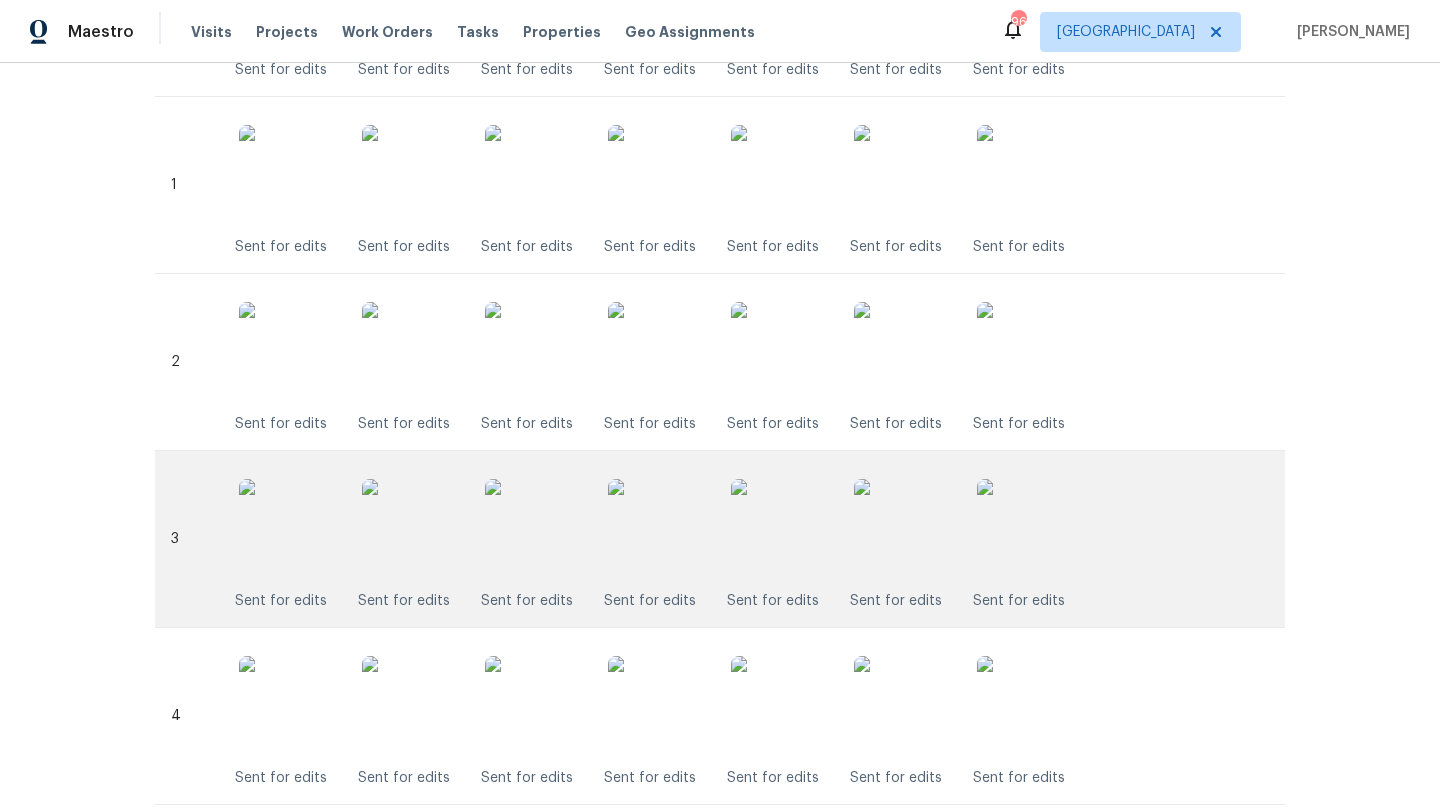 scroll, scrollTop: 0, scrollLeft: 0, axis: both 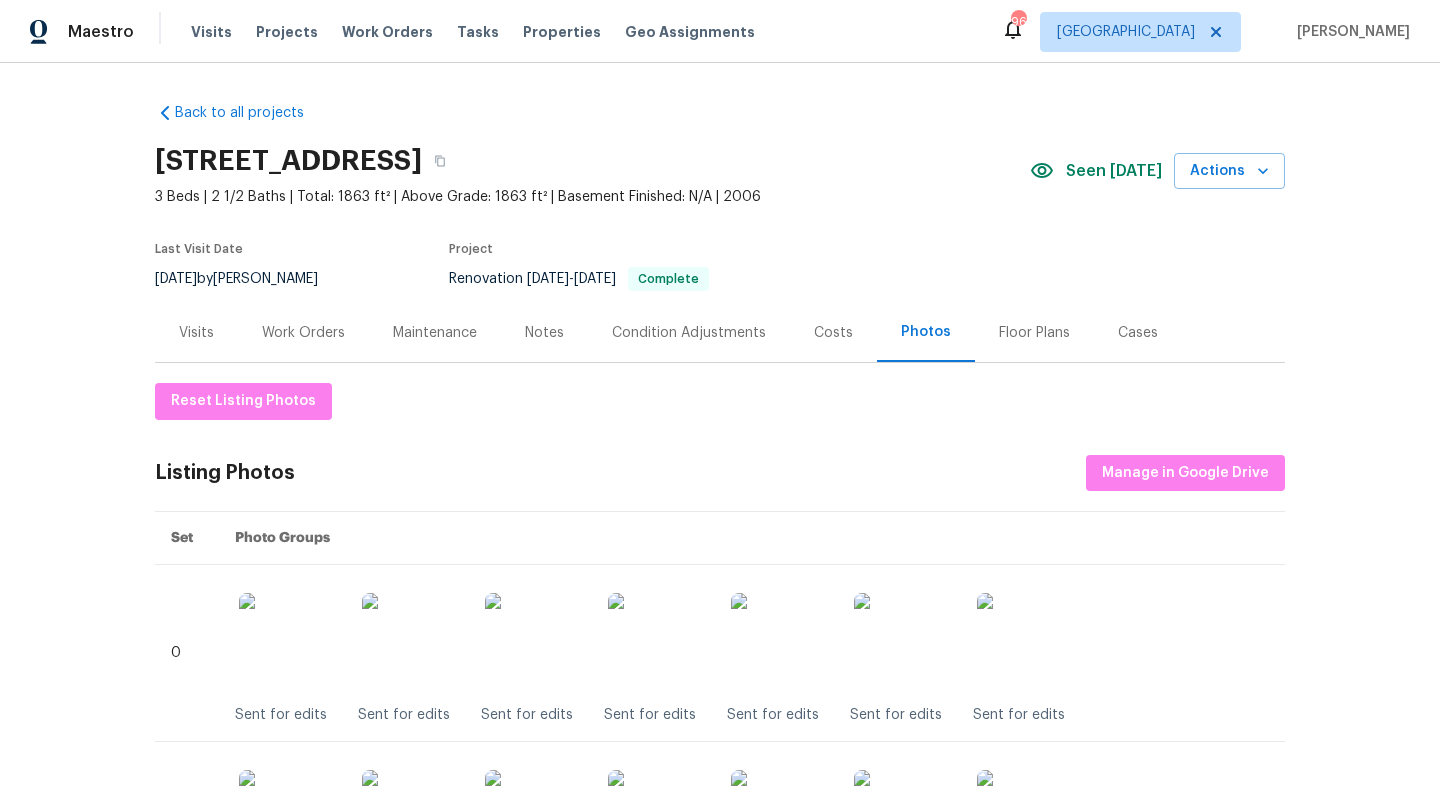 click on "Work Orders" at bounding box center [303, 333] 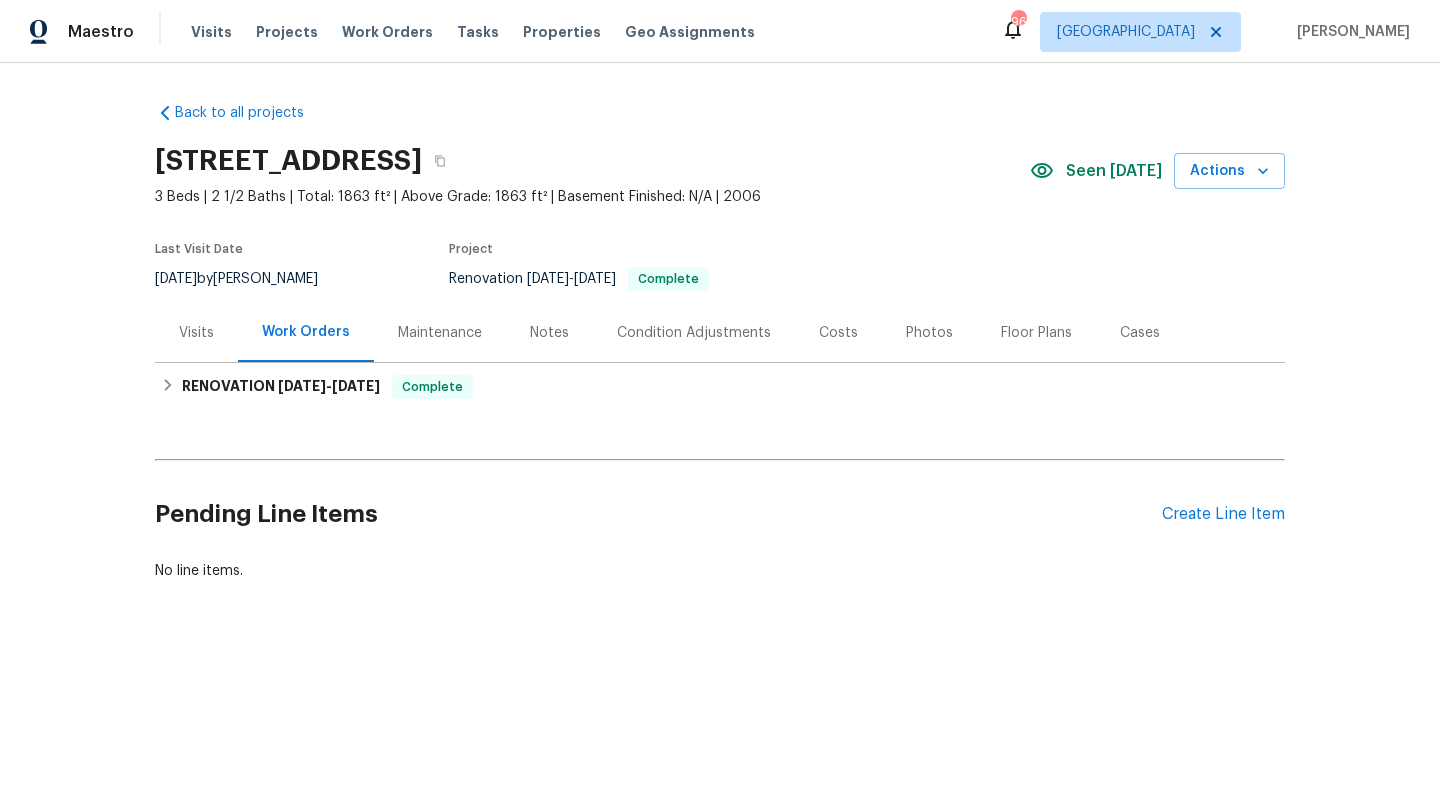 click on "Visits" at bounding box center [196, 333] 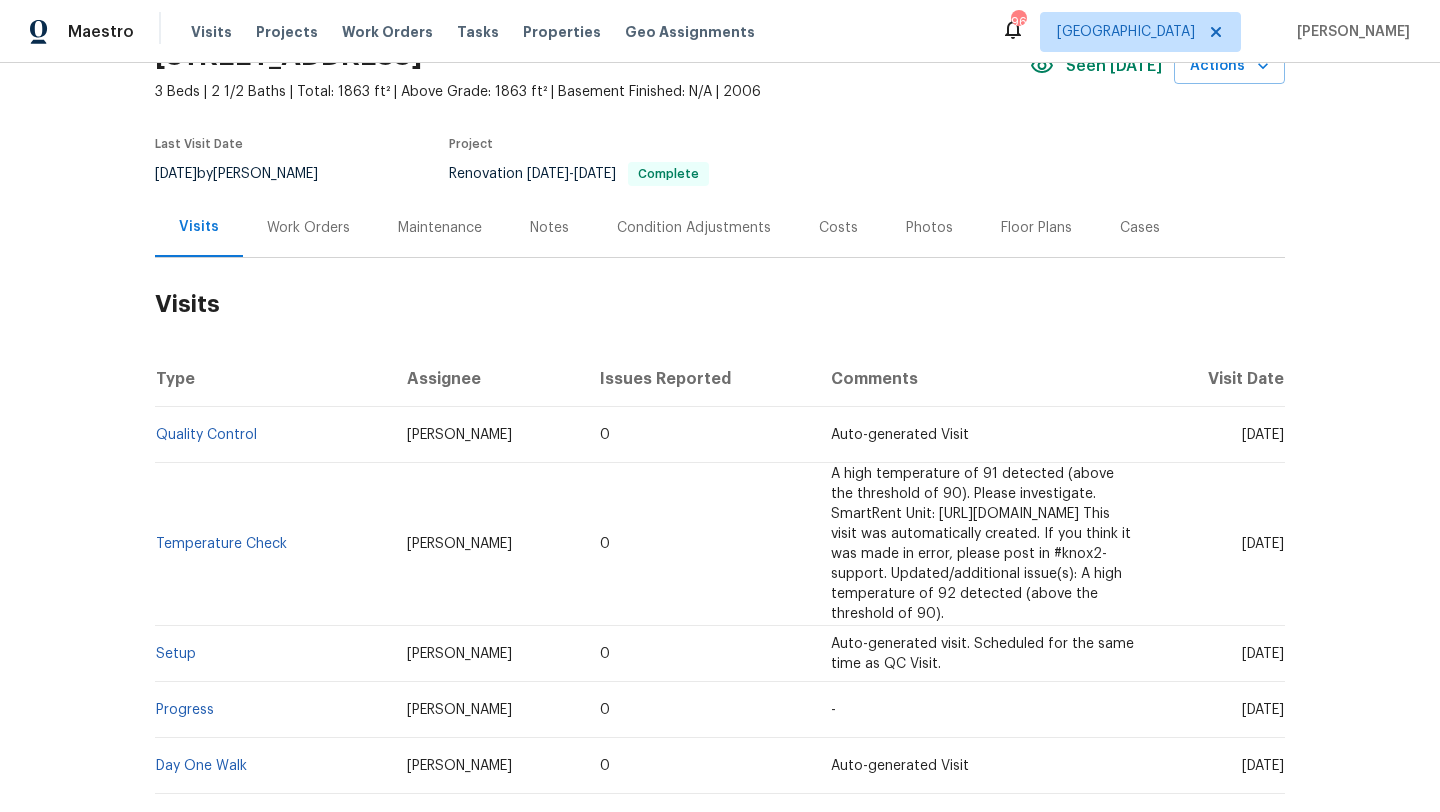 scroll, scrollTop: 0, scrollLeft: 0, axis: both 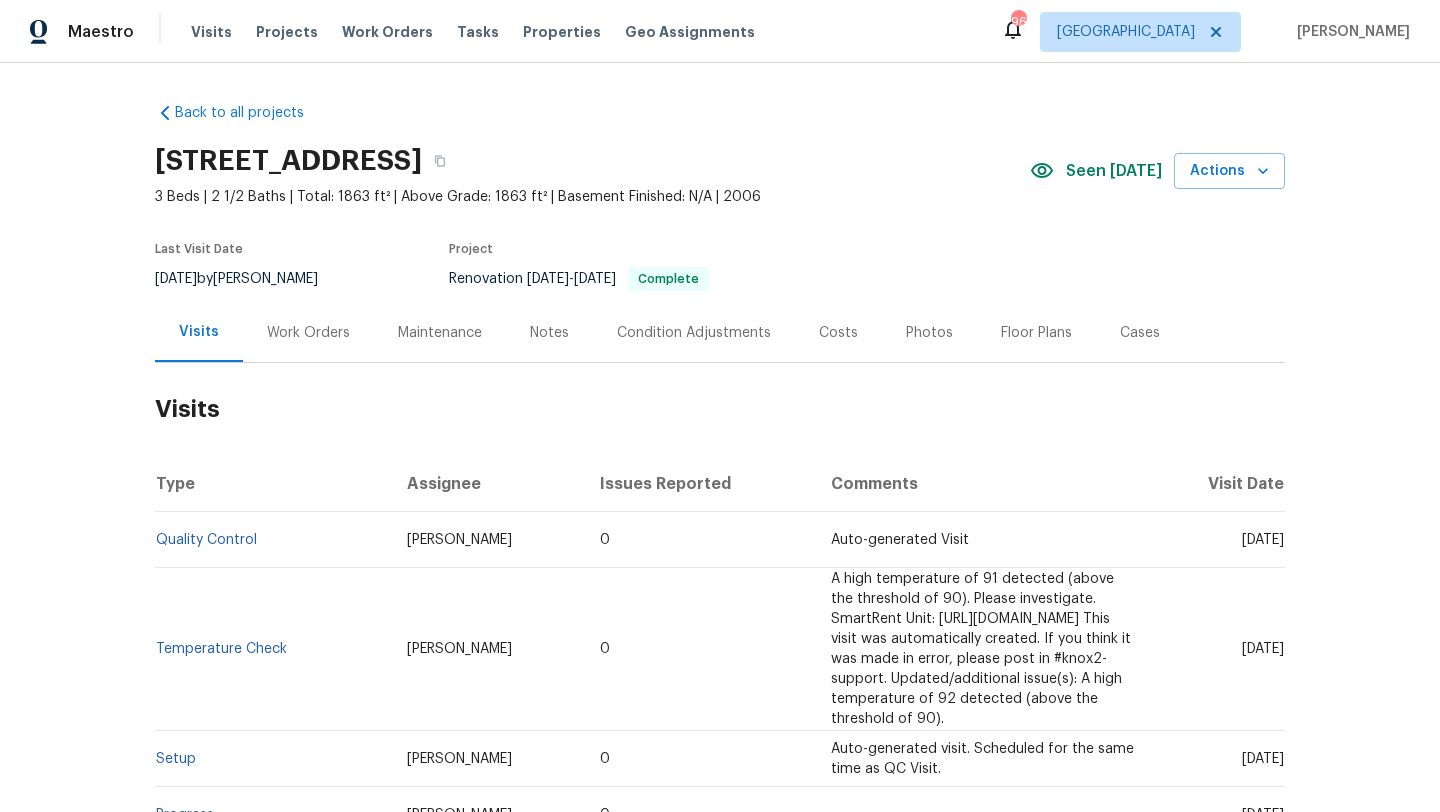 click on "Work Orders" at bounding box center (308, 333) 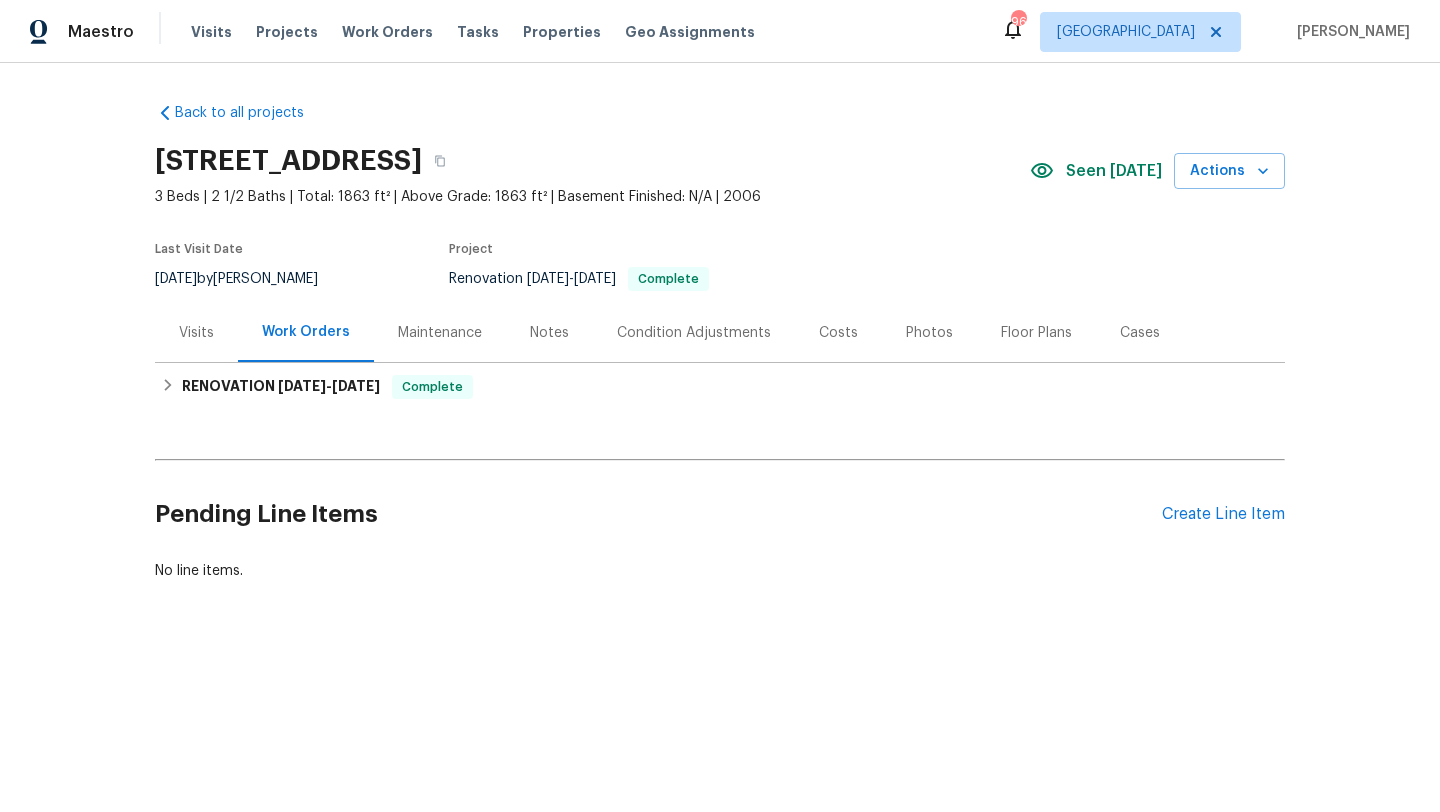 click on "Costs" at bounding box center [838, 333] 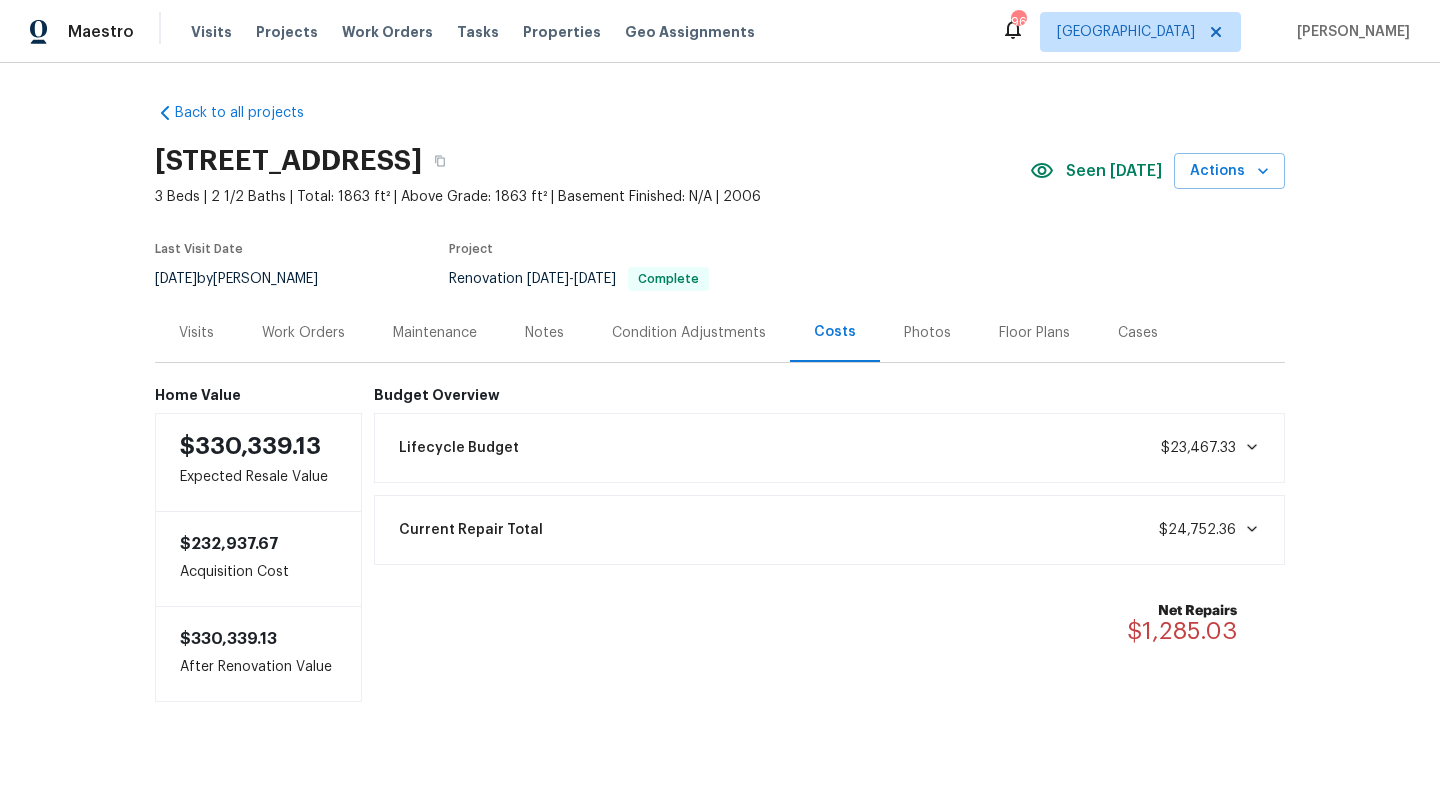 click on "Visits" at bounding box center [196, 332] 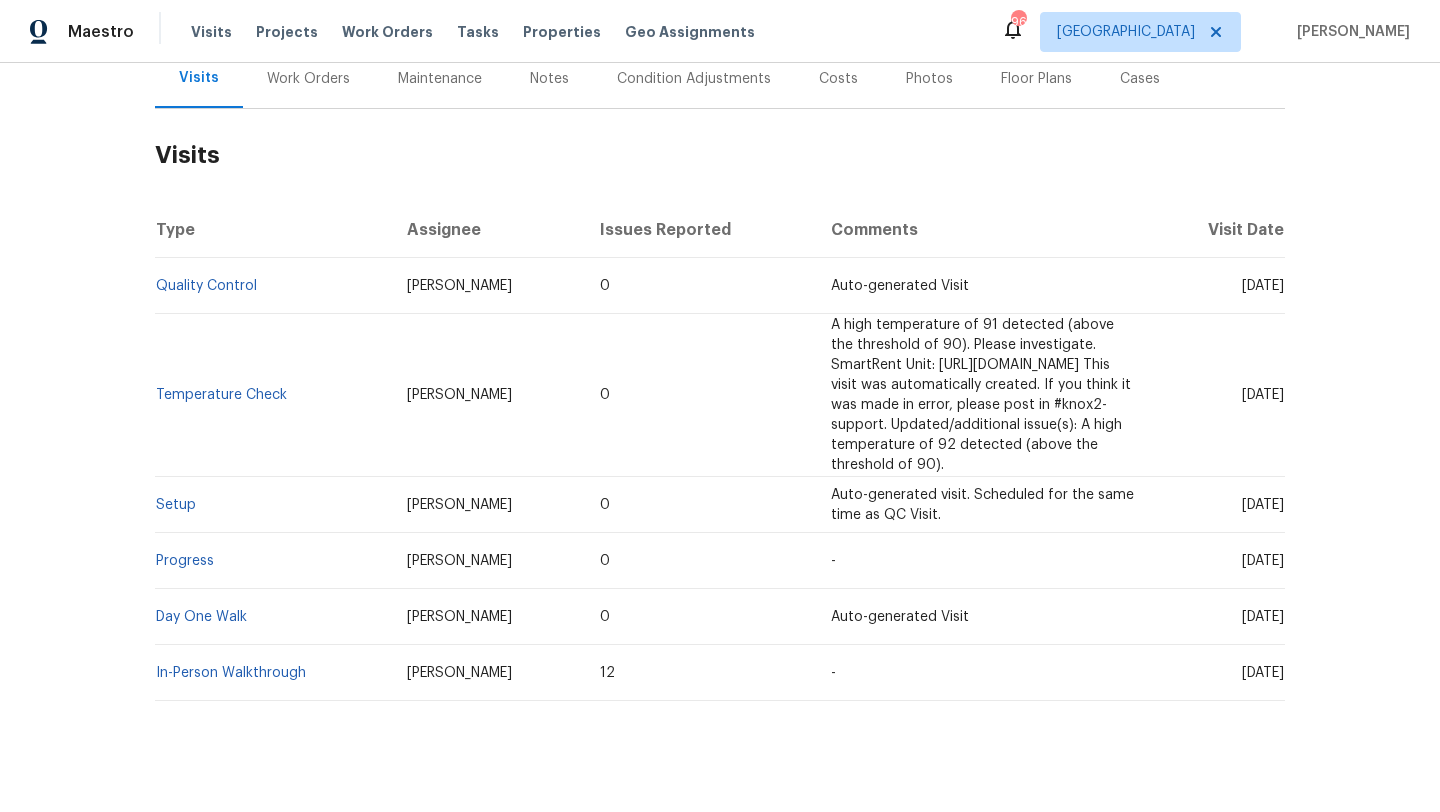 scroll, scrollTop: 259, scrollLeft: 0, axis: vertical 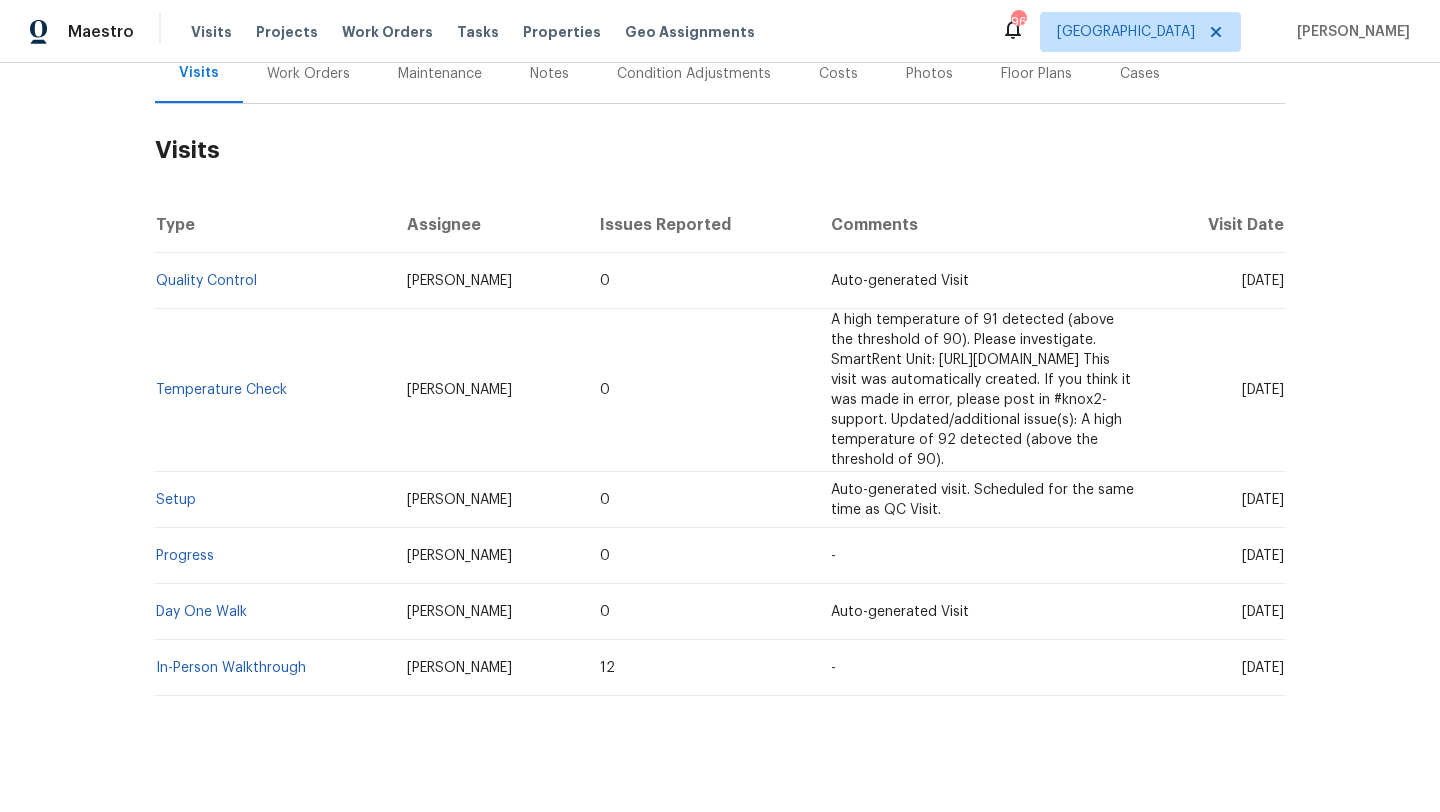 click on "Costs" at bounding box center (838, 73) 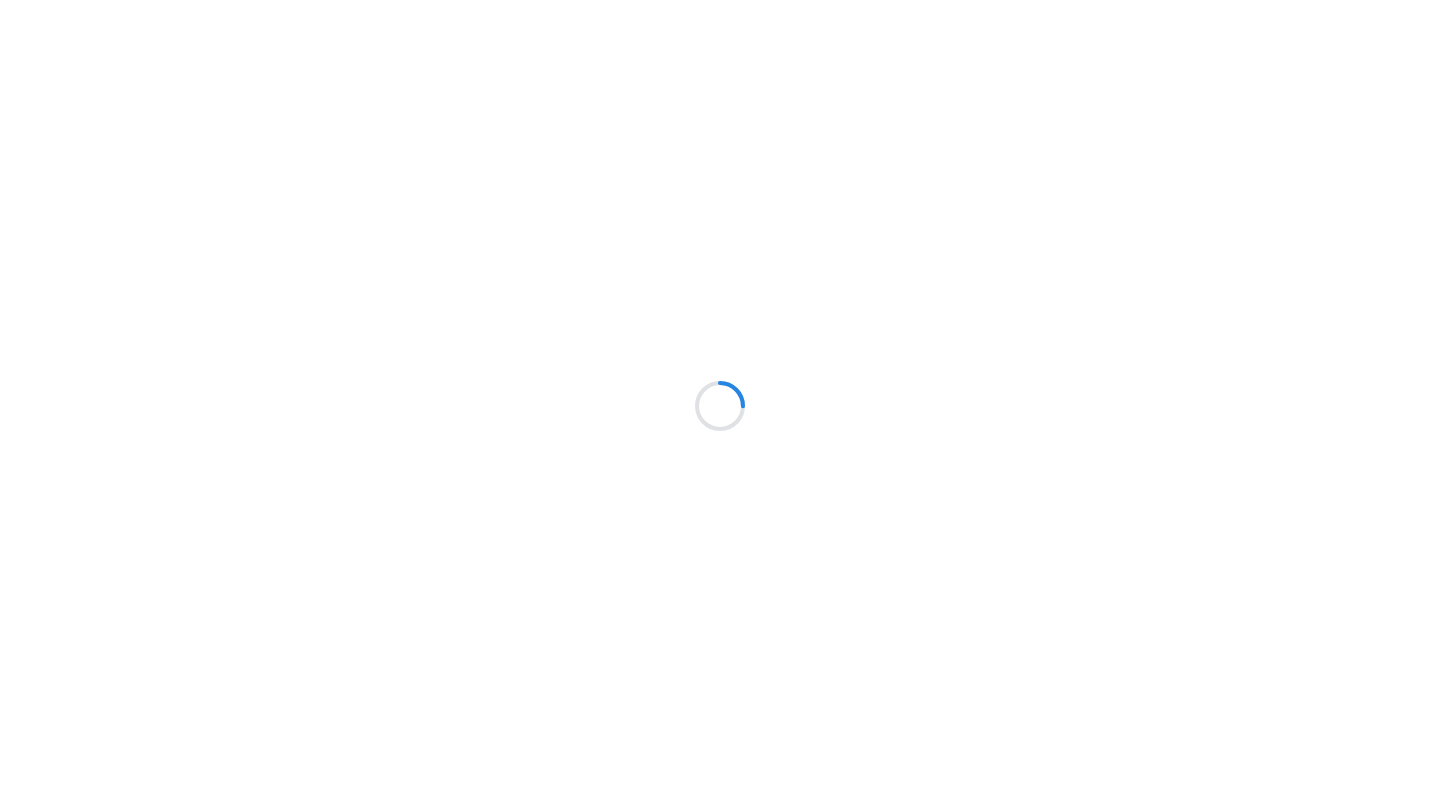 scroll, scrollTop: 0, scrollLeft: 0, axis: both 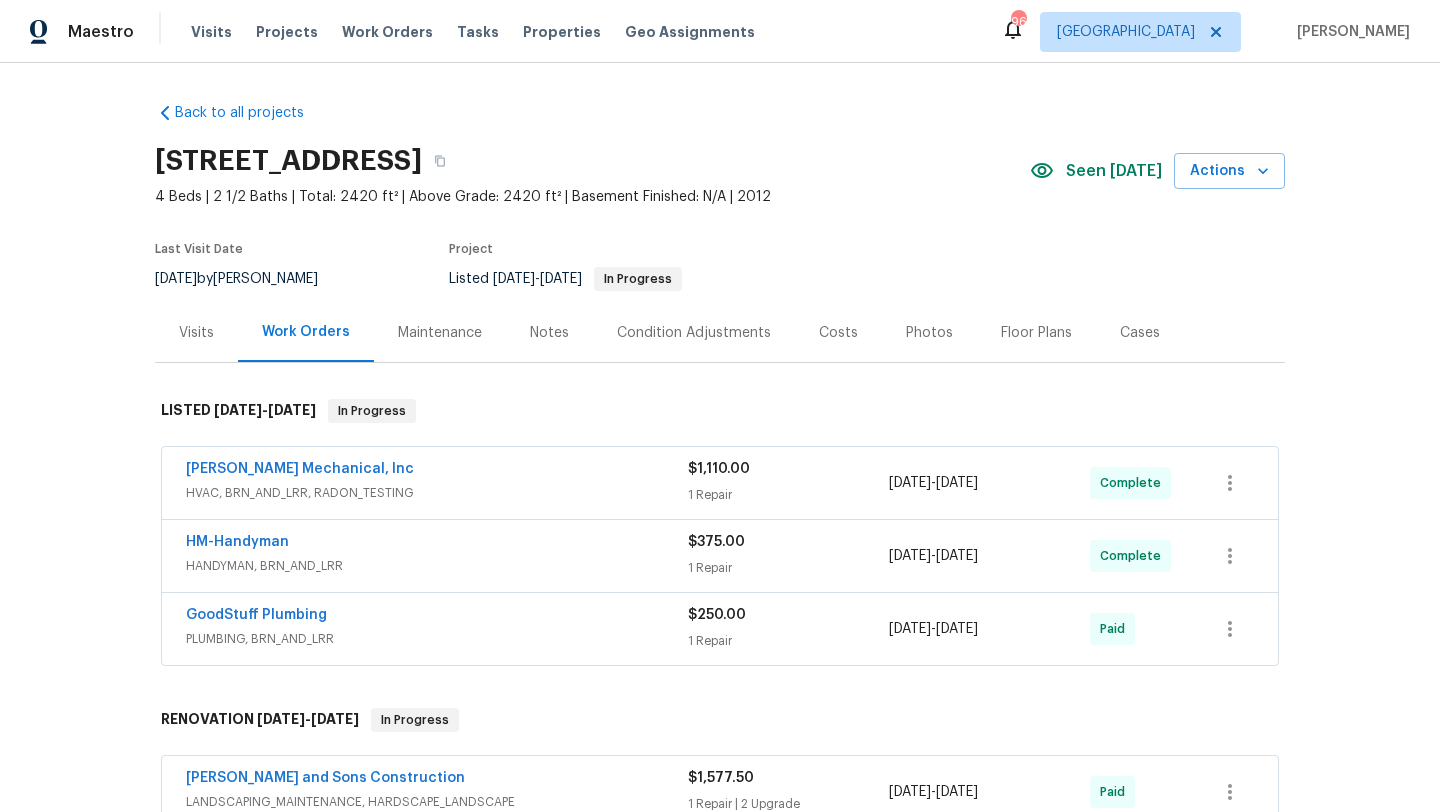 click on "Photos" at bounding box center [929, 332] 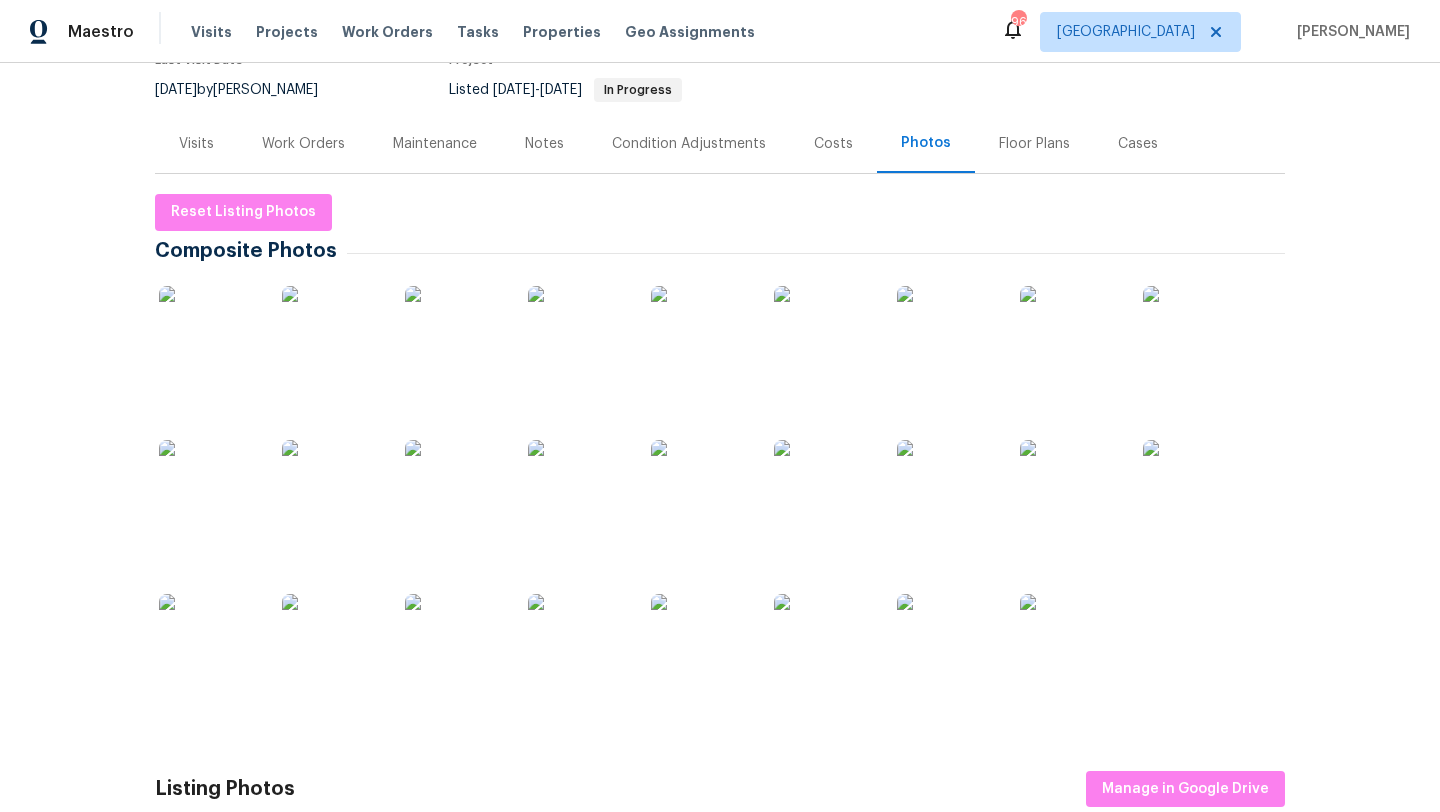 scroll, scrollTop: 330, scrollLeft: 0, axis: vertical 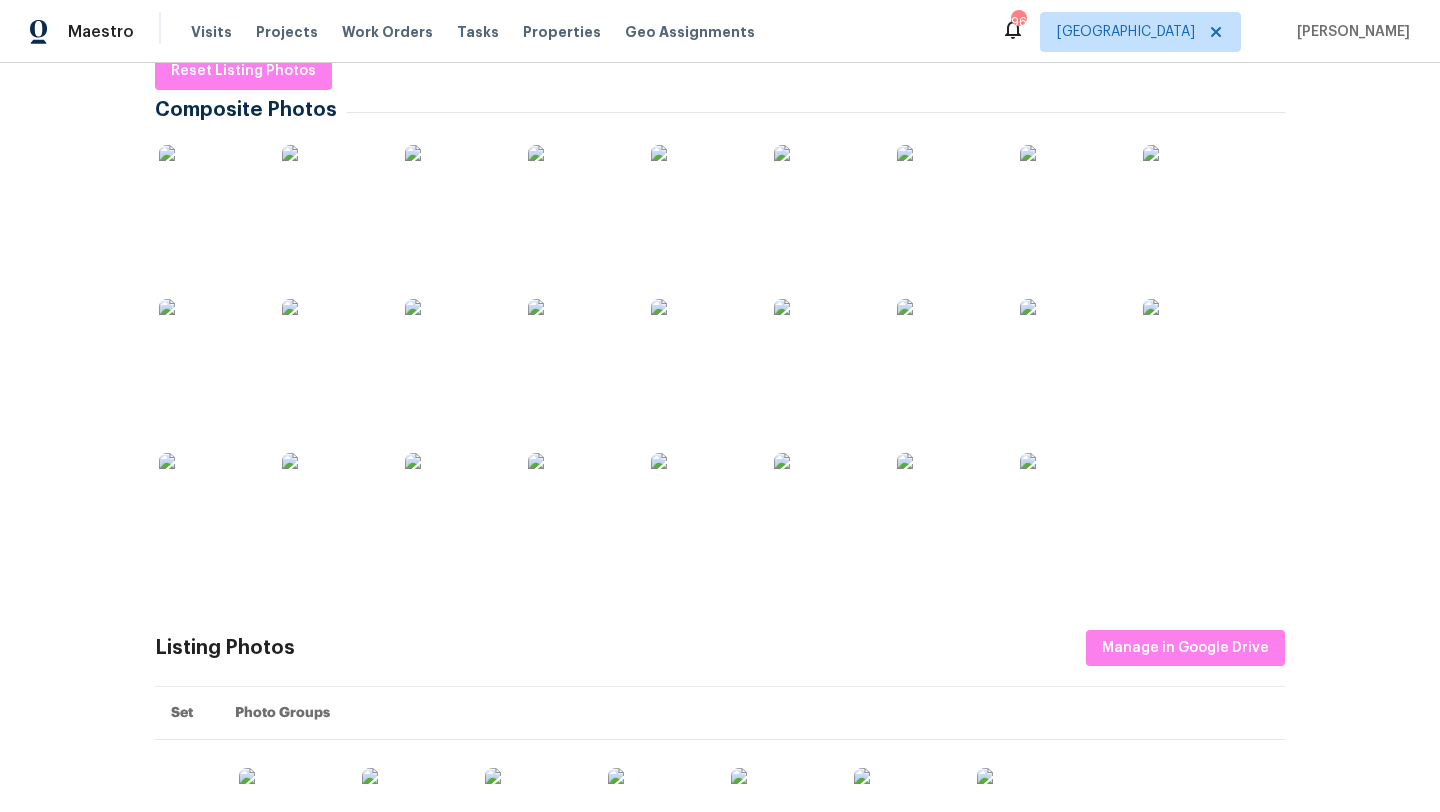 click at bounding box center [332, 195] 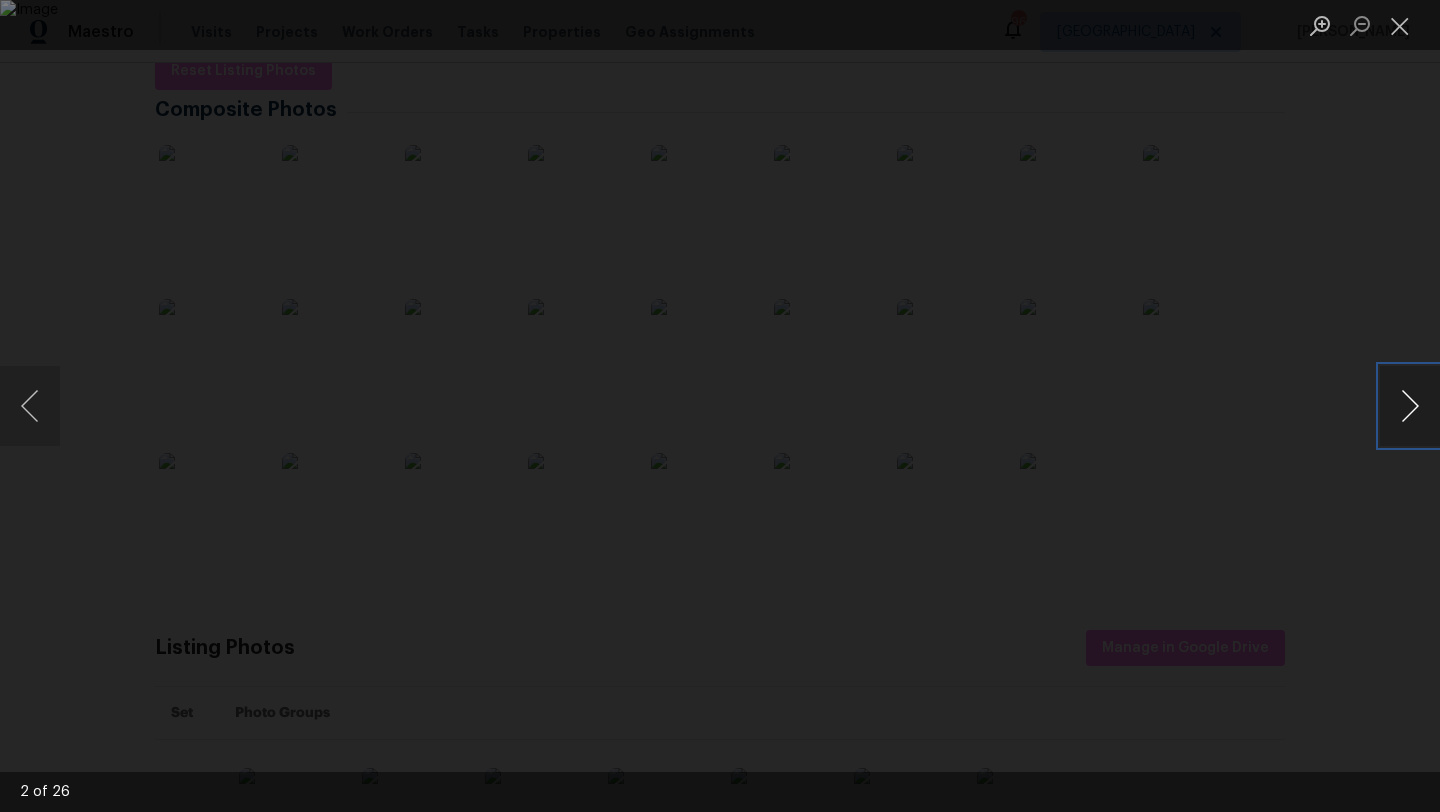 click at bounding box center (1410, 406) 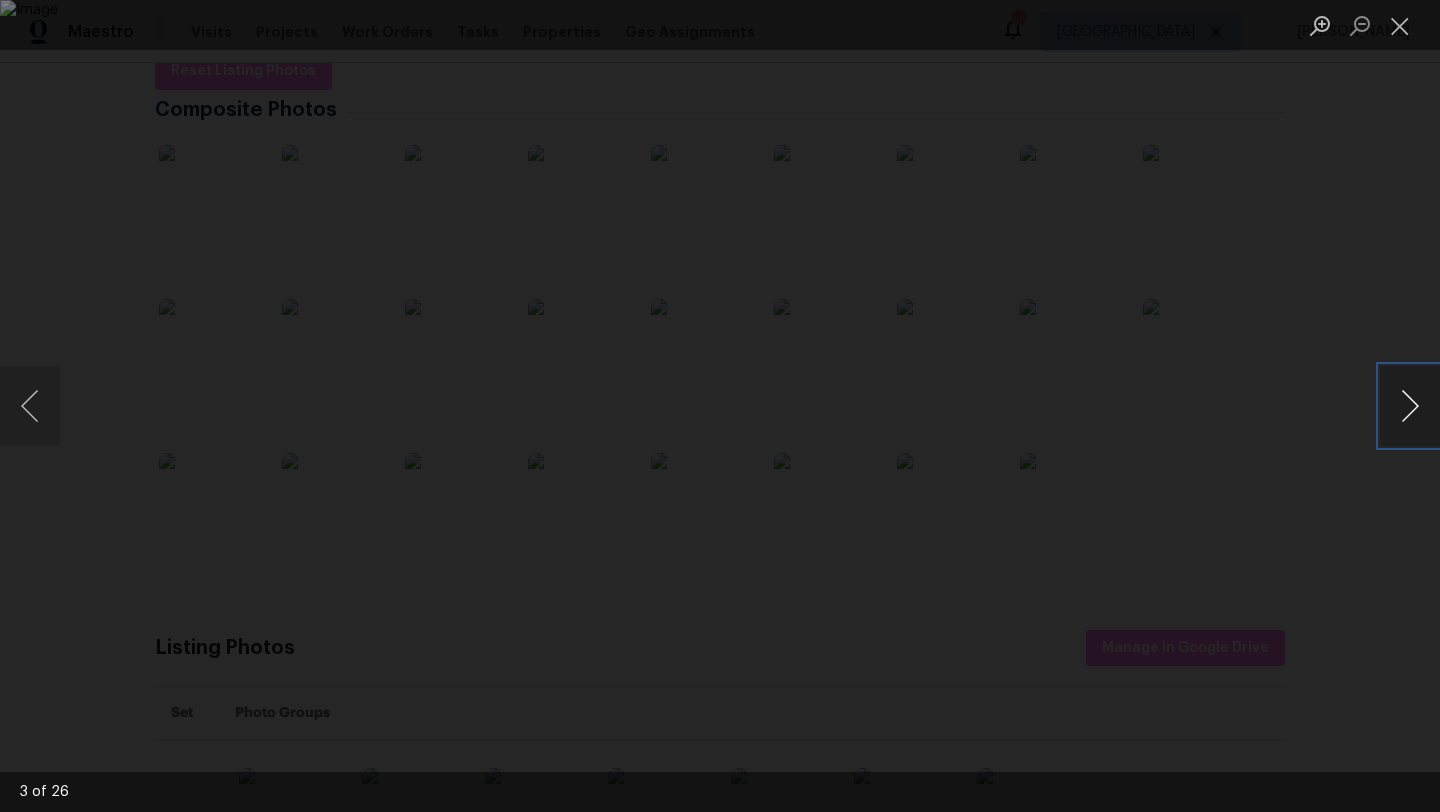 click at bounding box center (1410, 406) 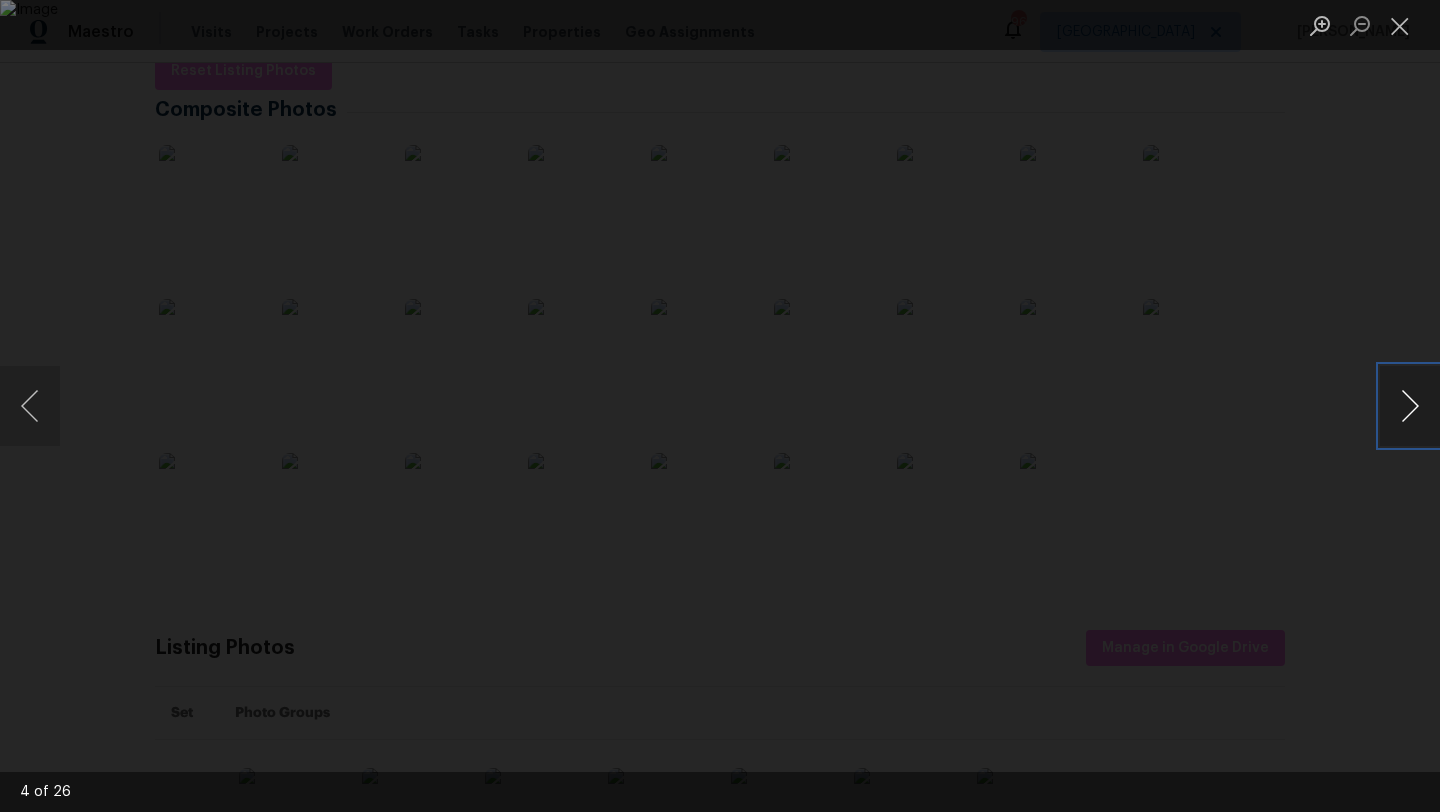 click at bounding box center (1410, 406) 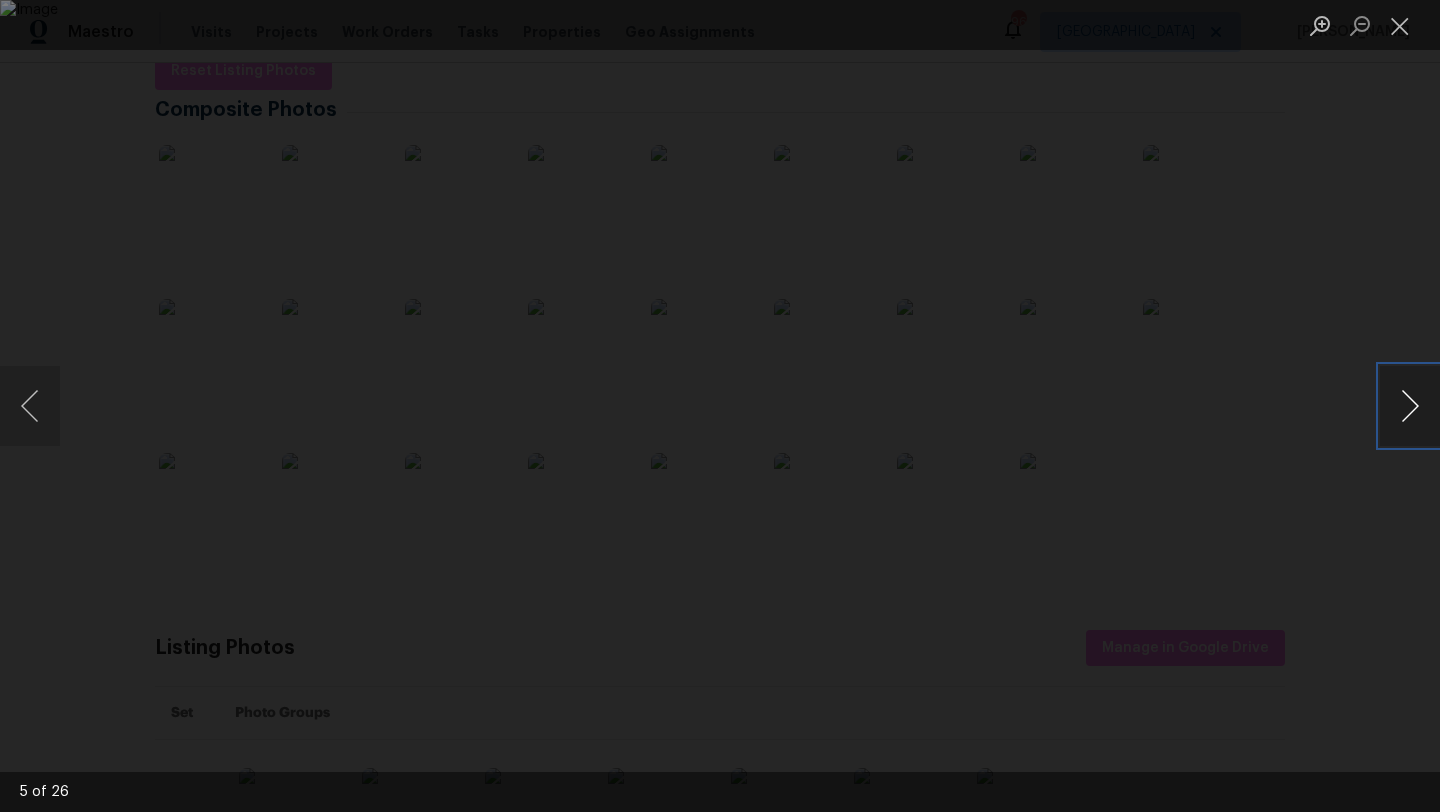 click at bounding box center [1410, 406] 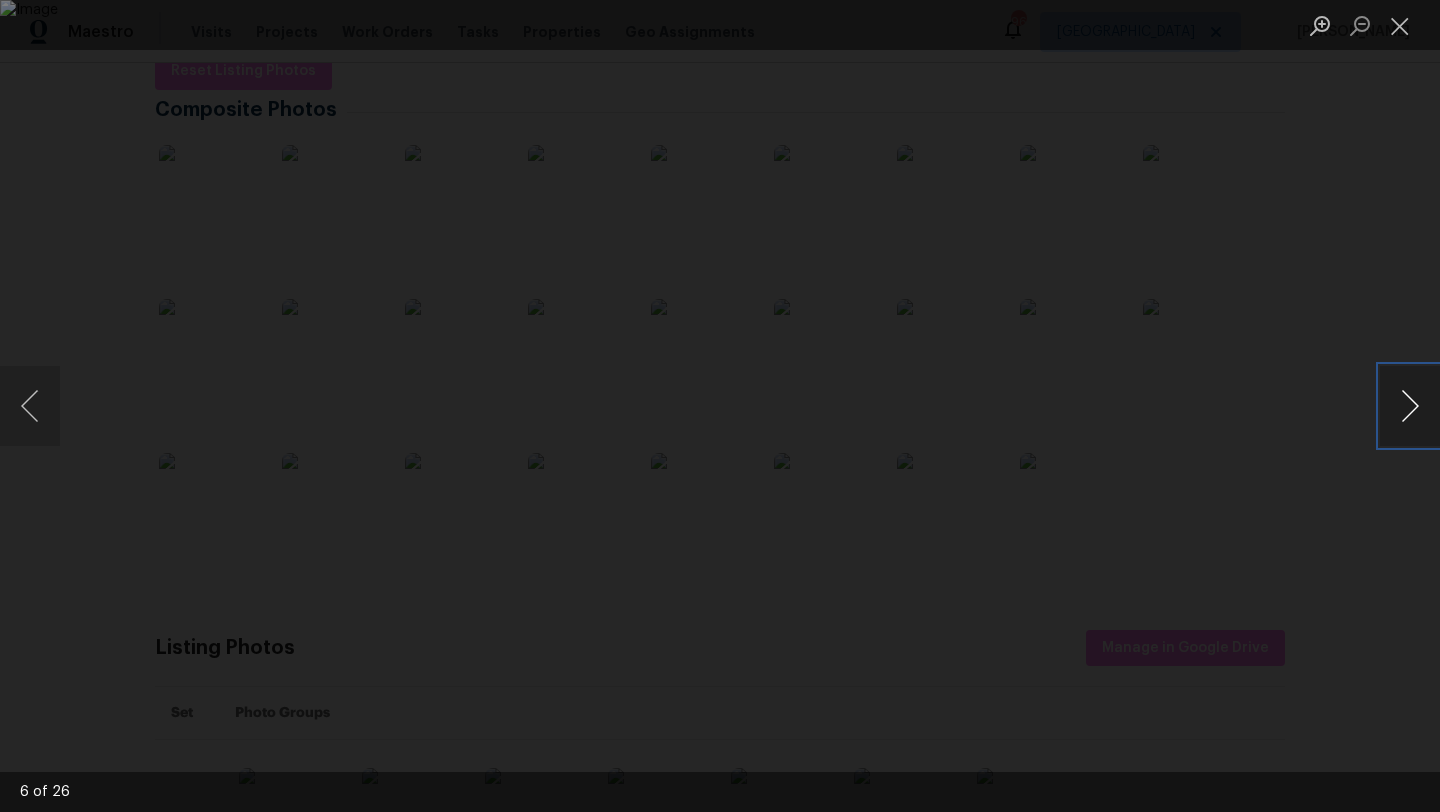 click at bounding box center (1410, 406) 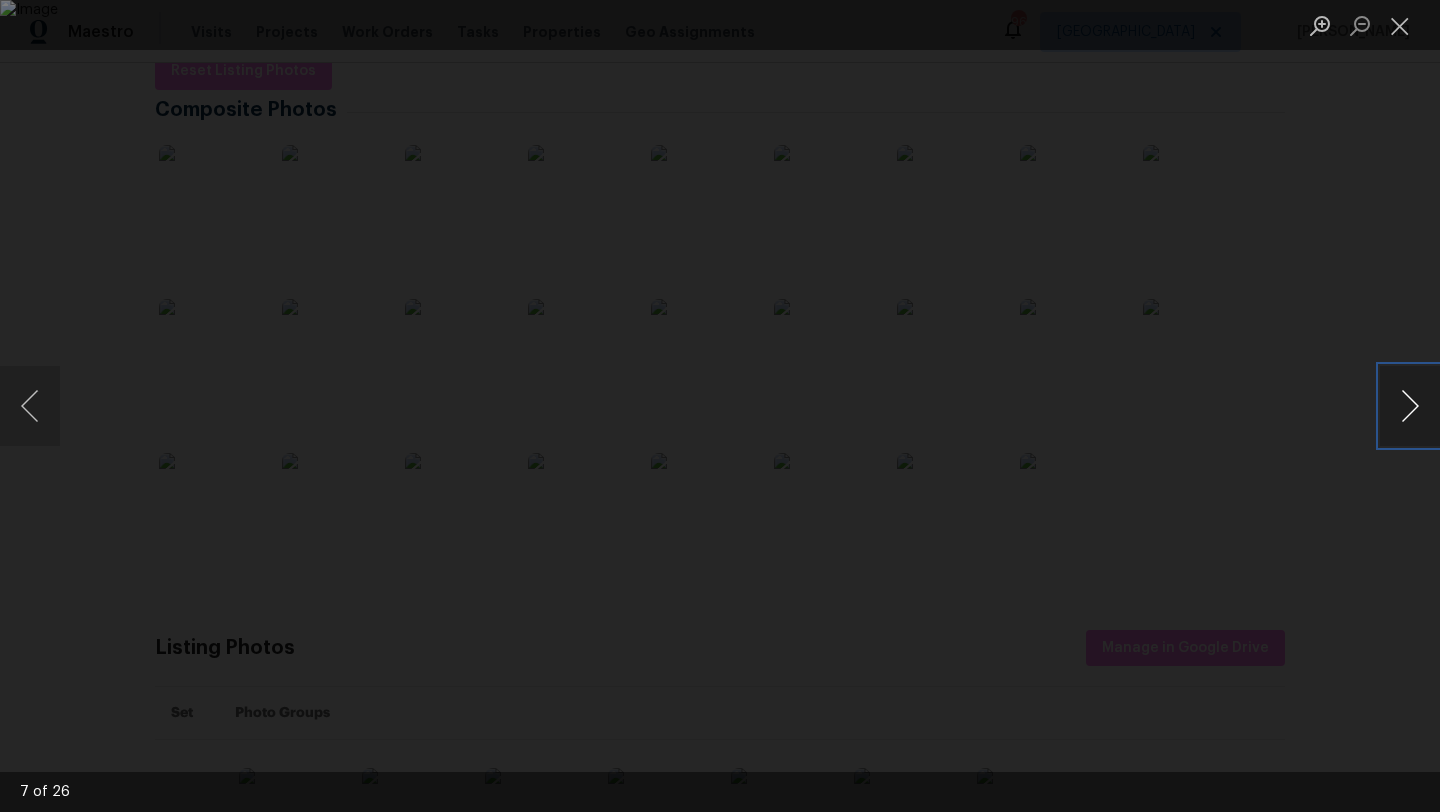 click at bounding box center [1410, 406] 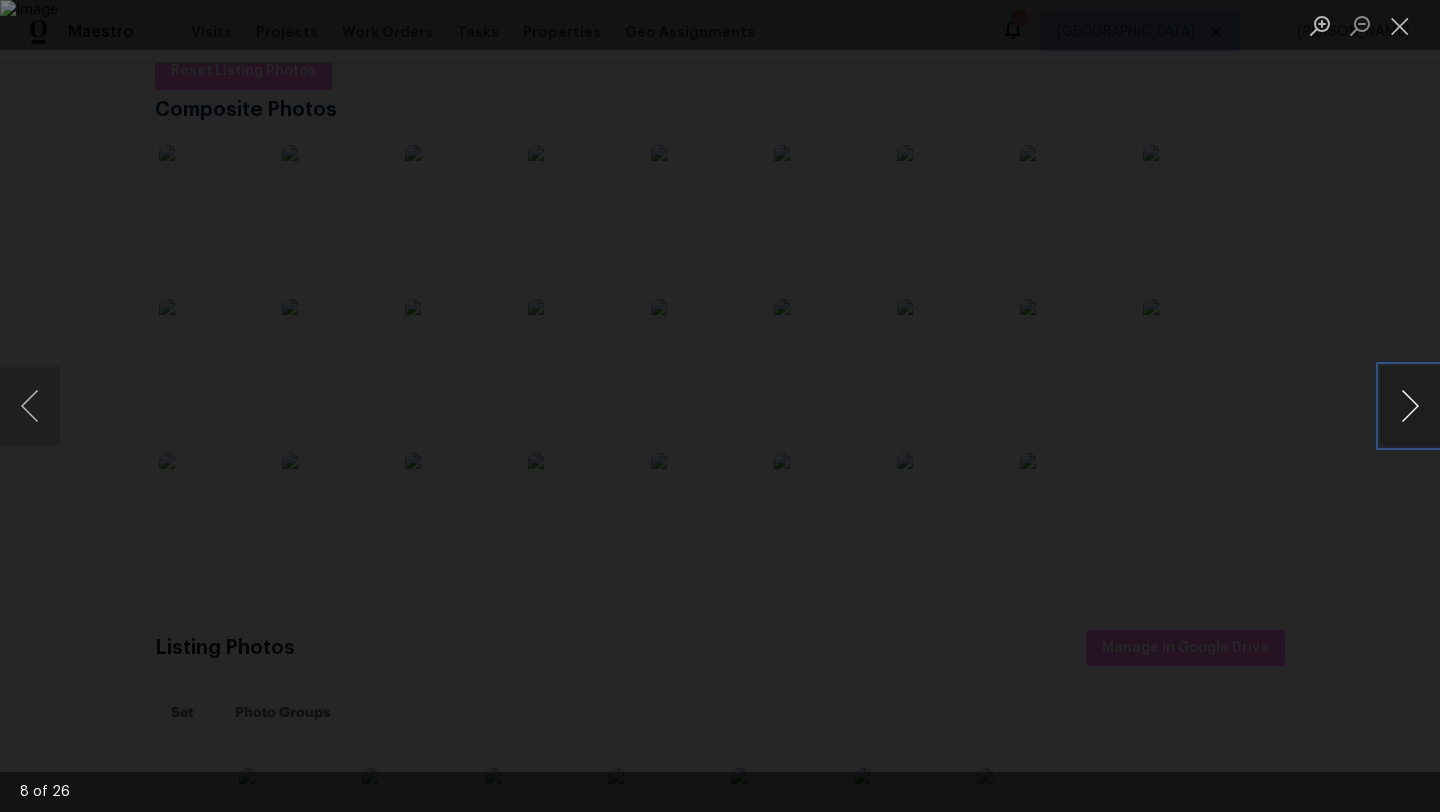 click at bounding box center (1410, 406) 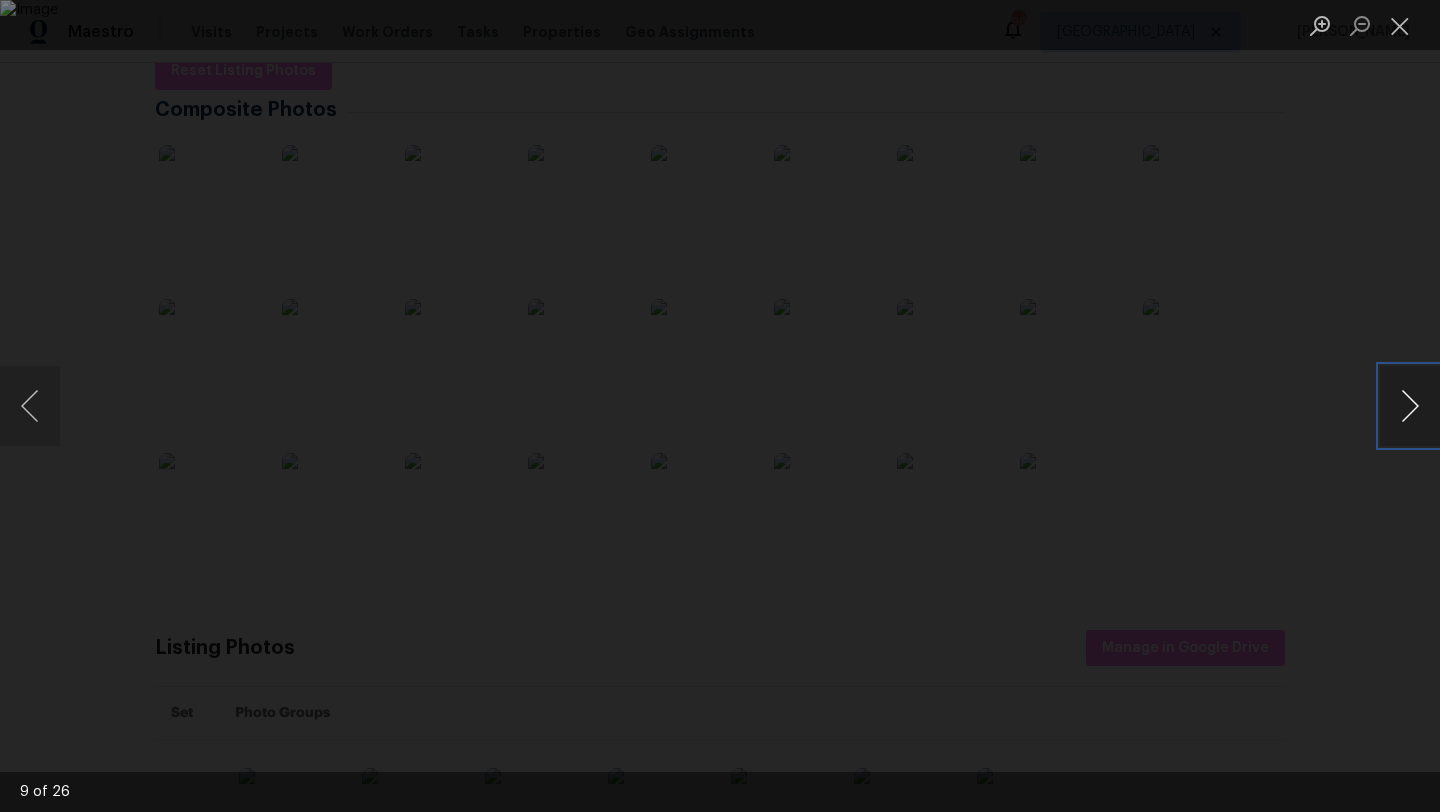 click at bounding box center (1410, 406) 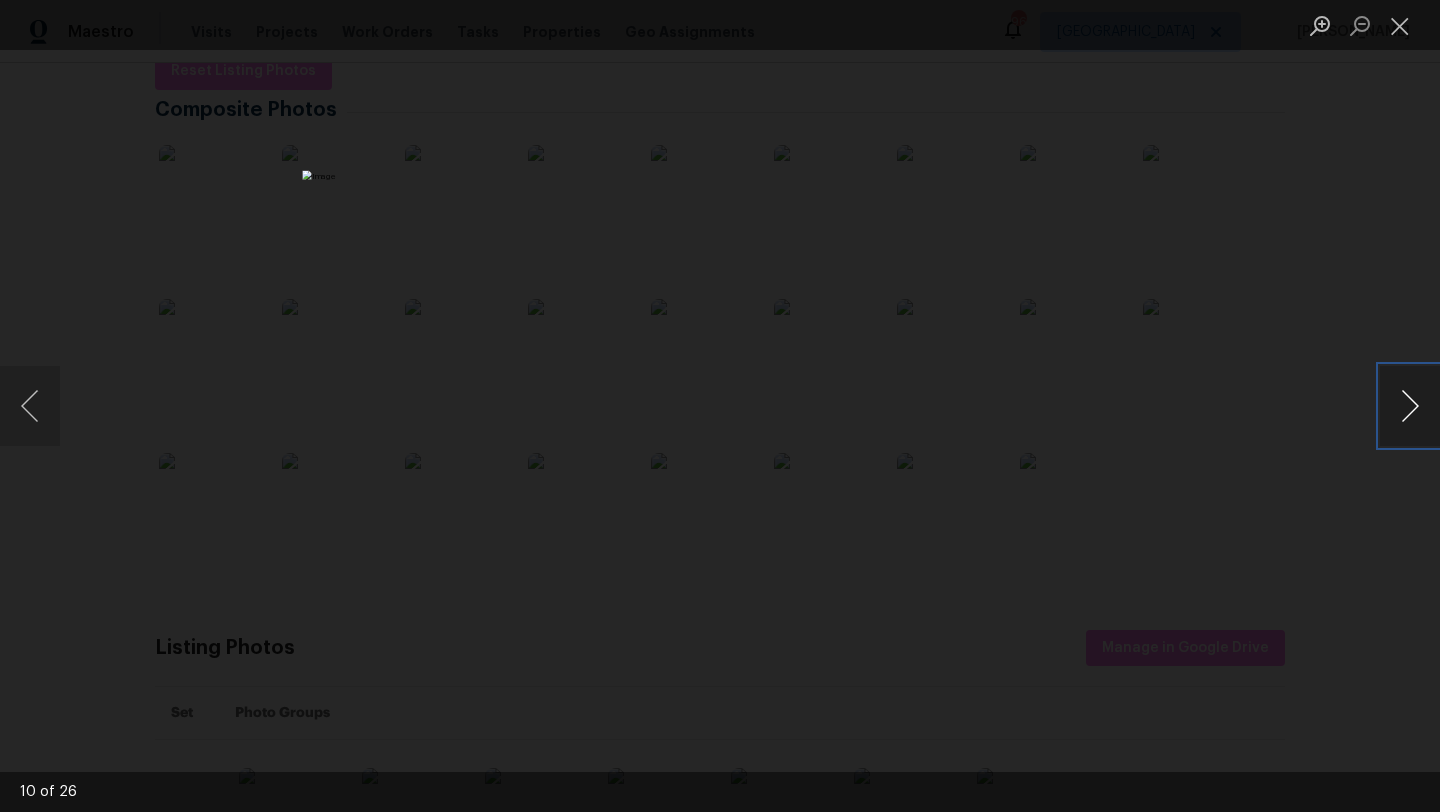click at bounding box center [1410, 406] 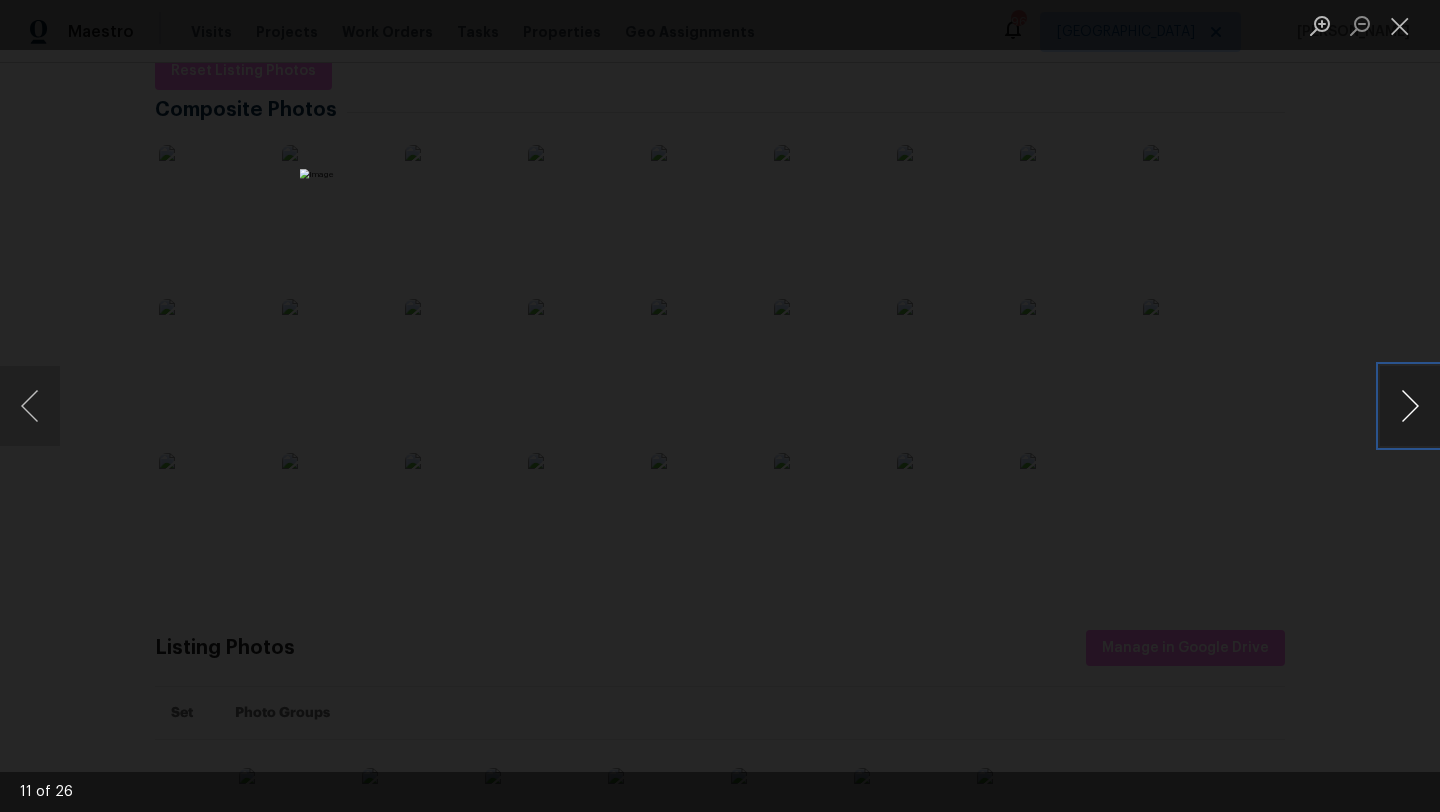 click at bounding box center [1410, 406] 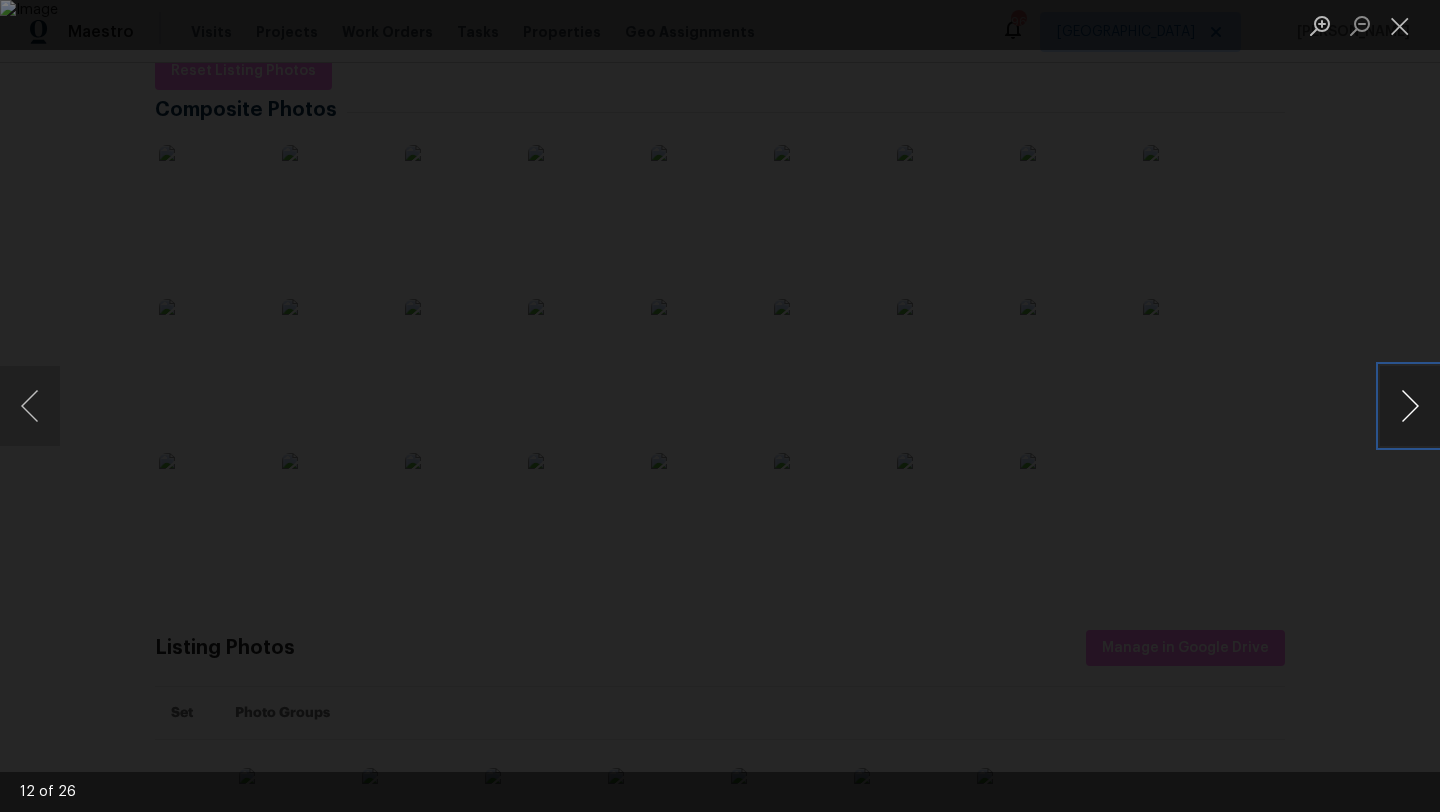 click at bounding box center (1410, 406) 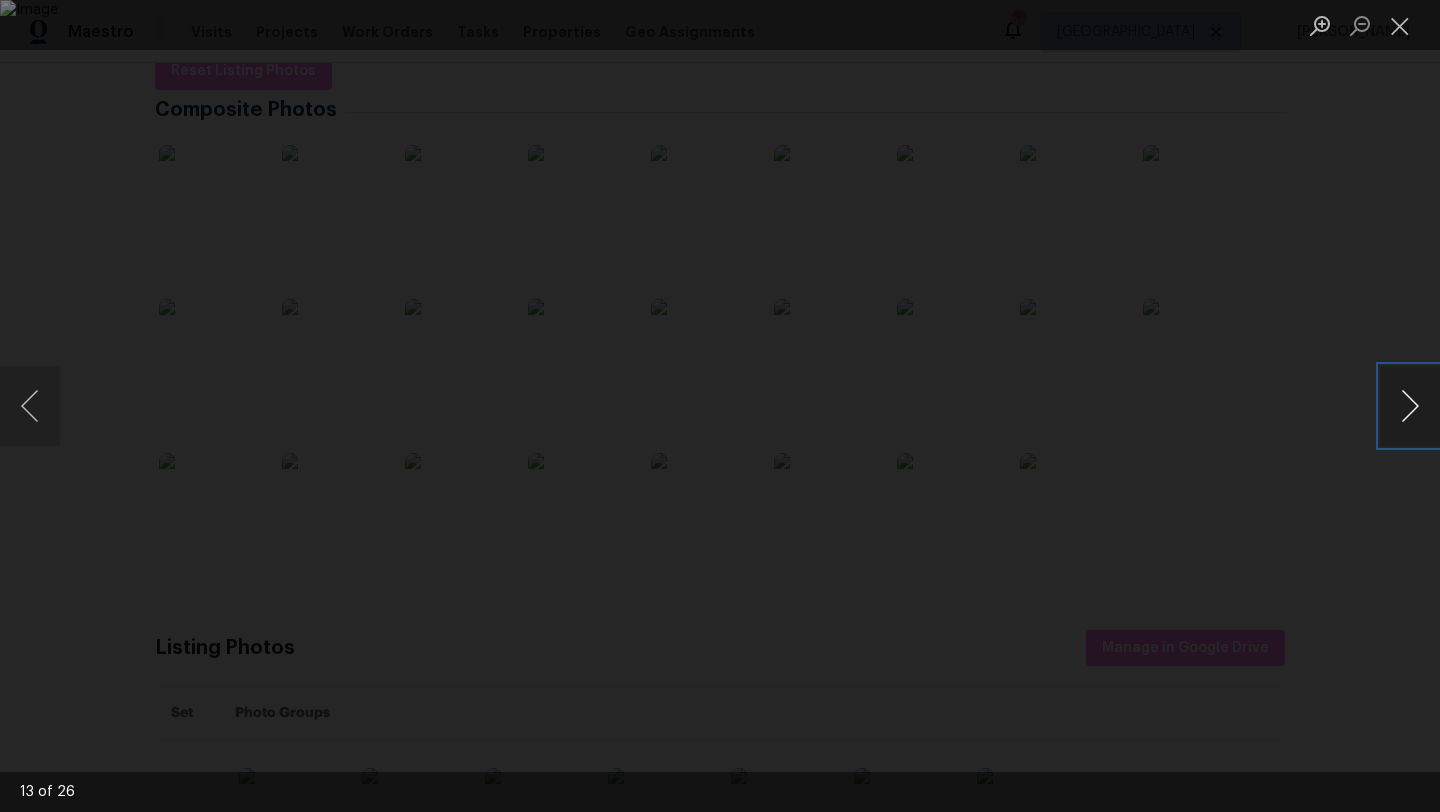 click at bounding box center (1410, 406) 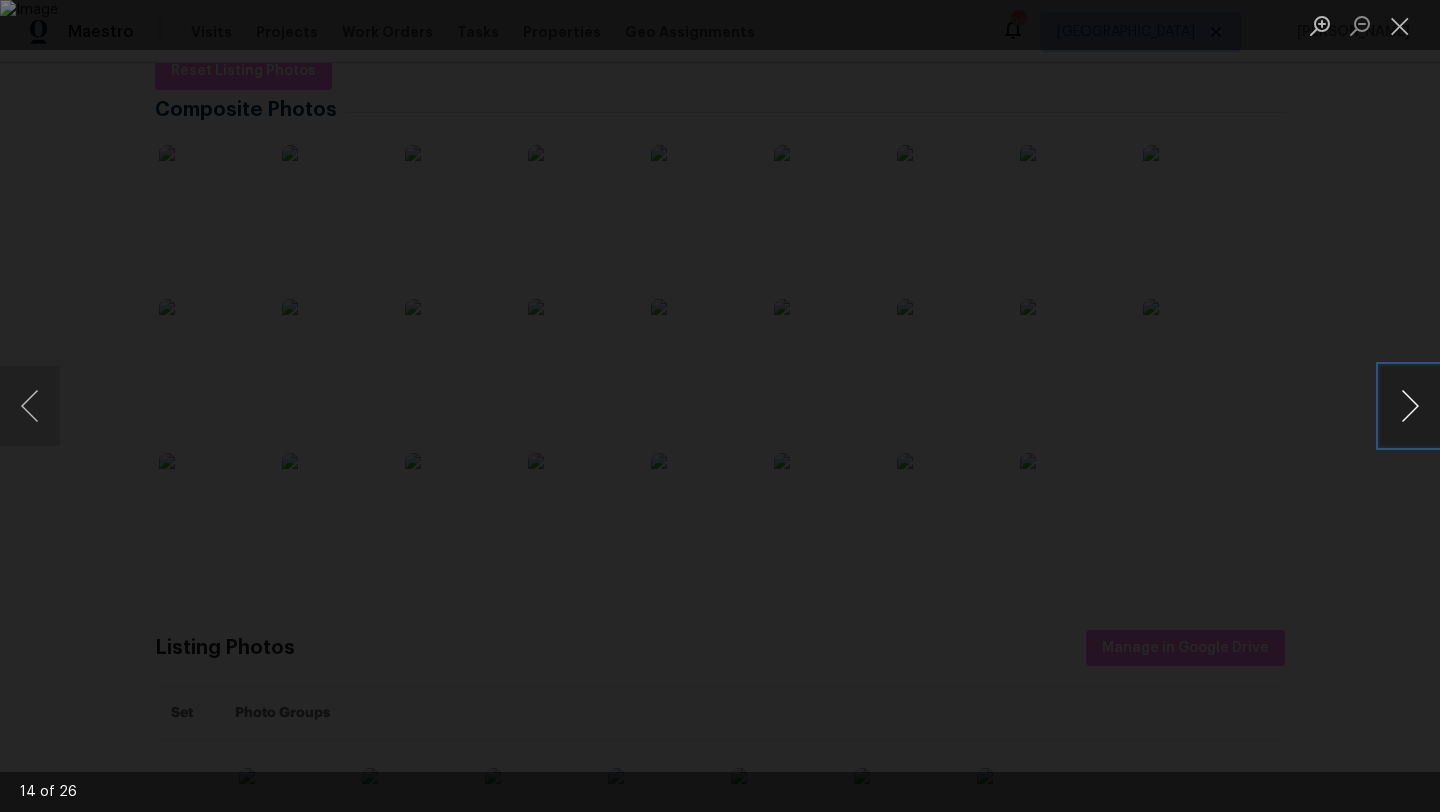 click at bounding box center (1410, 406) 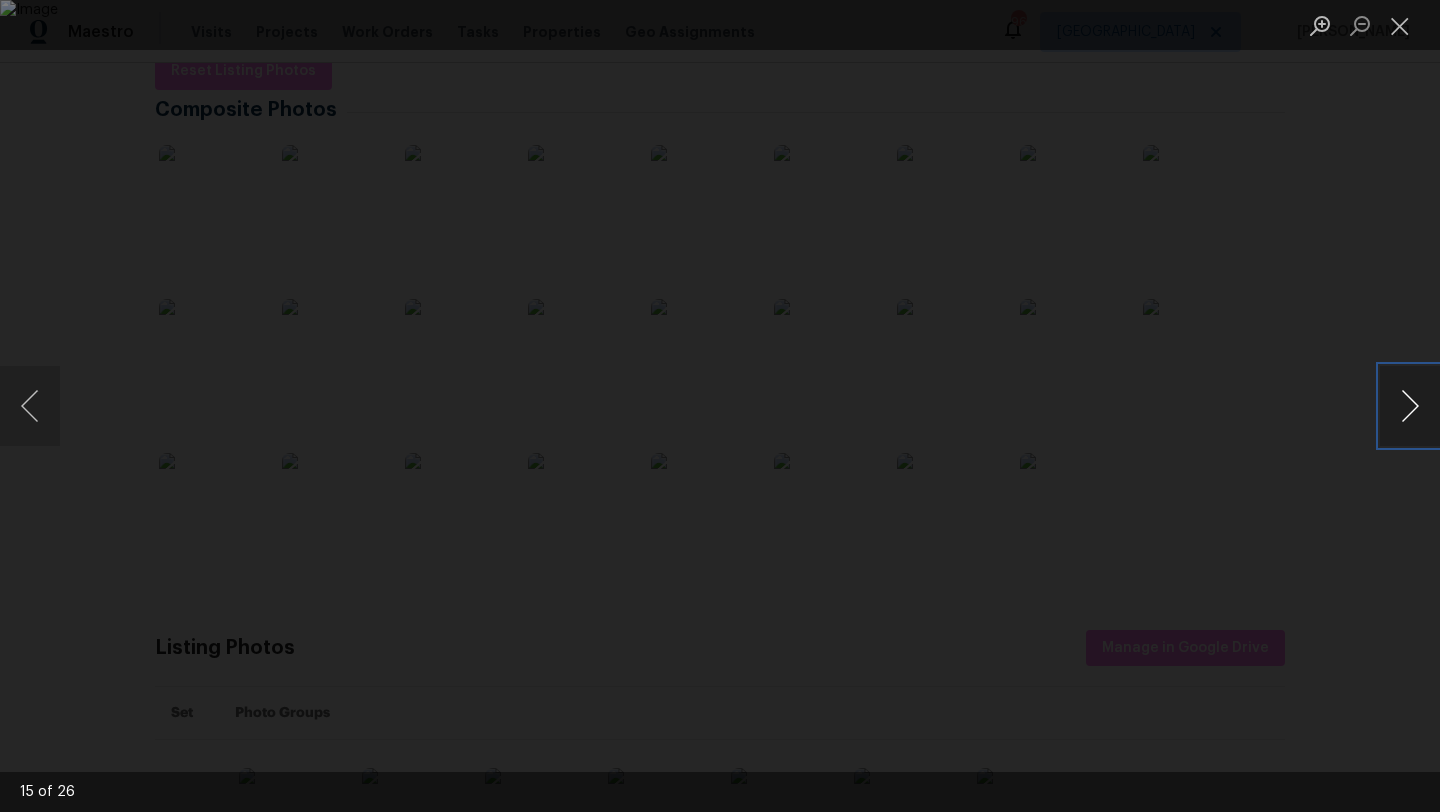 click at bounding box center [1410, 406] 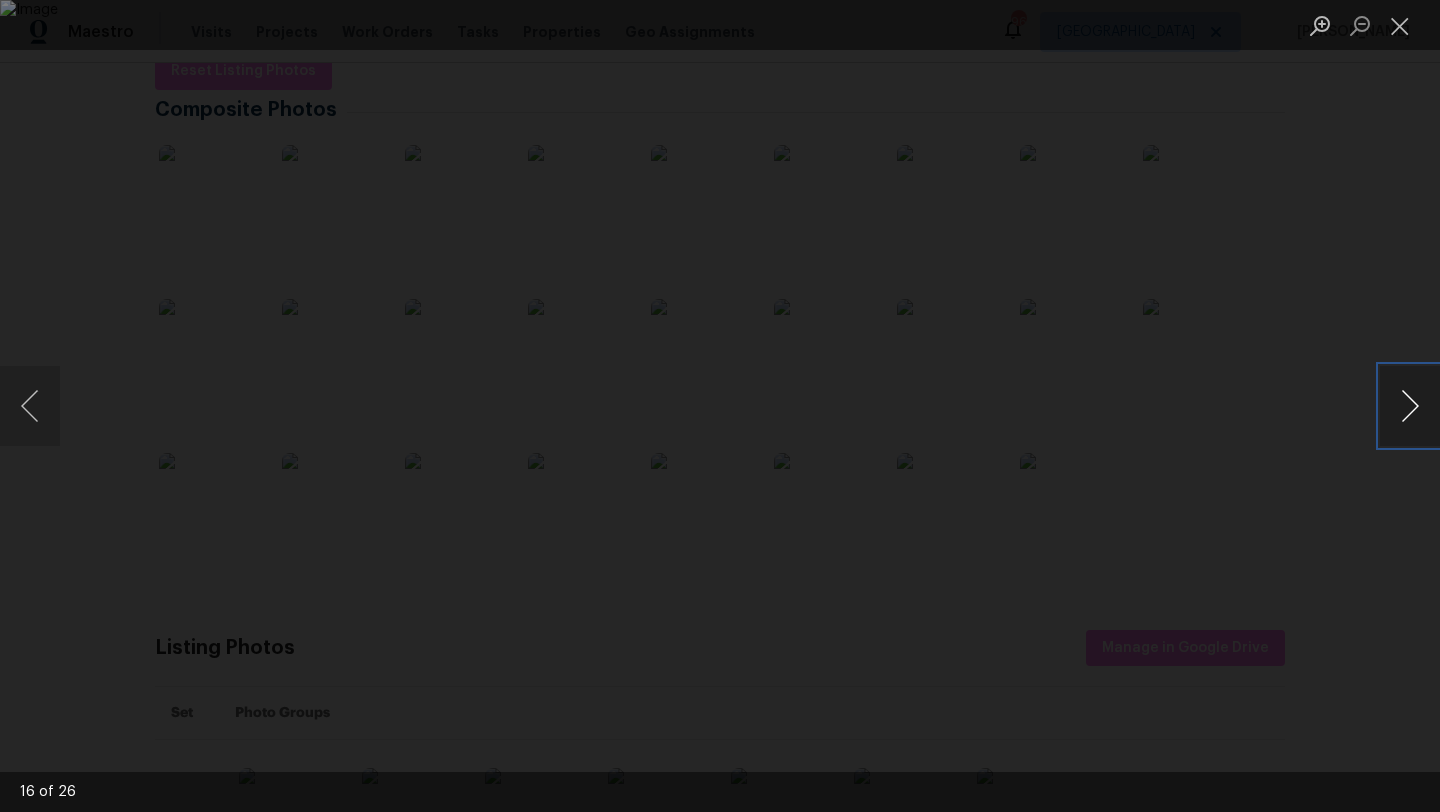 click at bounding box center (1410, 406) 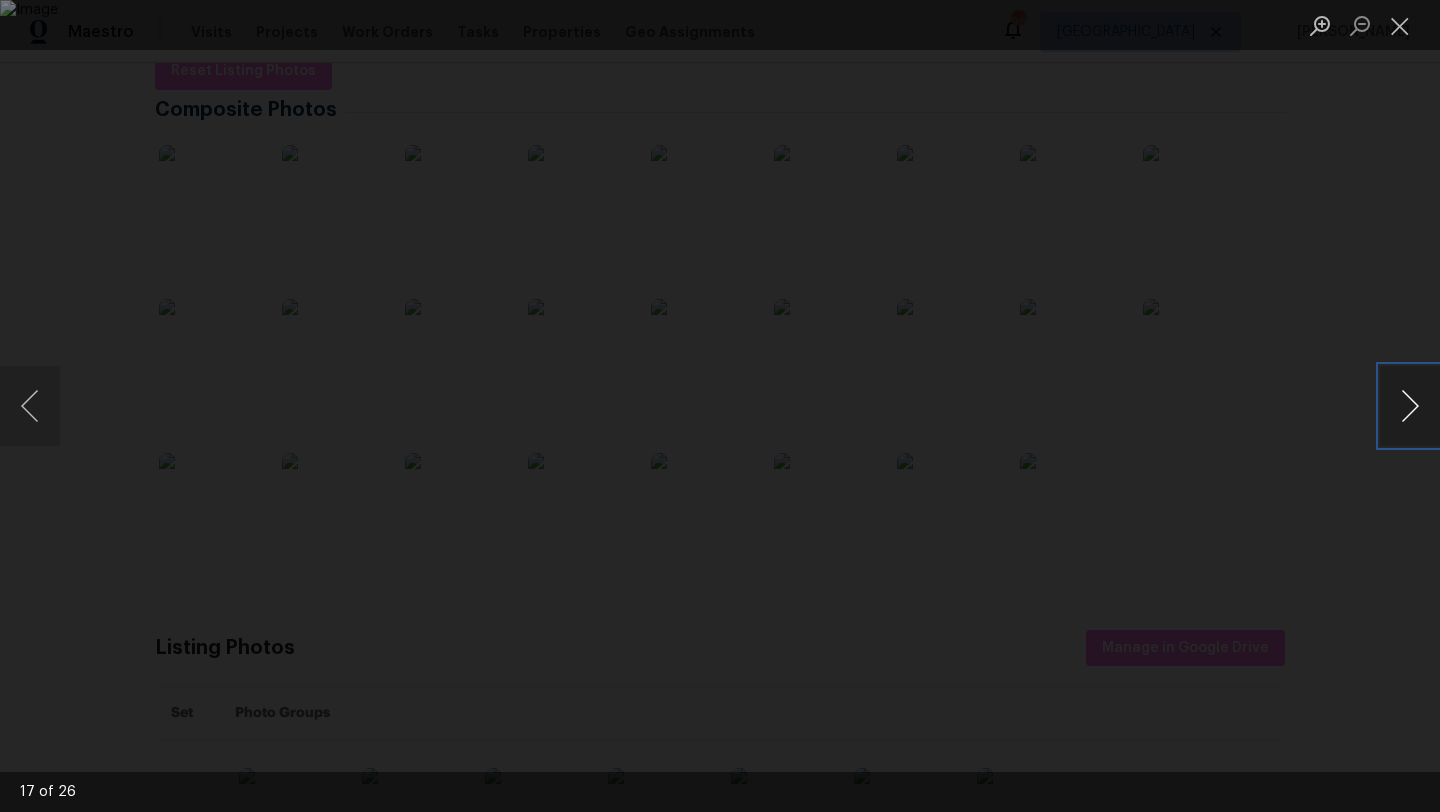 click at bounding box center (1410, 406) 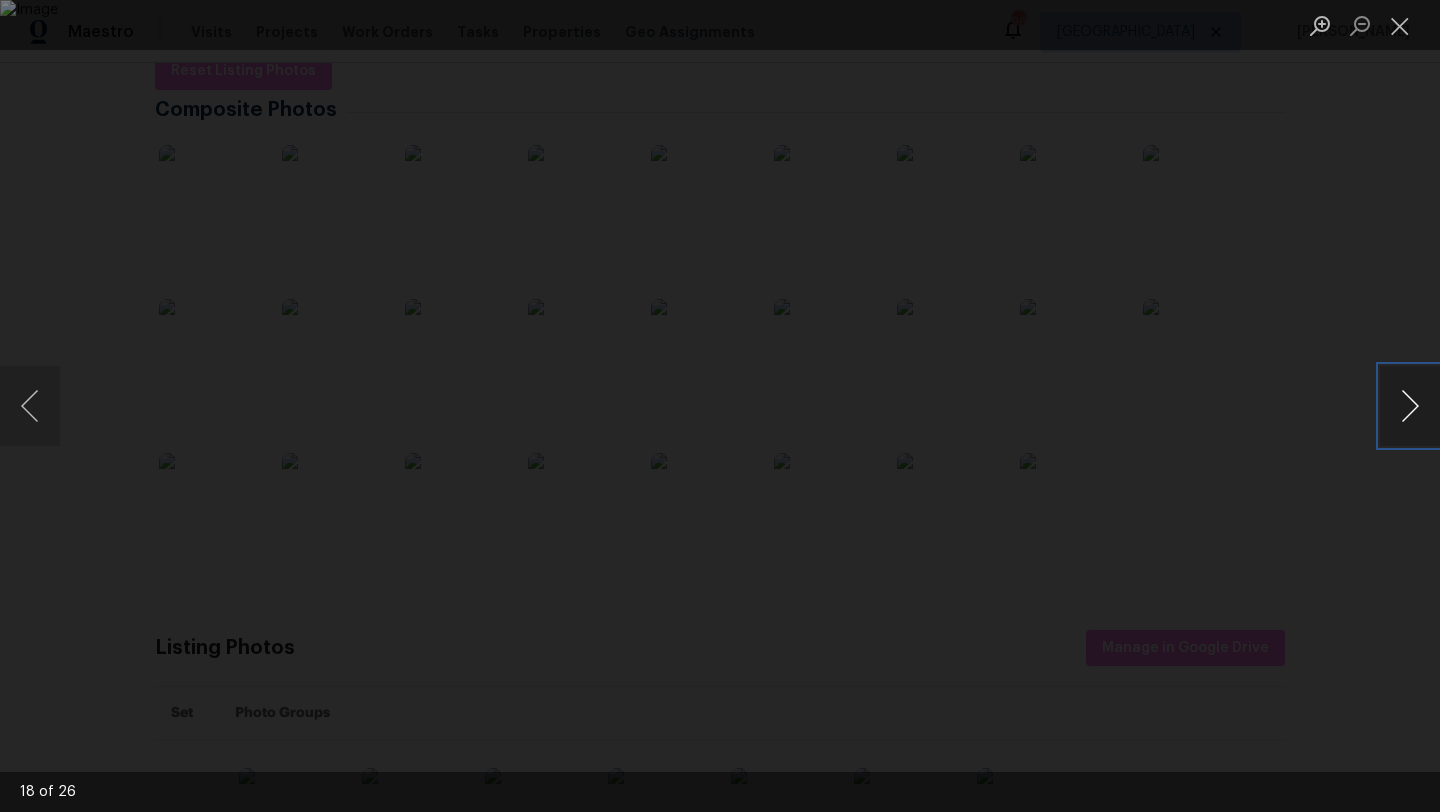 click at bounding box center (1410, 406) 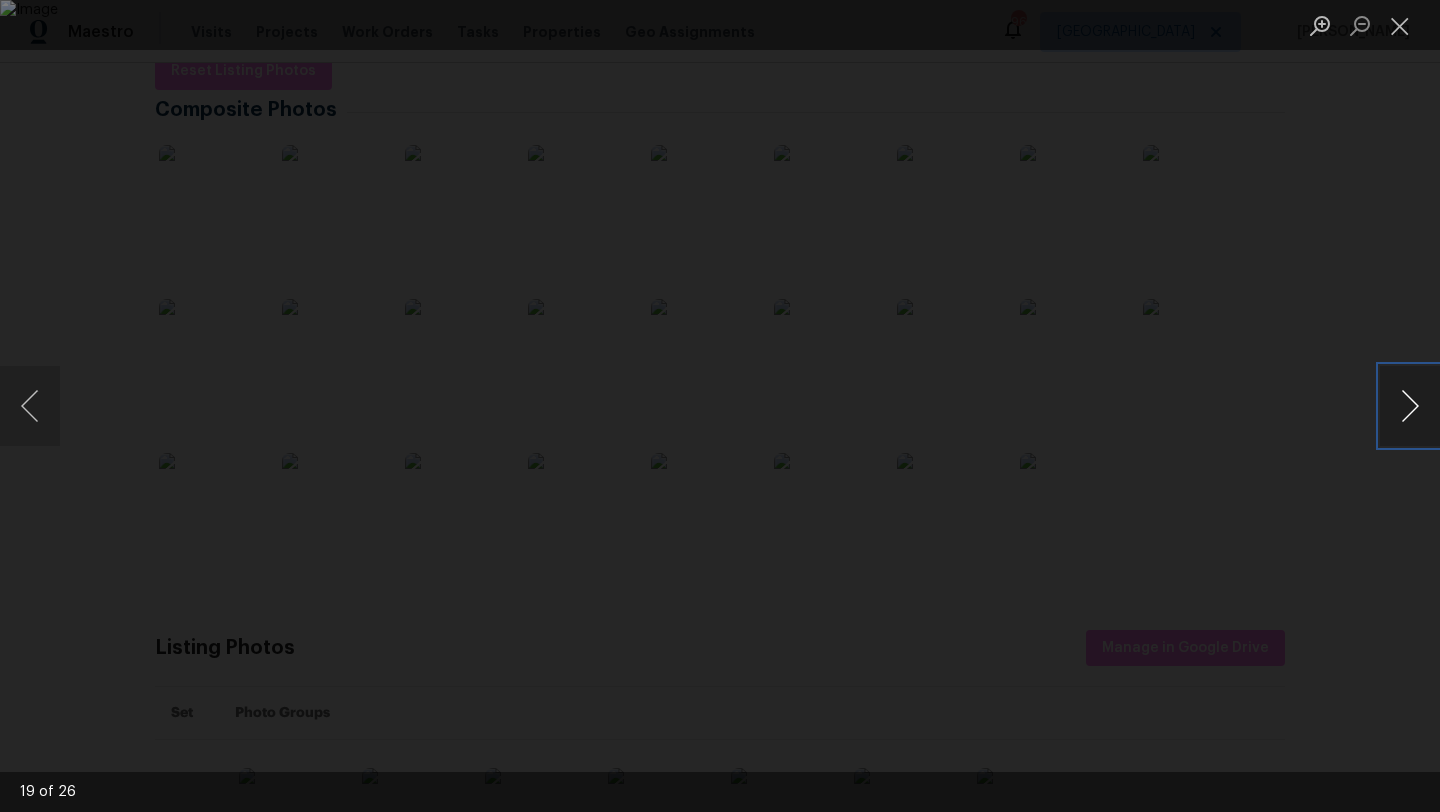 click at bounding box center (1410, 406) 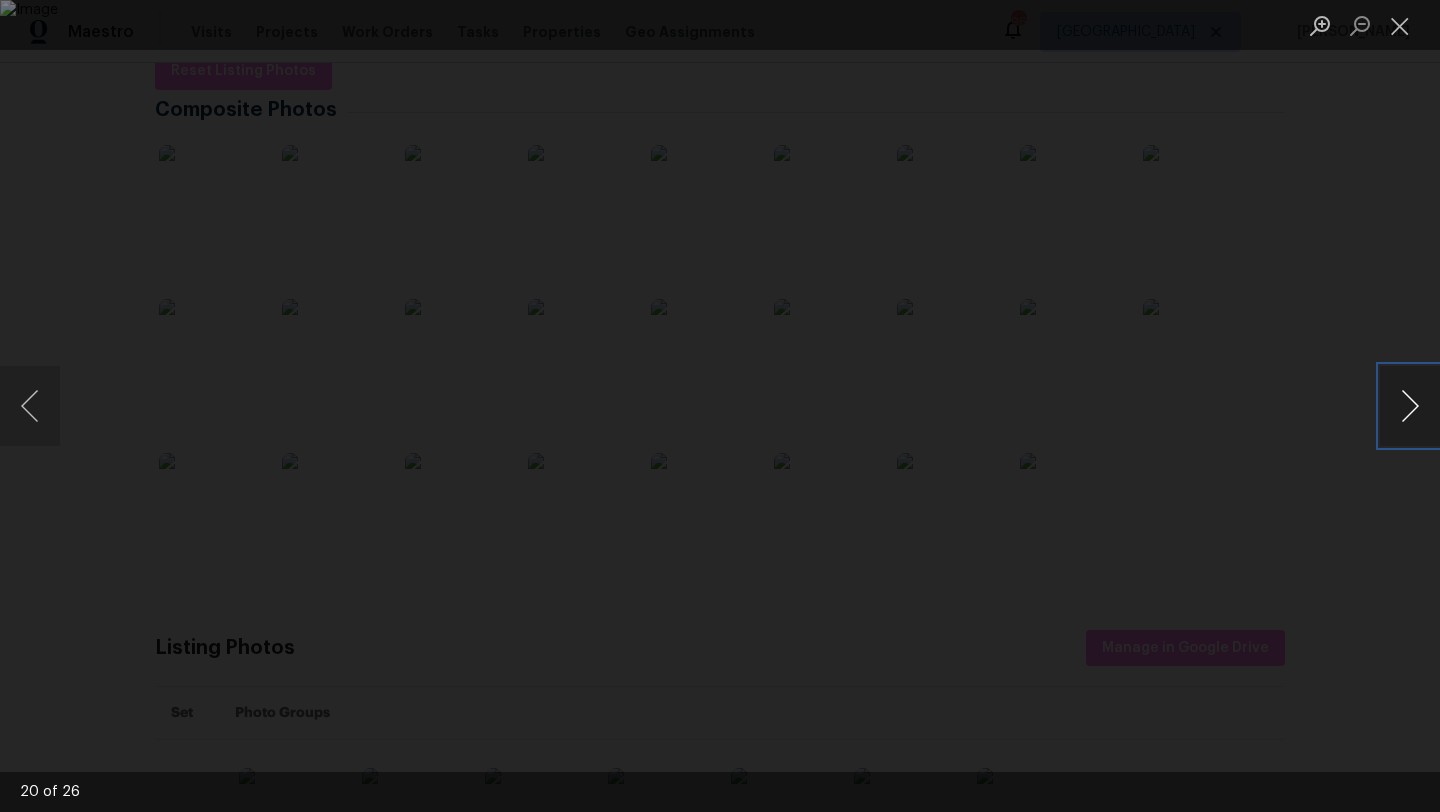 click at bounding box center (1410, 406) 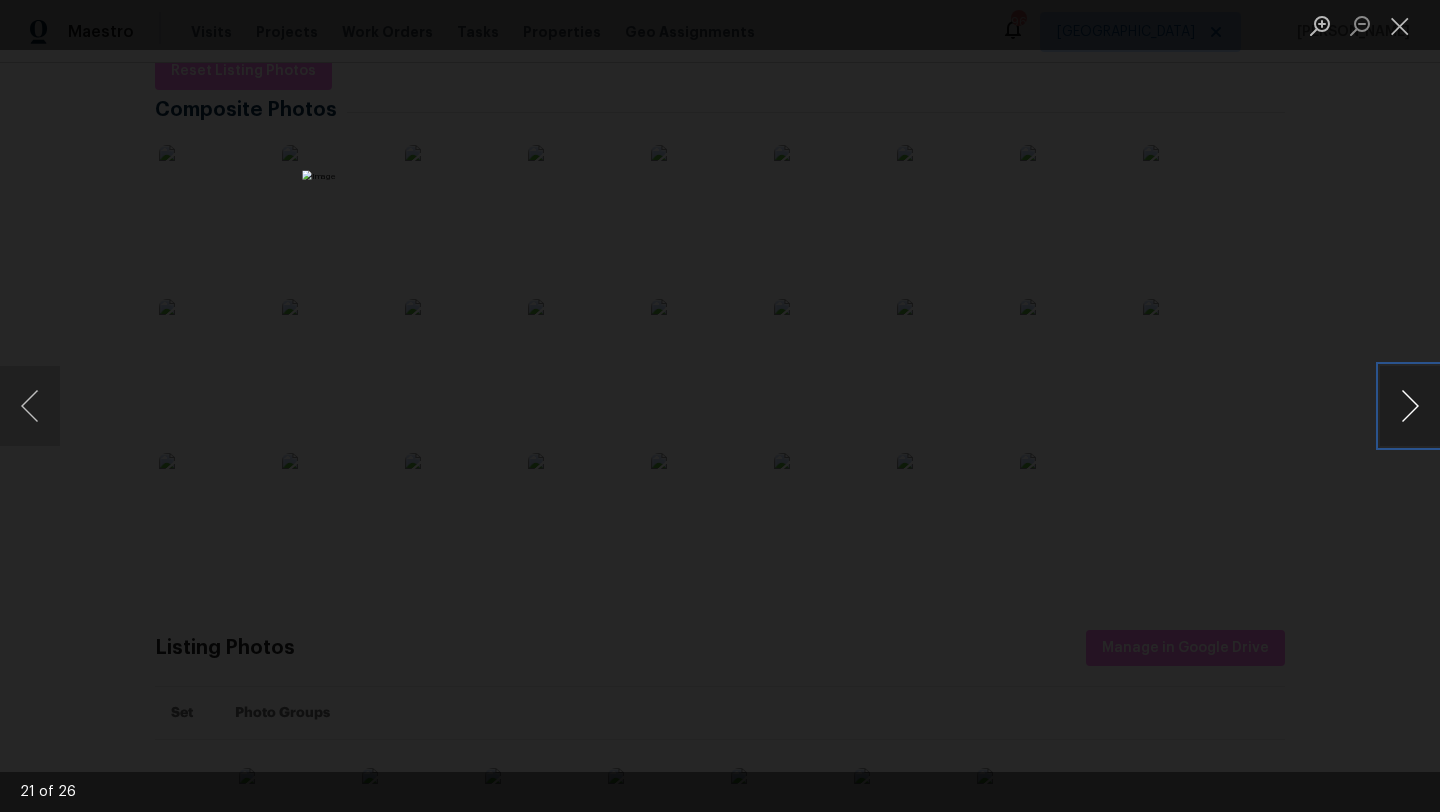 click at bounding box center (1410, 406) 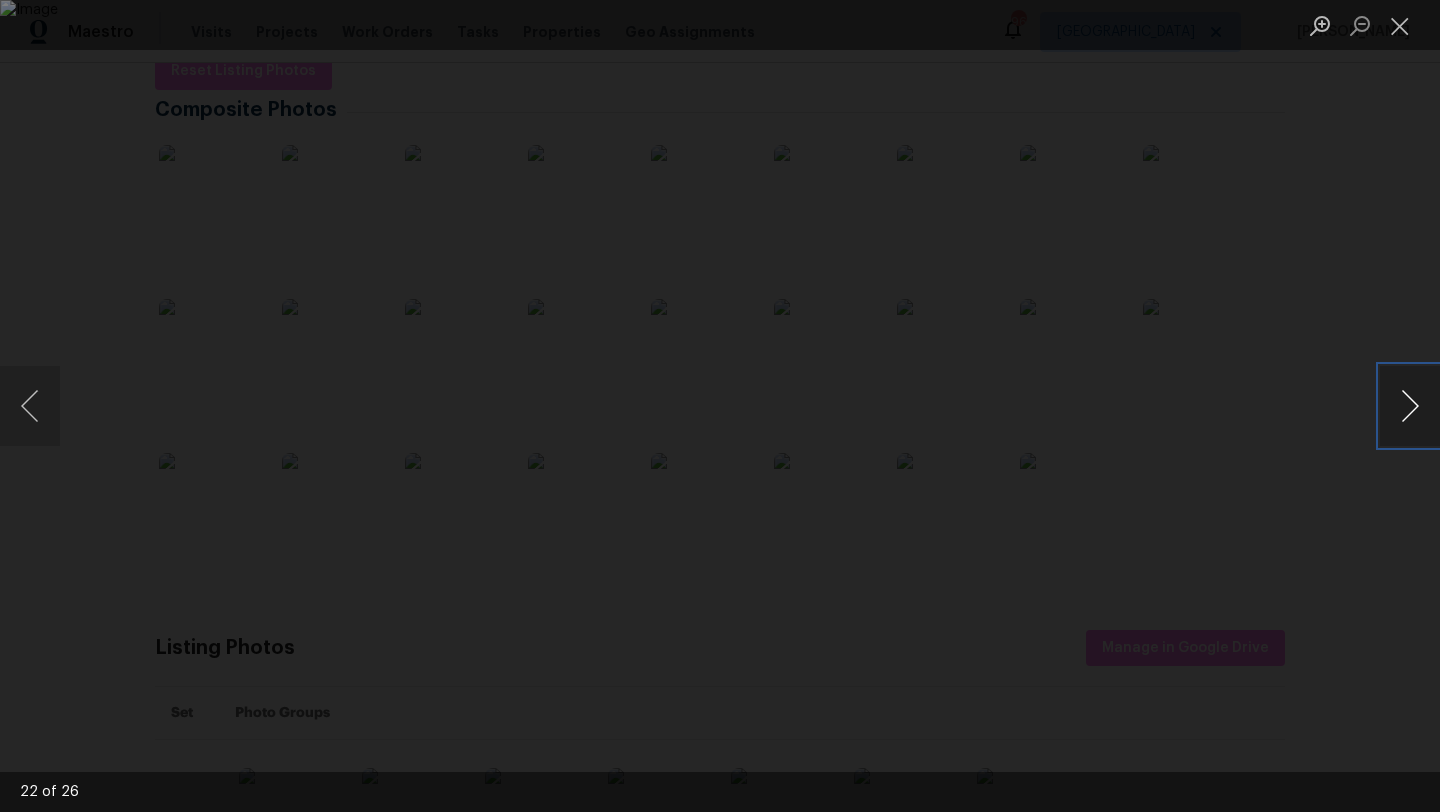 click at bounding box center [1410, 406] 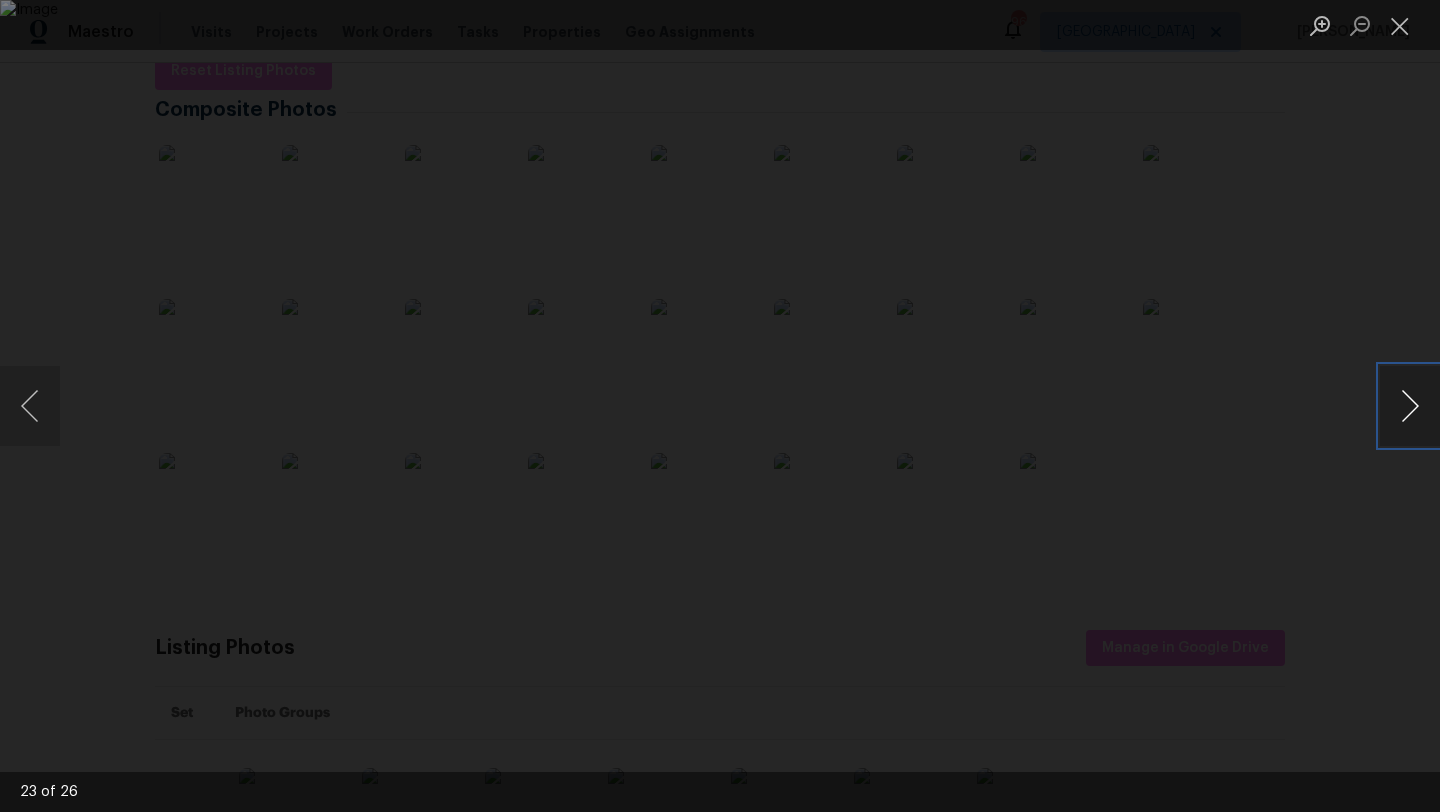 click at bounding box center (1410, 406) 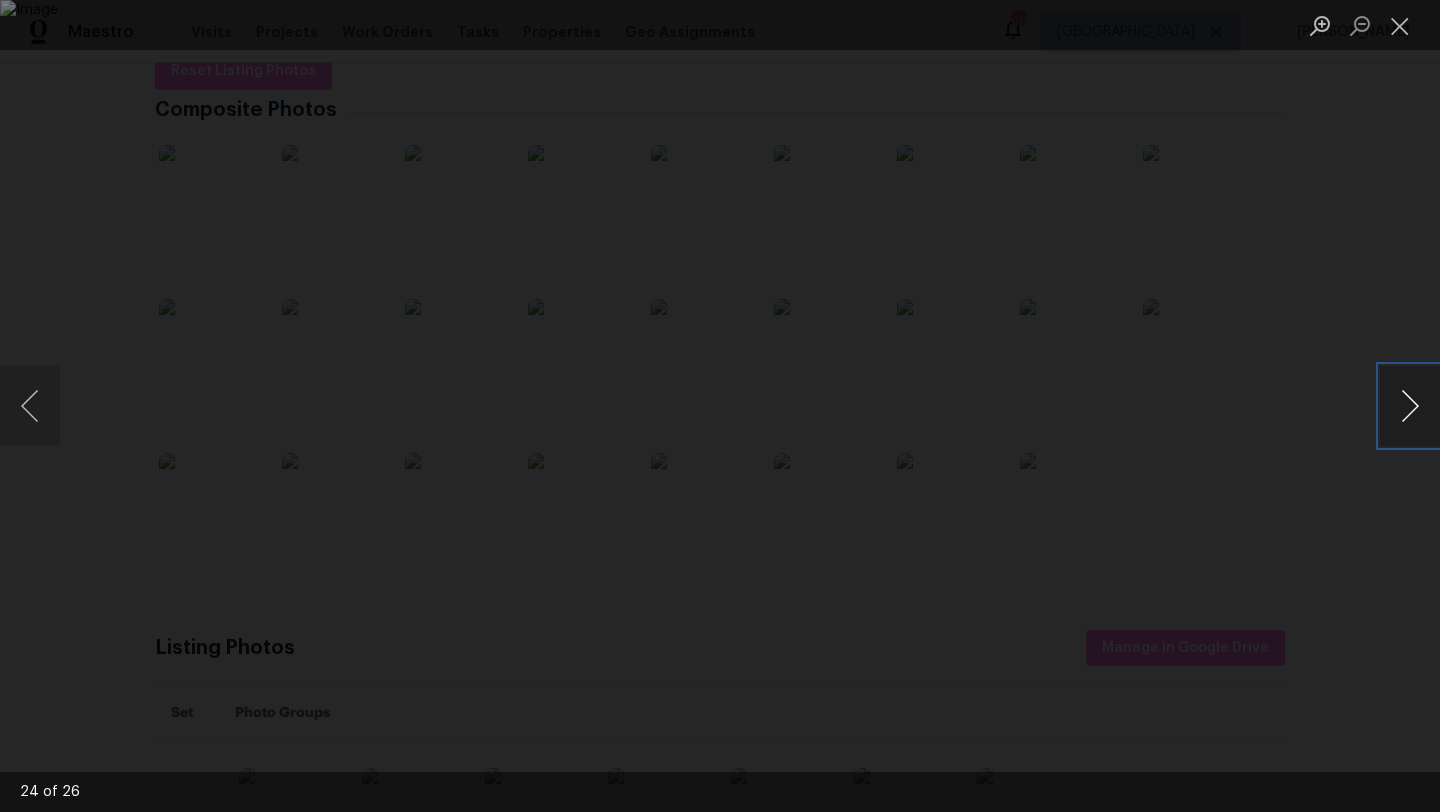 click at bounding box center (1410, 406) 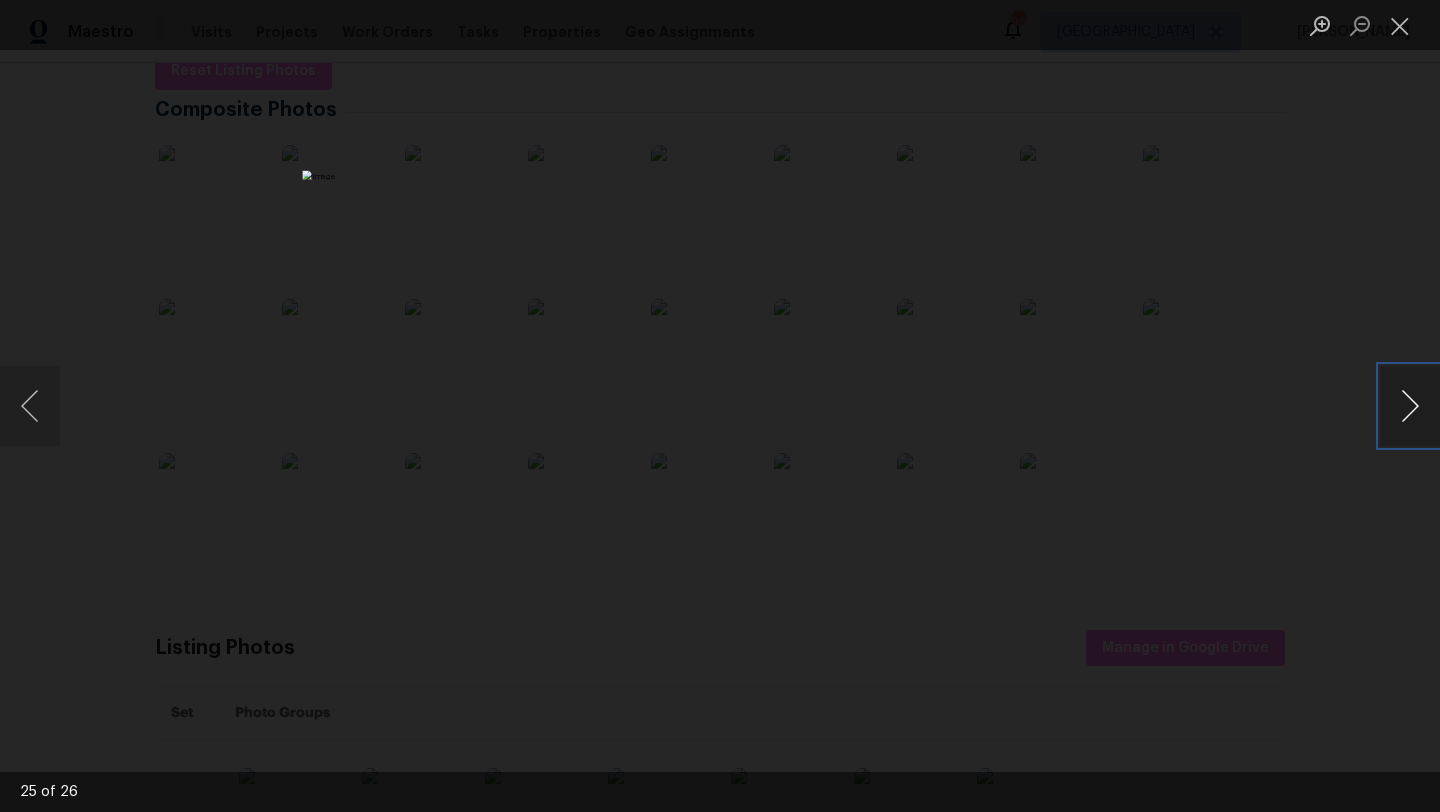 click at bounding box center (1410, 406) 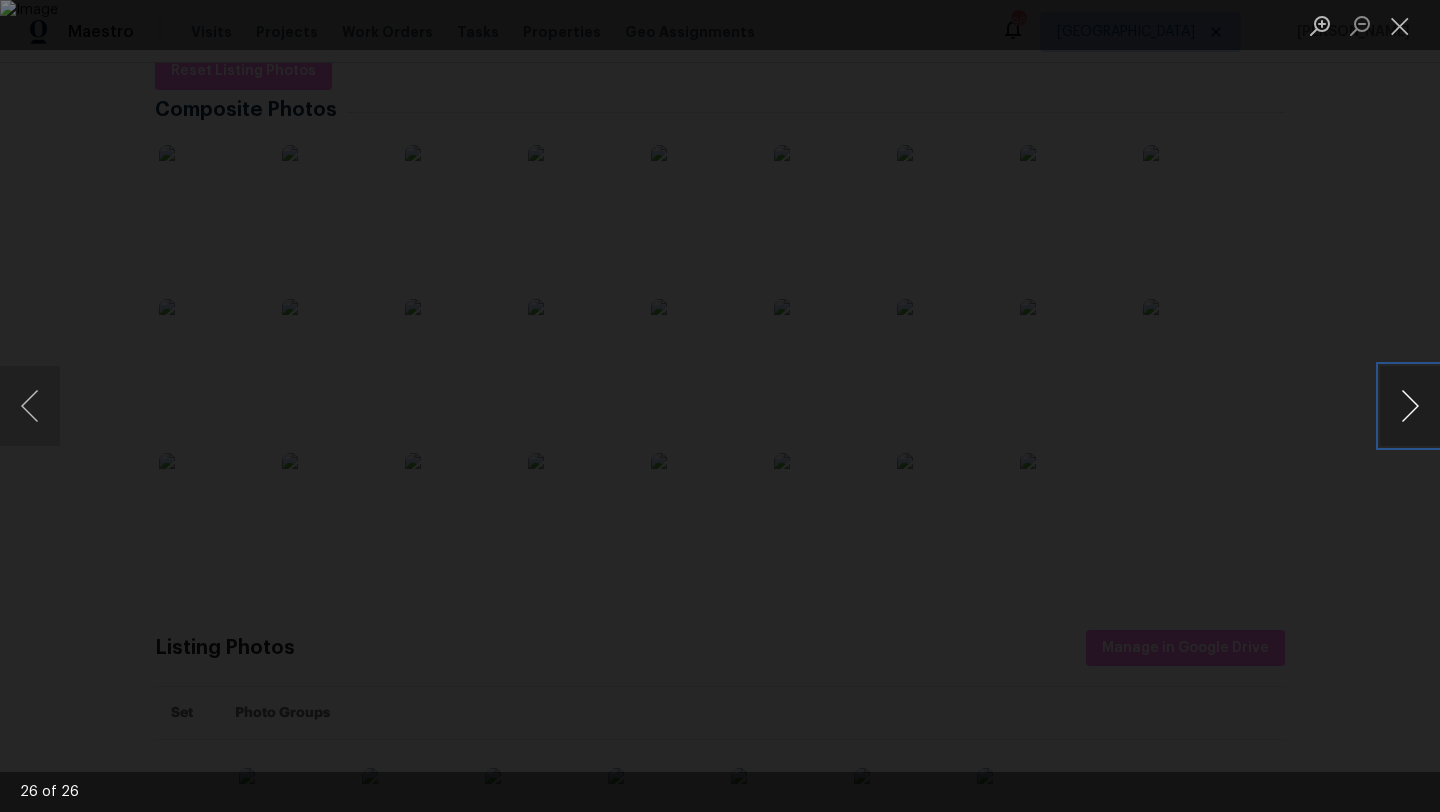 click at bounding box center [1410, 406] 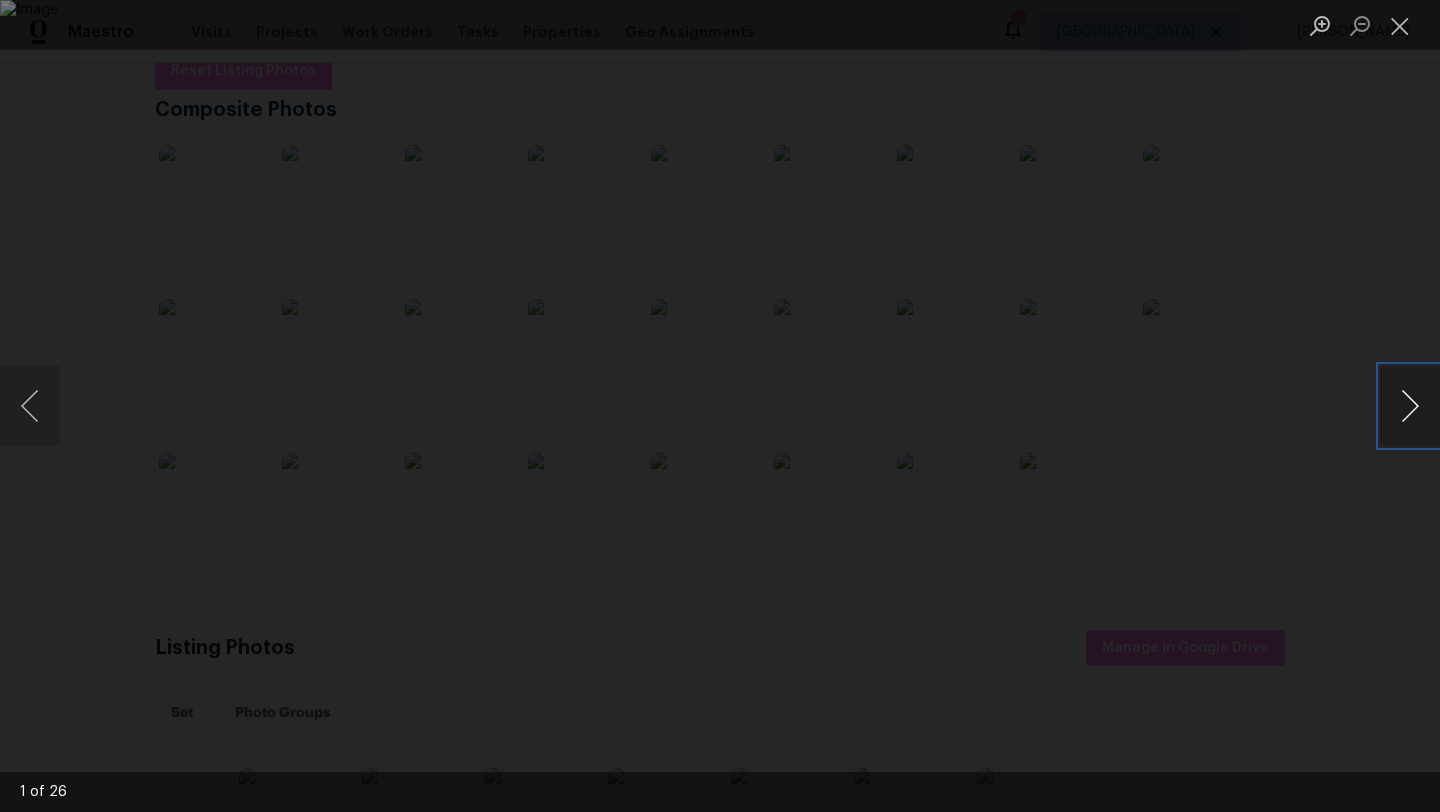 click at bounding box center (1410, 406) 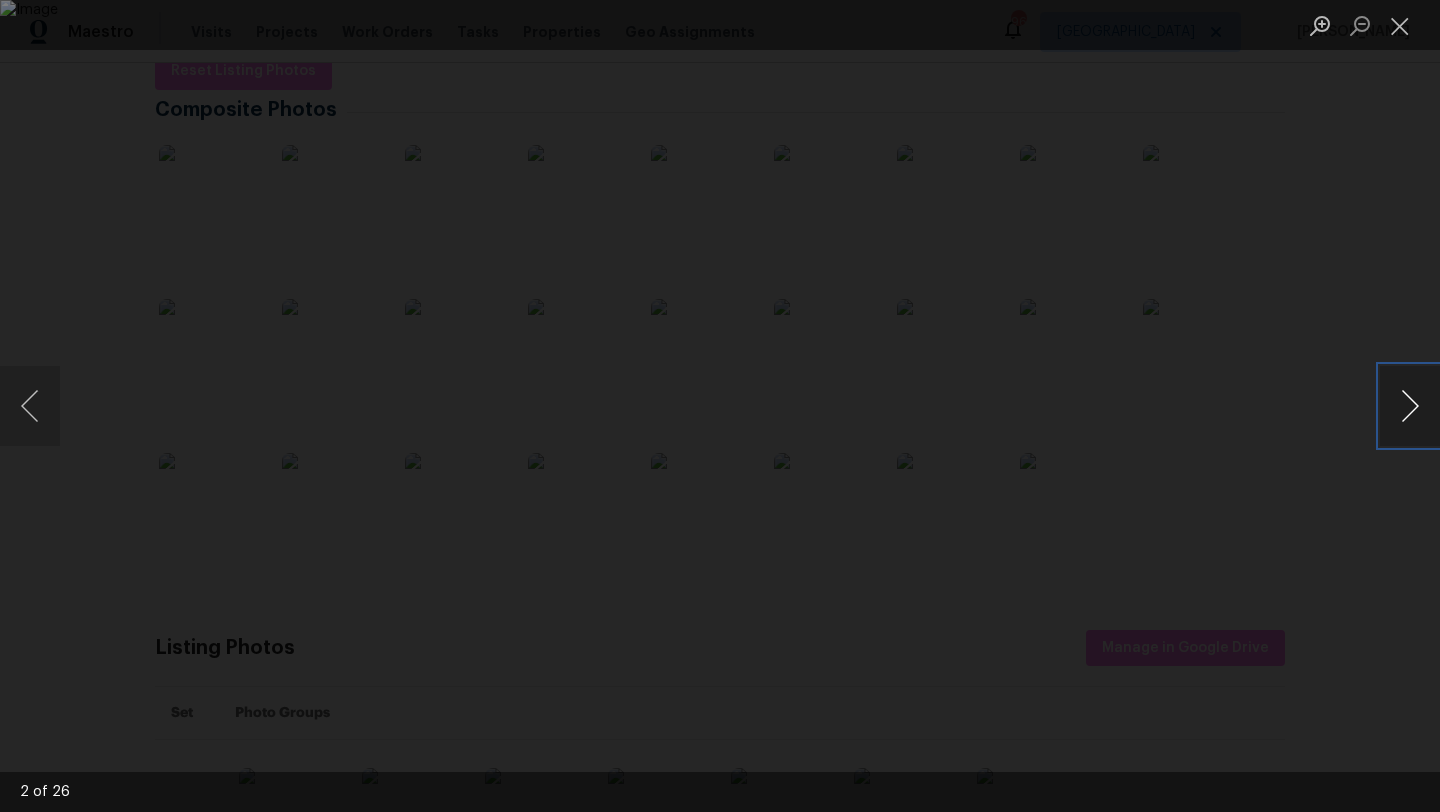 click at bounding box center [1410, 406] 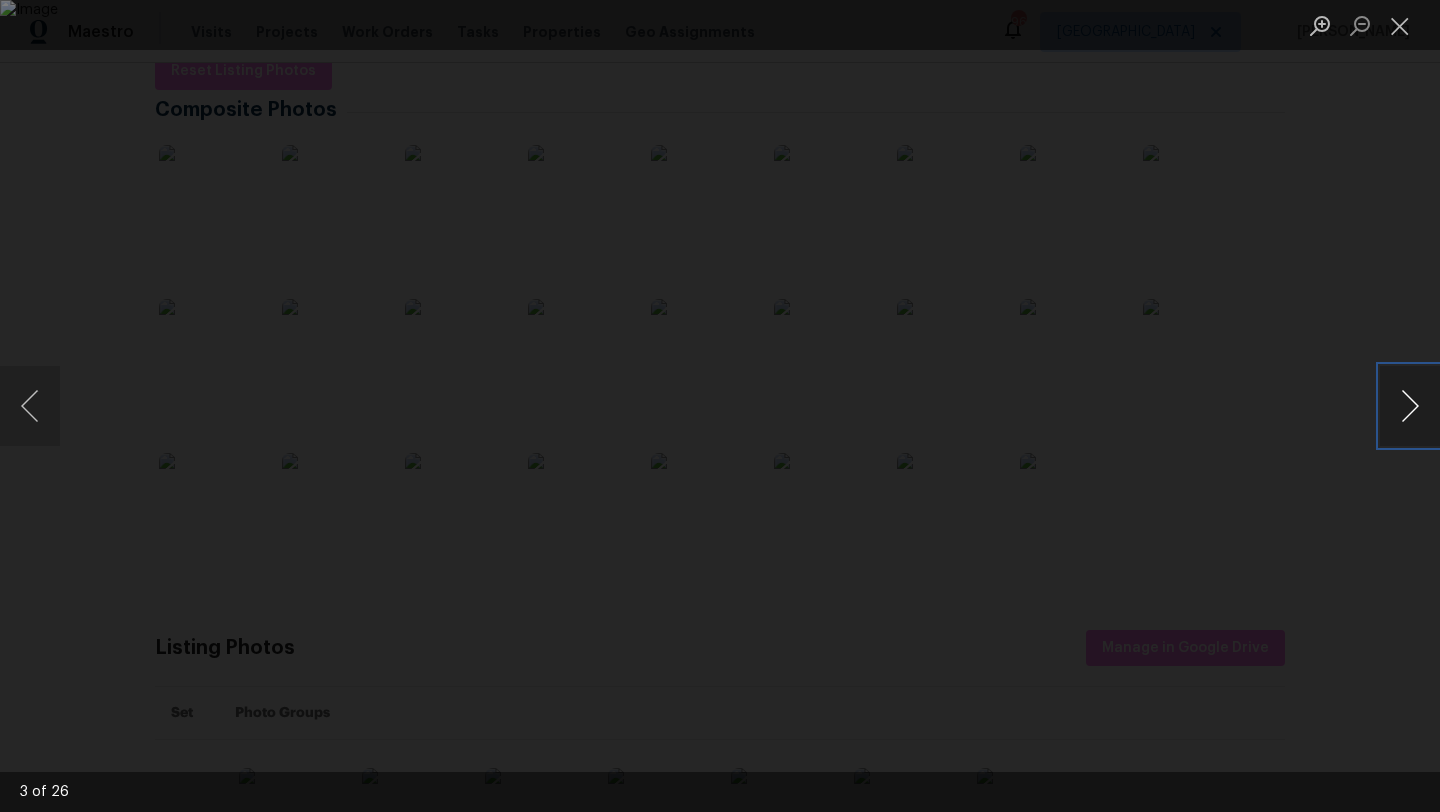 click at bounding box center (1410, 406) 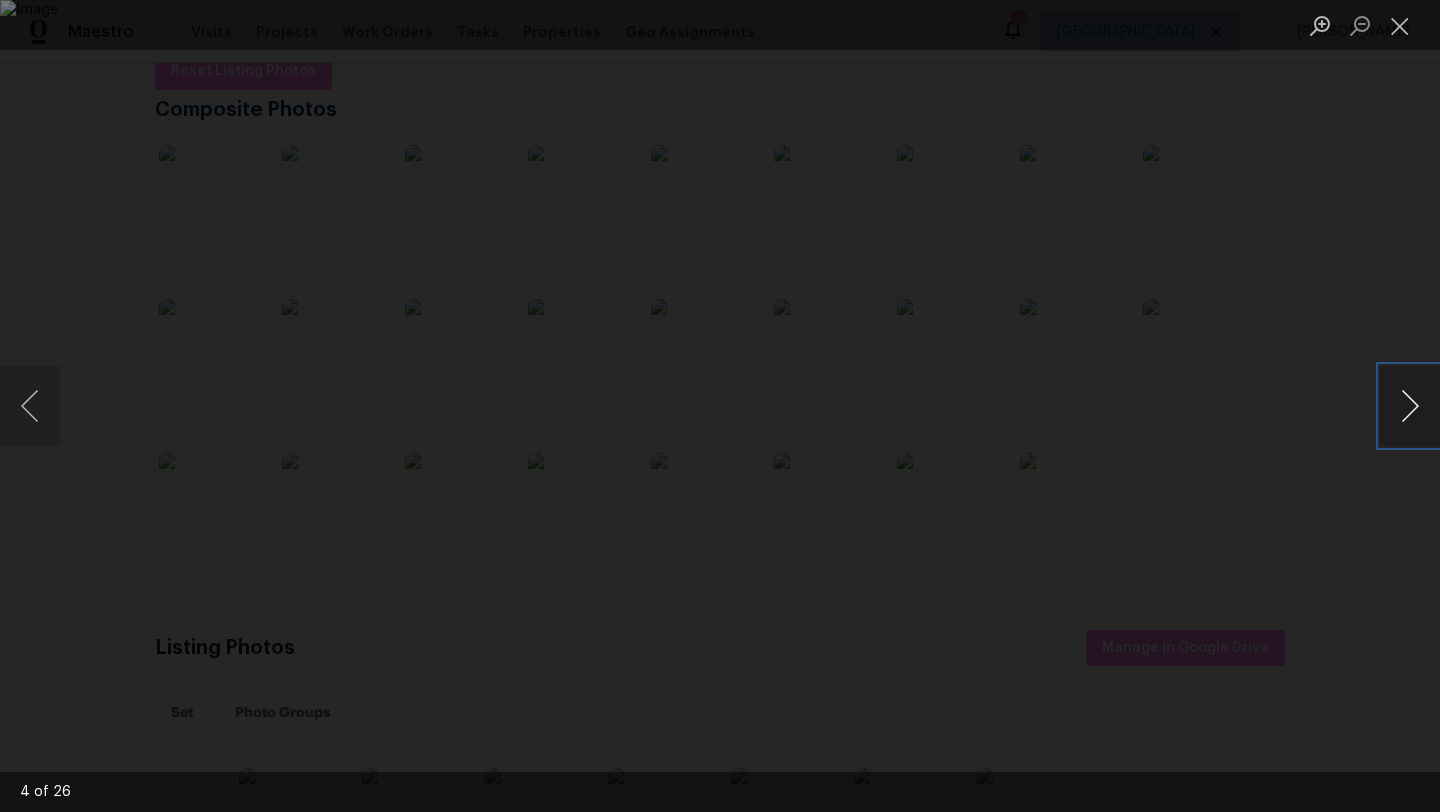 click at bounding box center [1410, 406] 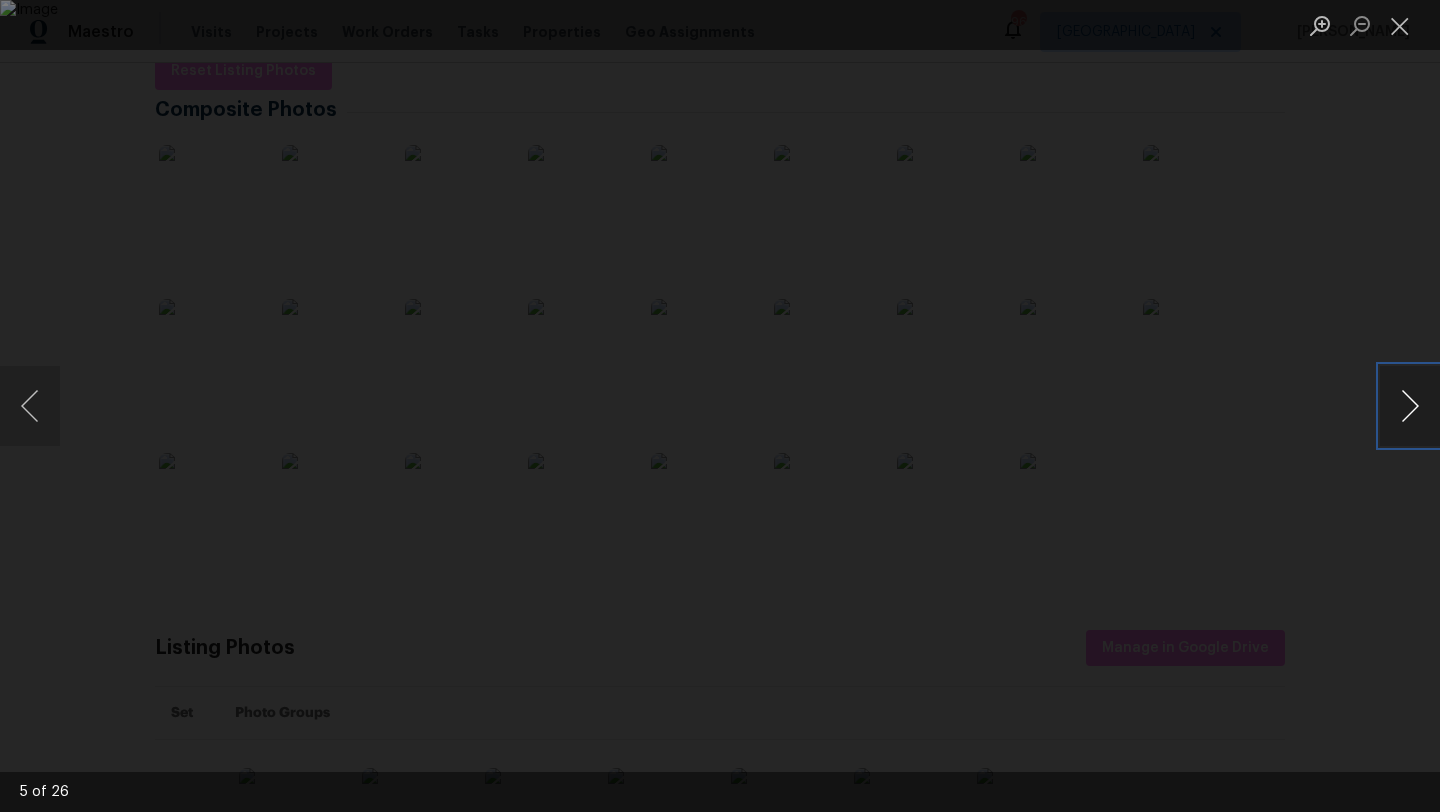 click at bounding box center [1410, 406] 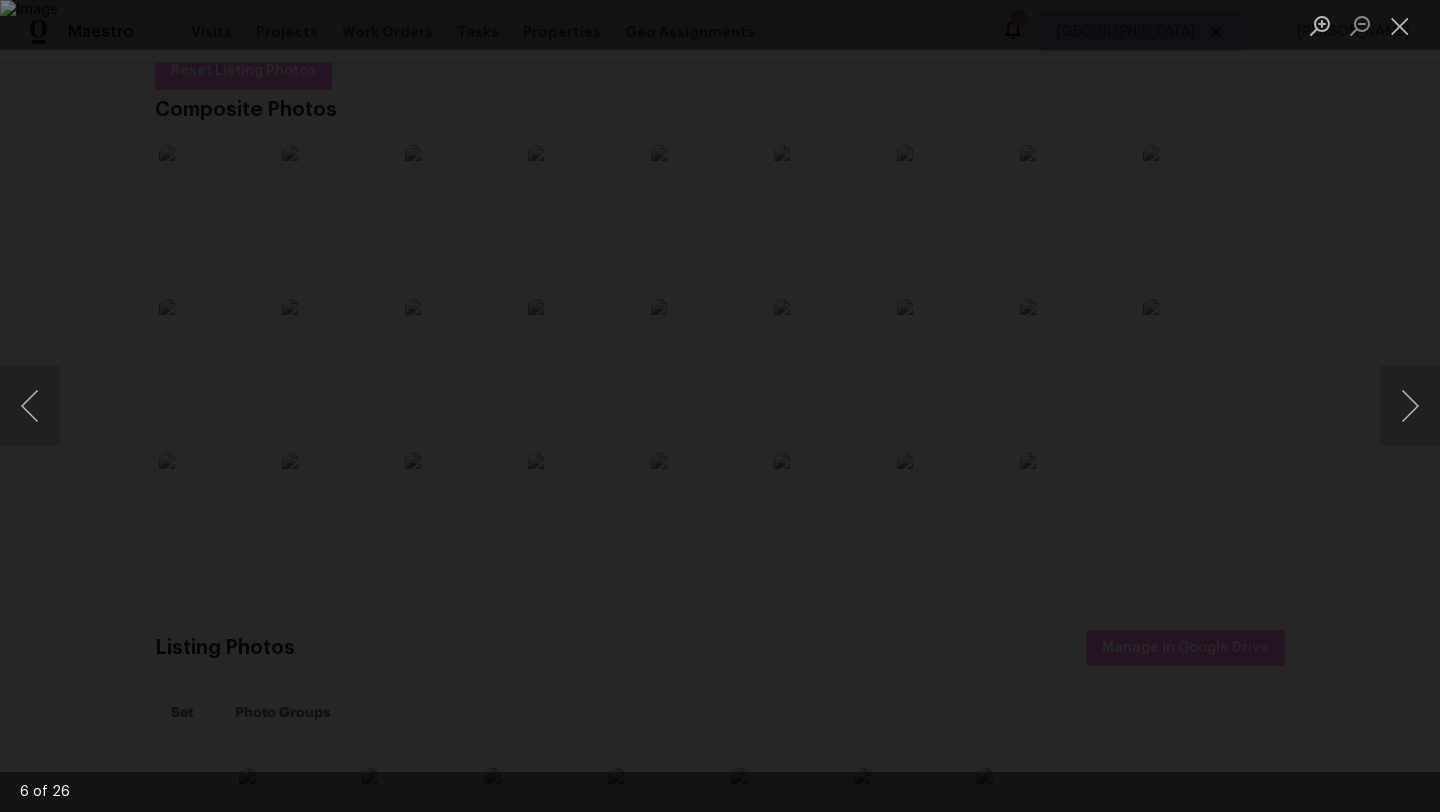 click at bounding box center [720, 406] 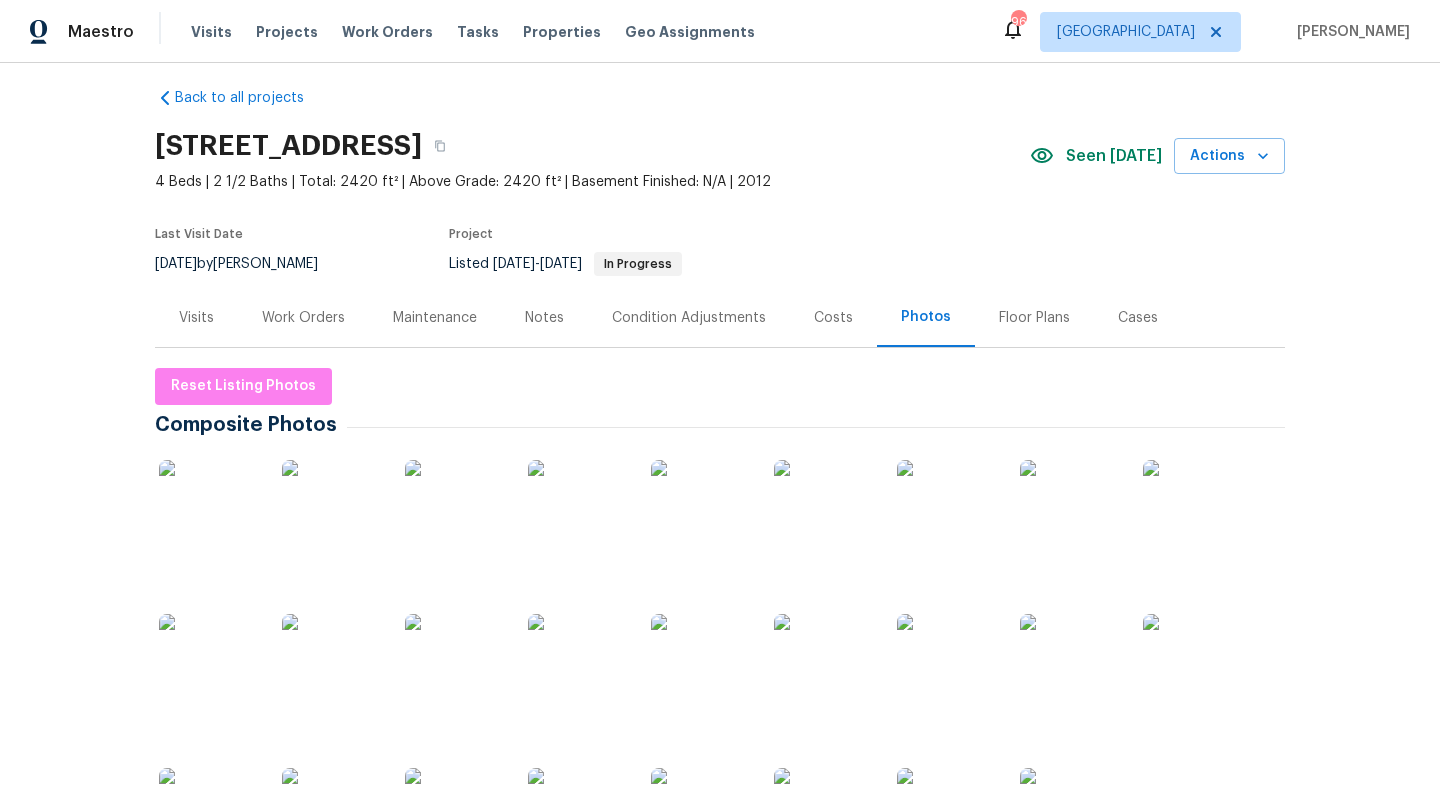 scroll, scrollTop: 0, scrollLeft: 0, axis: both 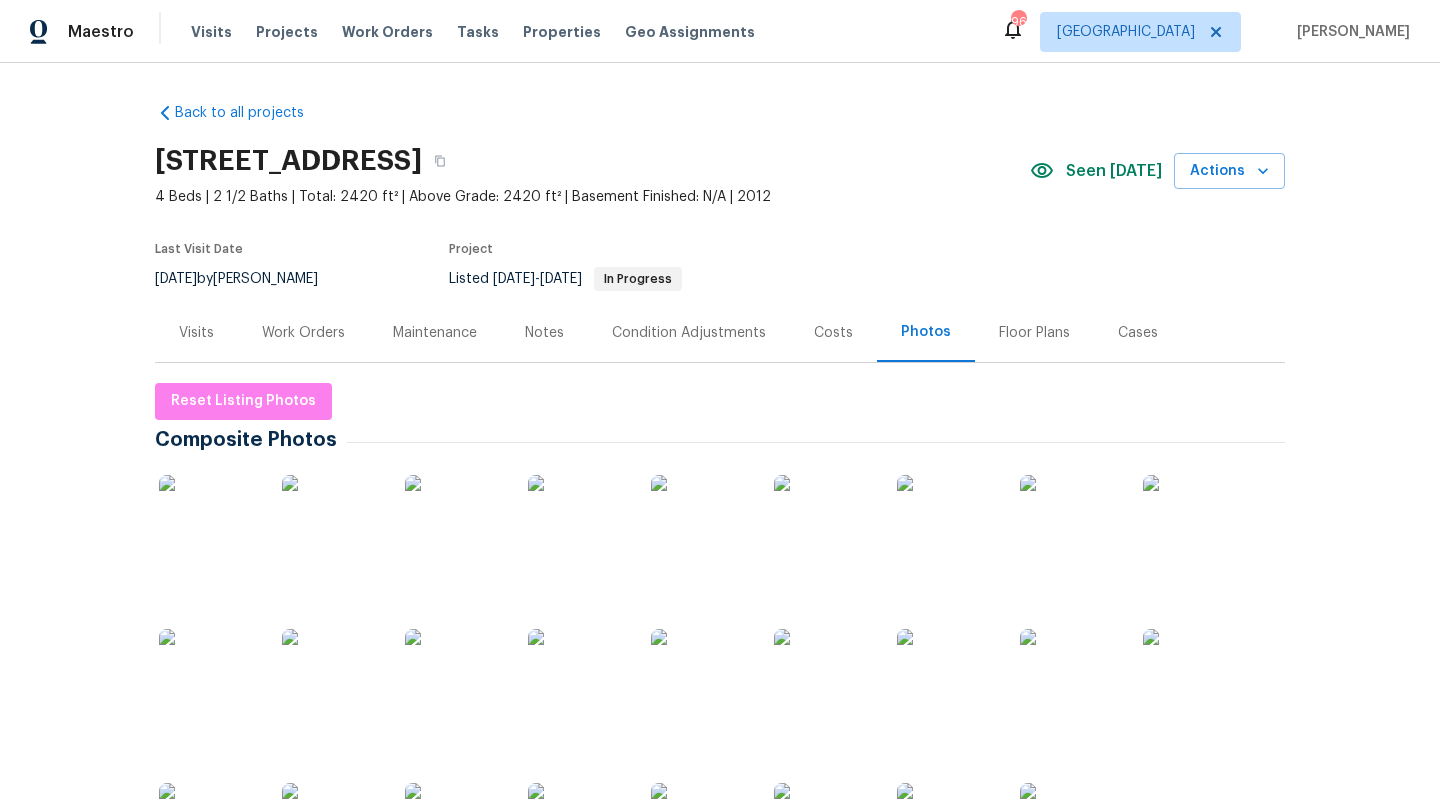 click on "Notes" at bounding box center (544, 332) 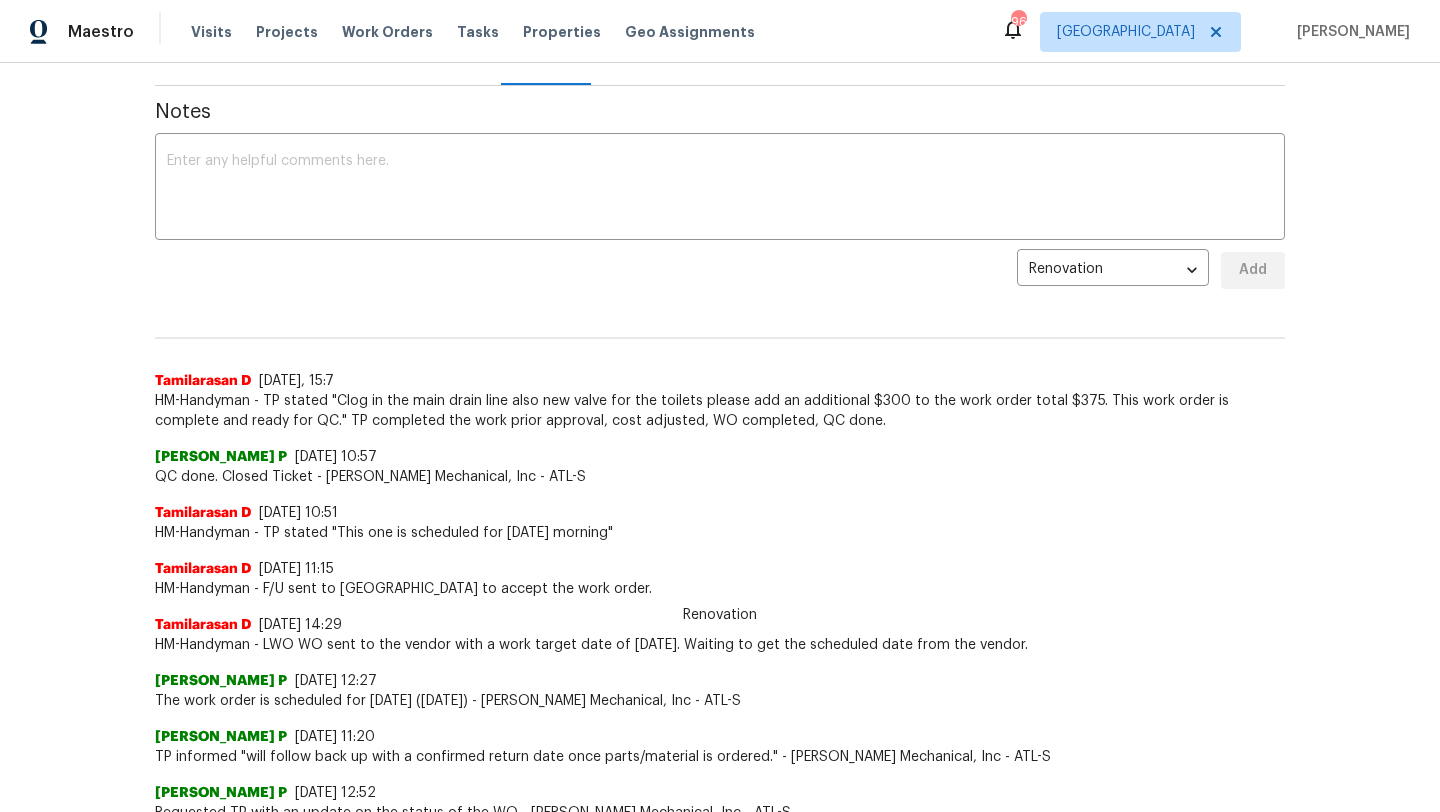 scroll, scrollTop: 0, scrollLeft: 0, axis: both 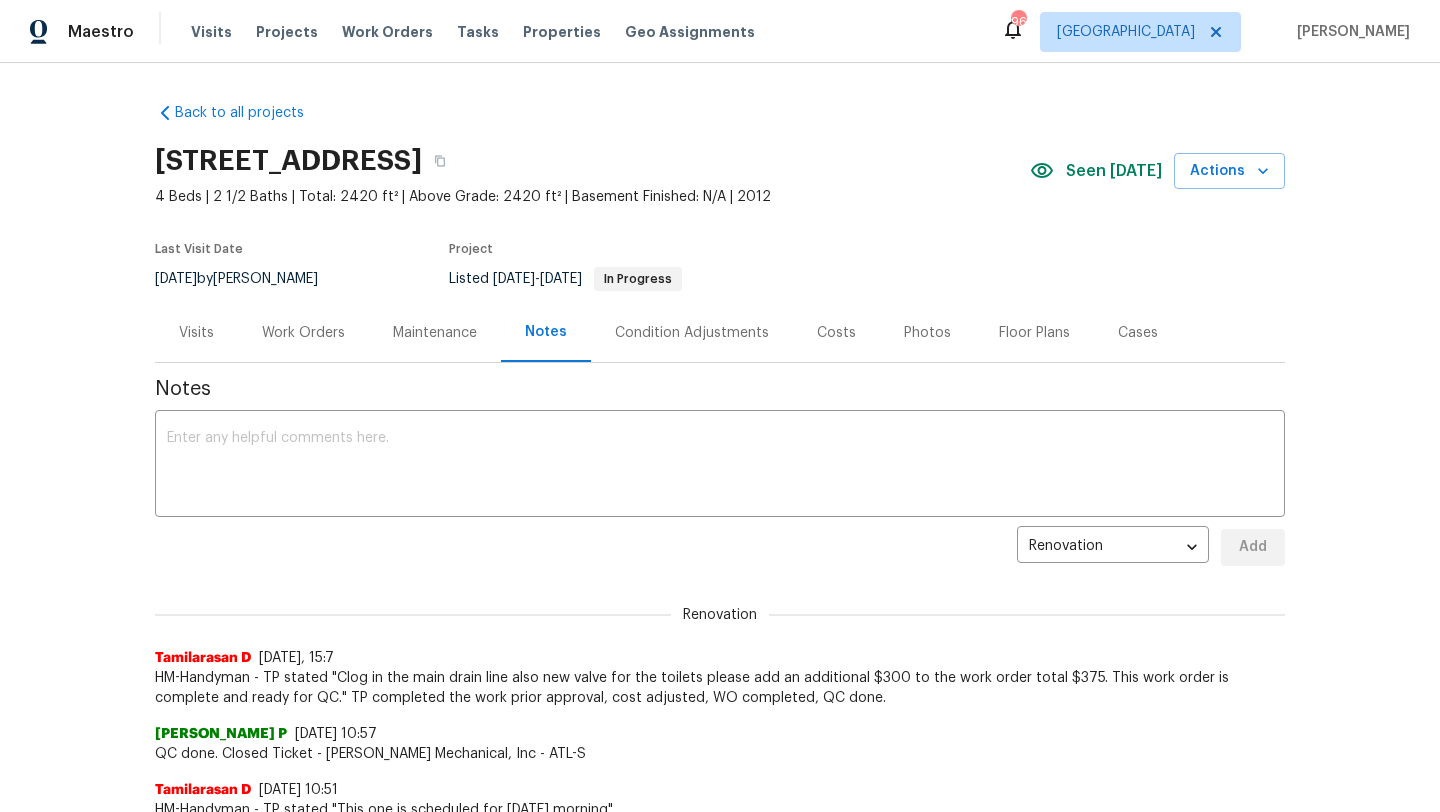click on "Costs" at bounding box center (836, 333) 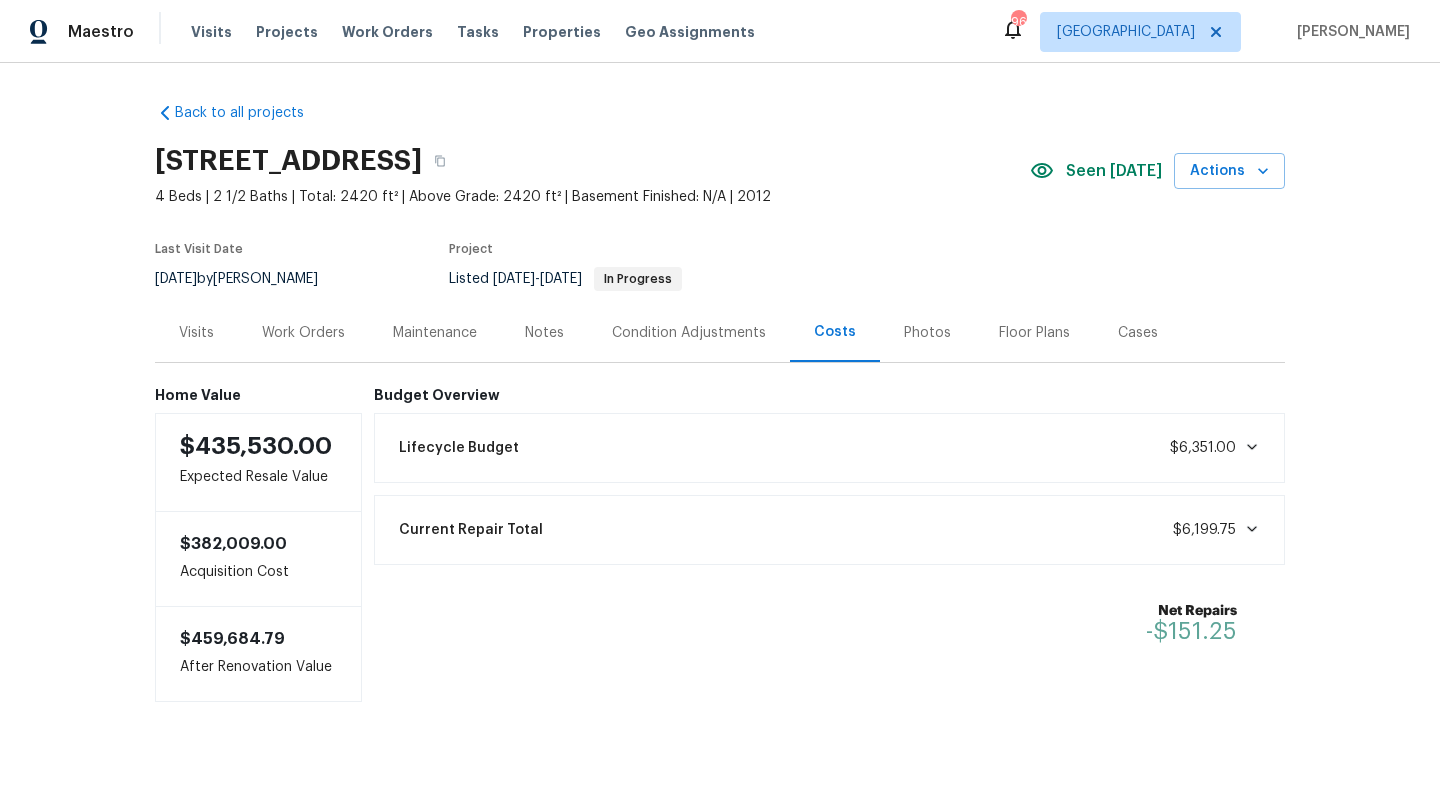click on "Work Orders" at bounding box center [303, 333] 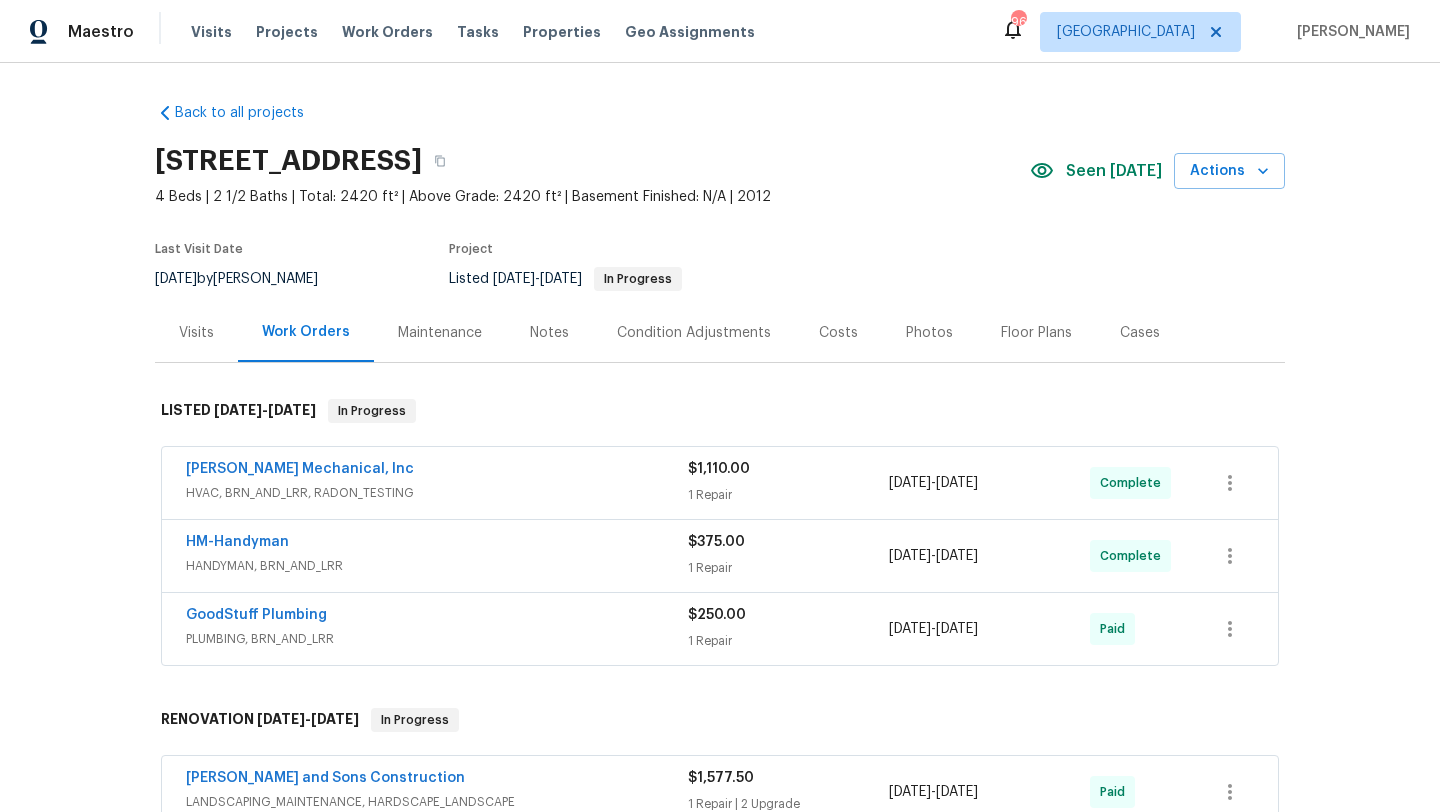 click on "Visits" at bounding box center [196, 333] 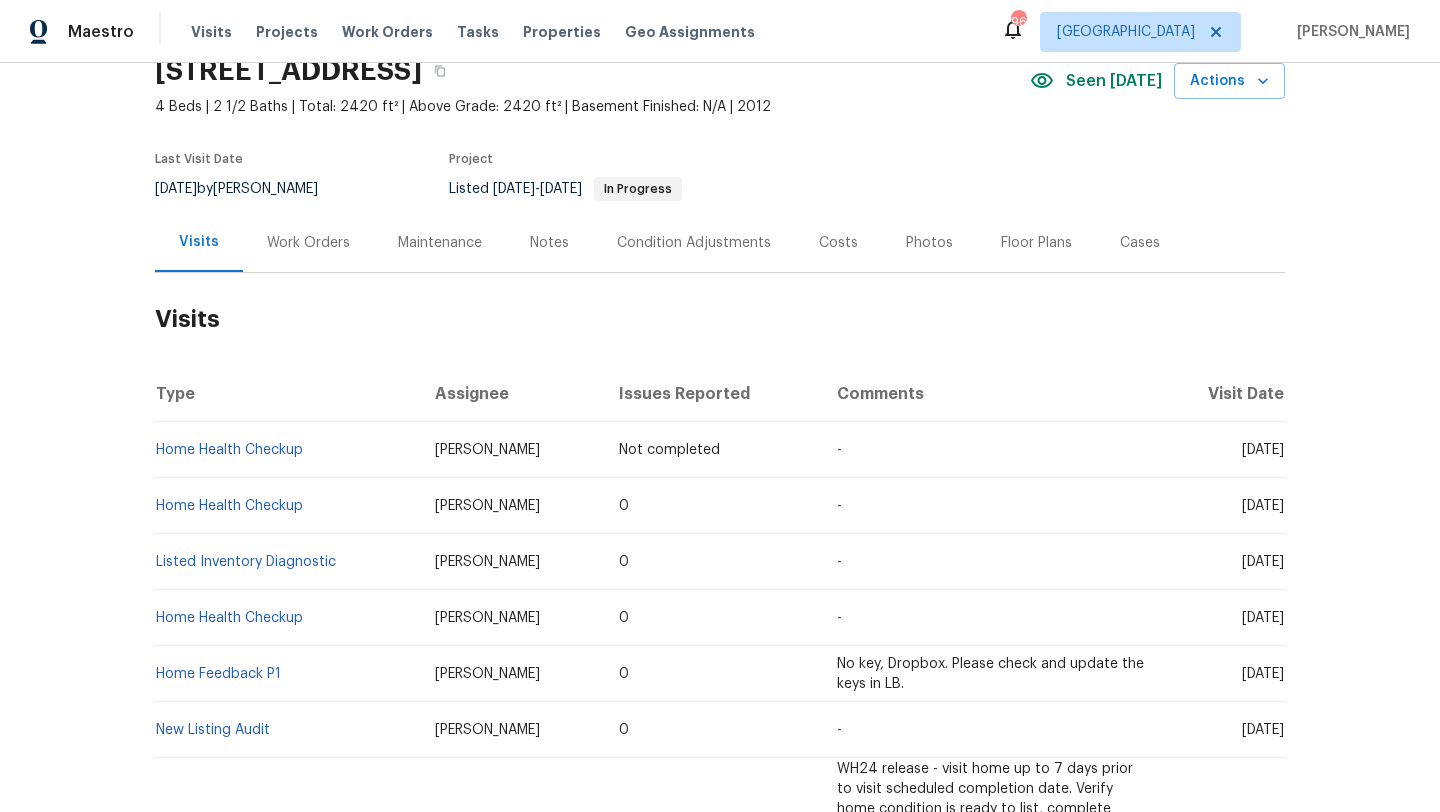 scroll, scrollTop: 93, scrollLeft: 0, axis: vertical 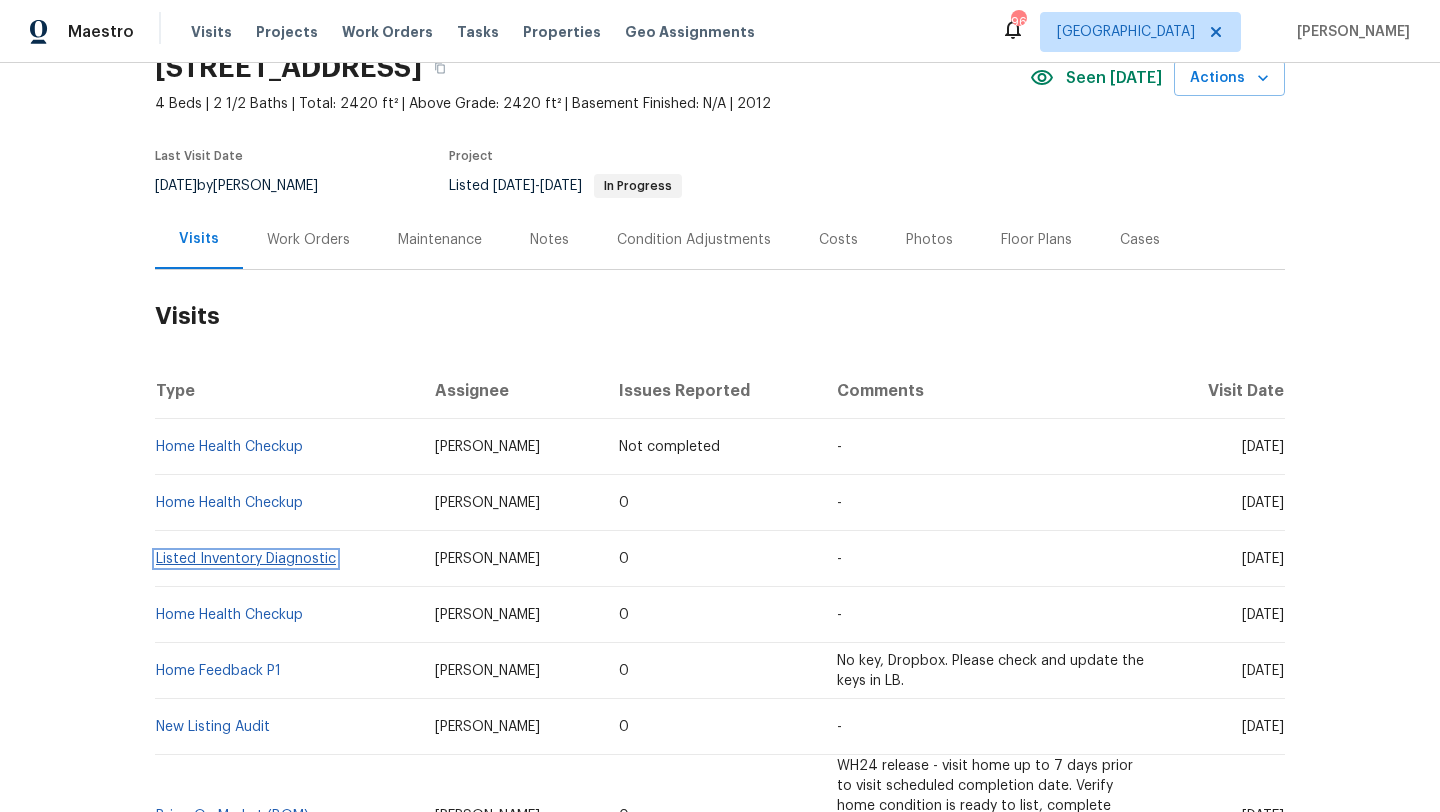 click on "Listed Inventory Diagnostic" at bounding box center [246, 559] 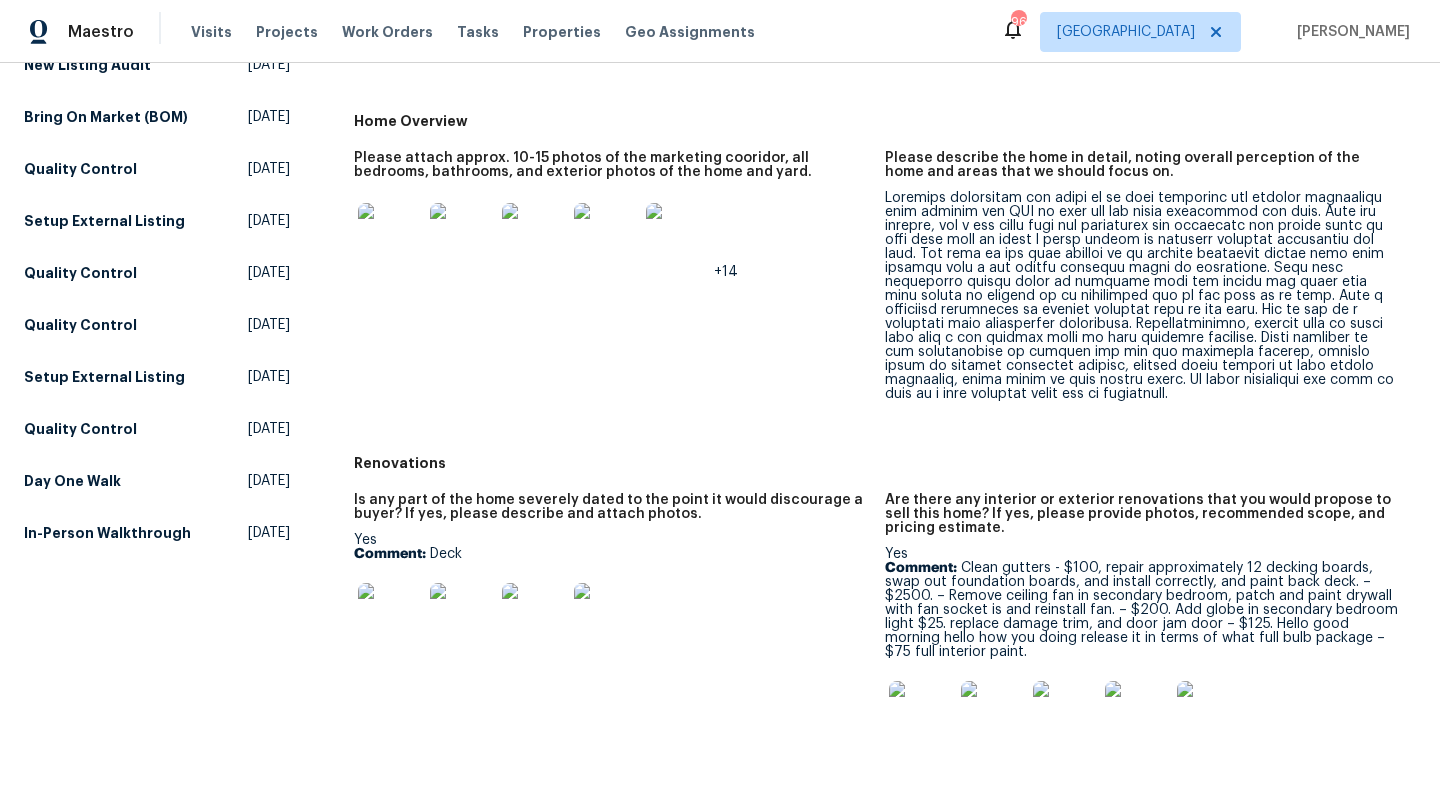 scroll, scrollTop: 476, scrollLeft: 0, axis: vertical 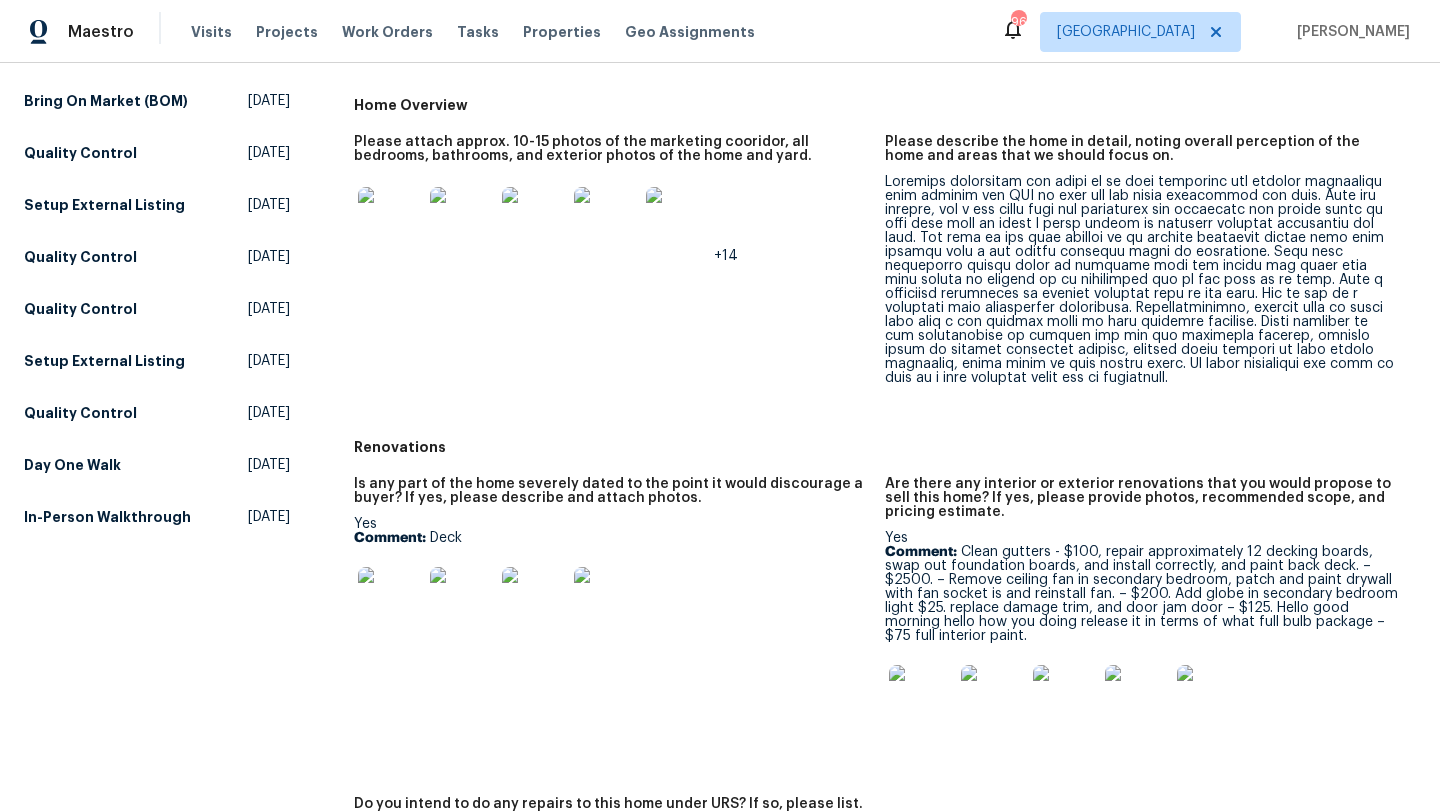 click at bounding box center [390, 599] 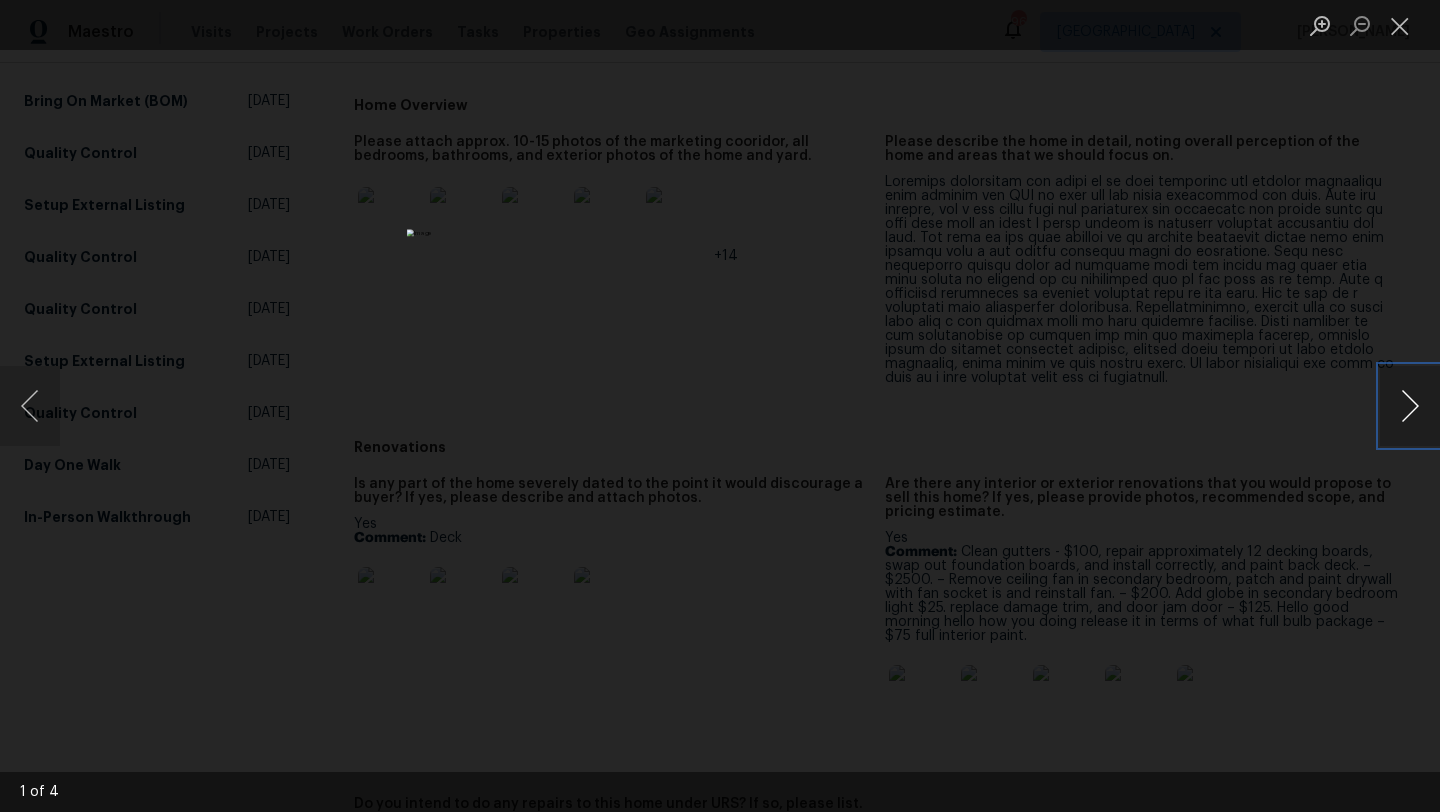 click at bounding box center [1410, 406] 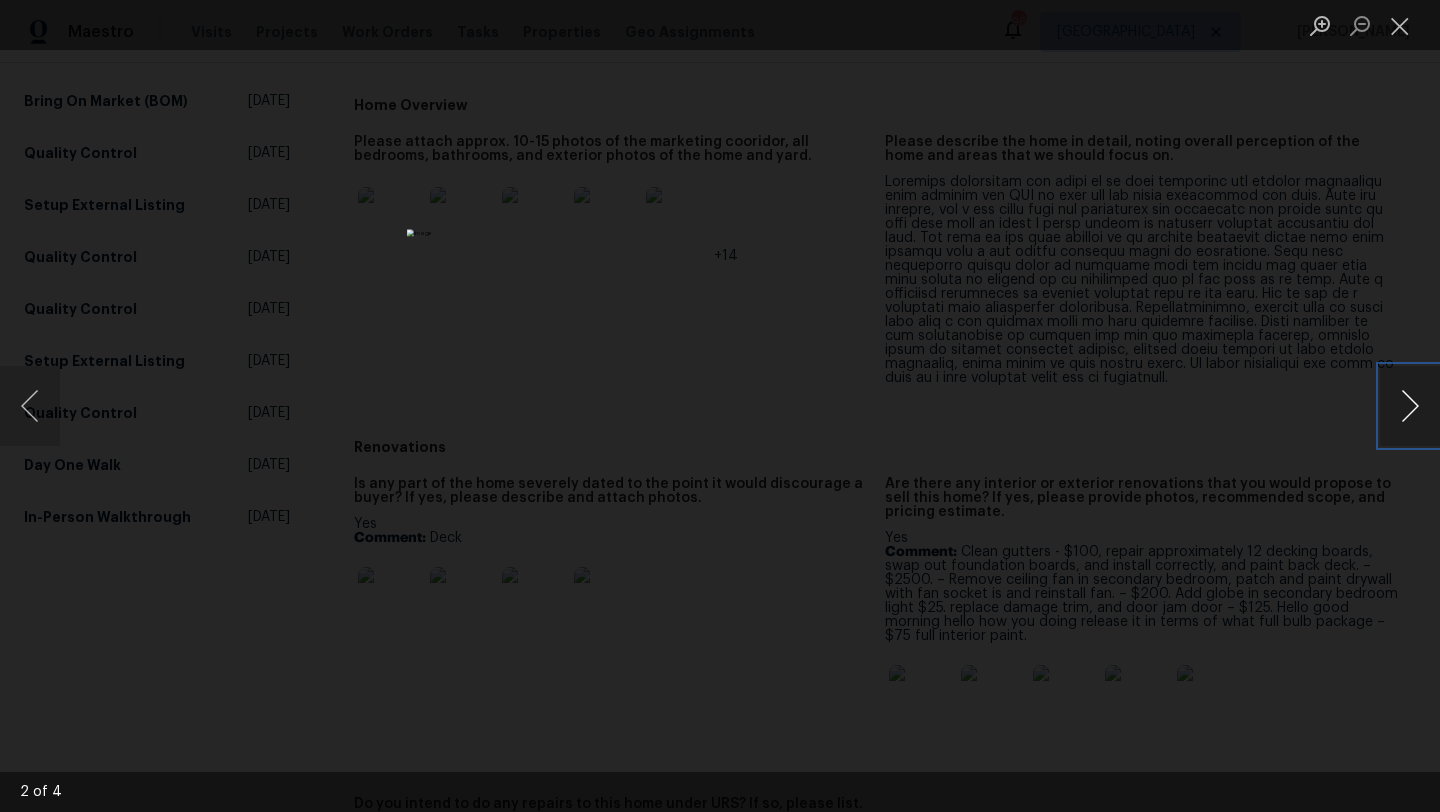 click at bounding box center [1410, 406] 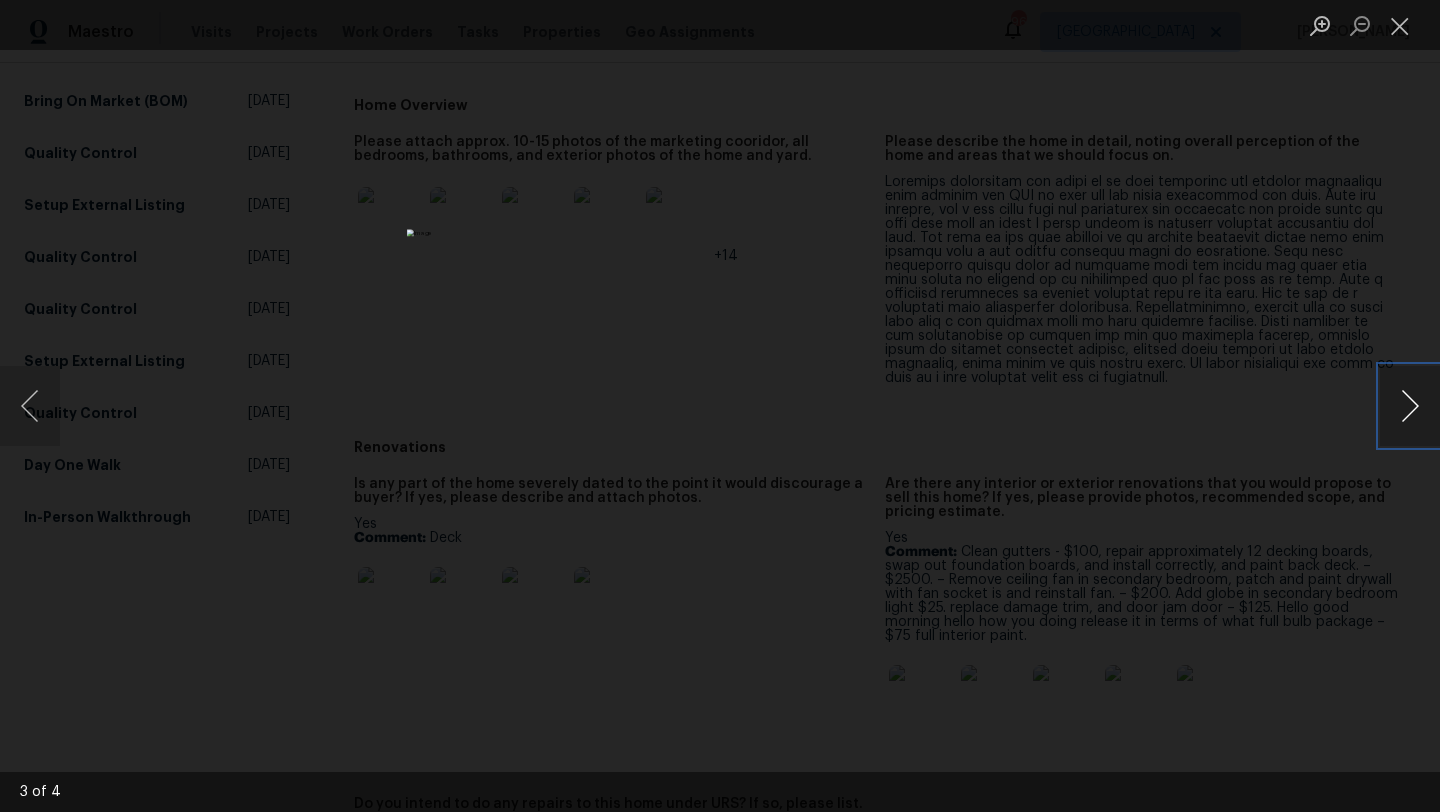 click at bounding box center (1410, 406) 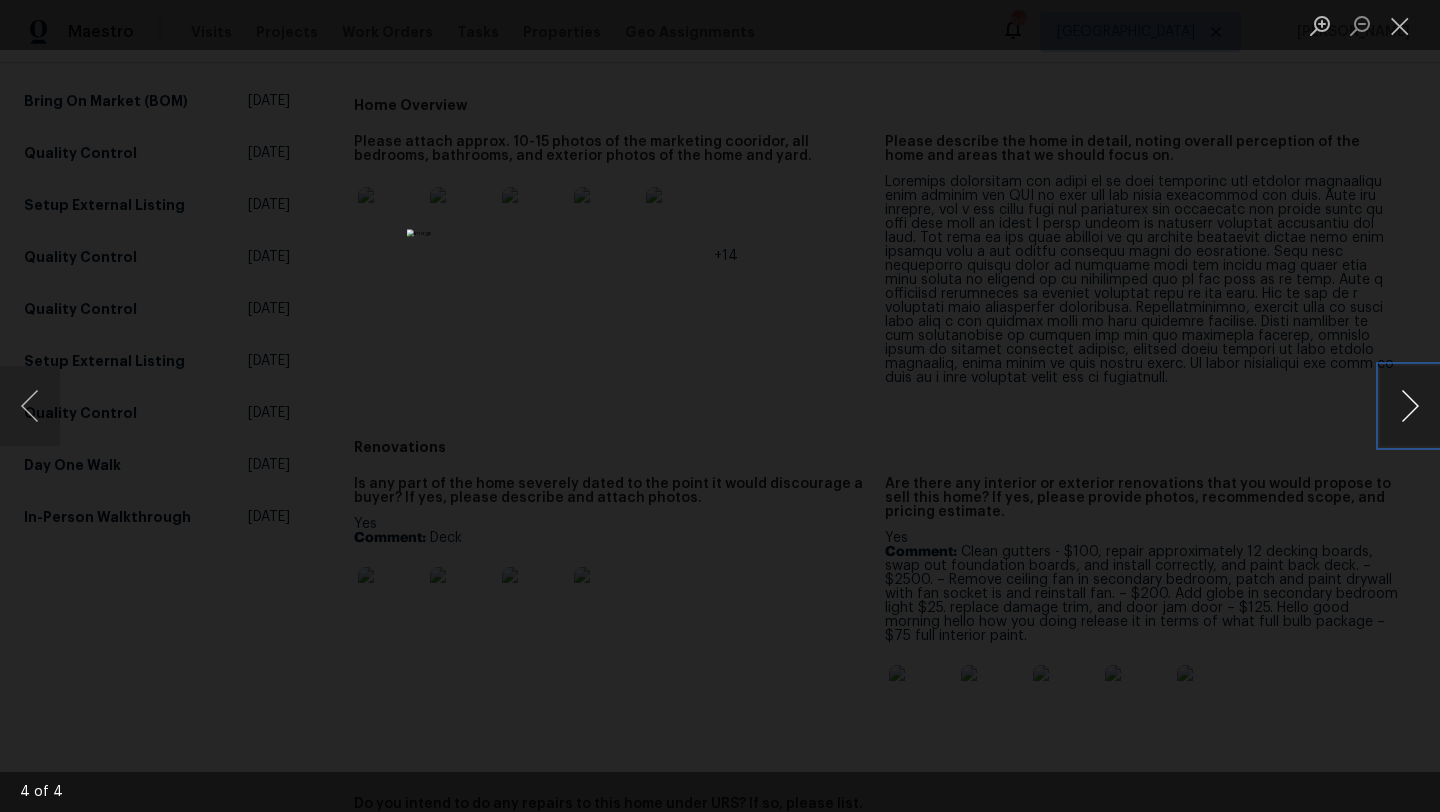 click at bounding box center (1410, 406) 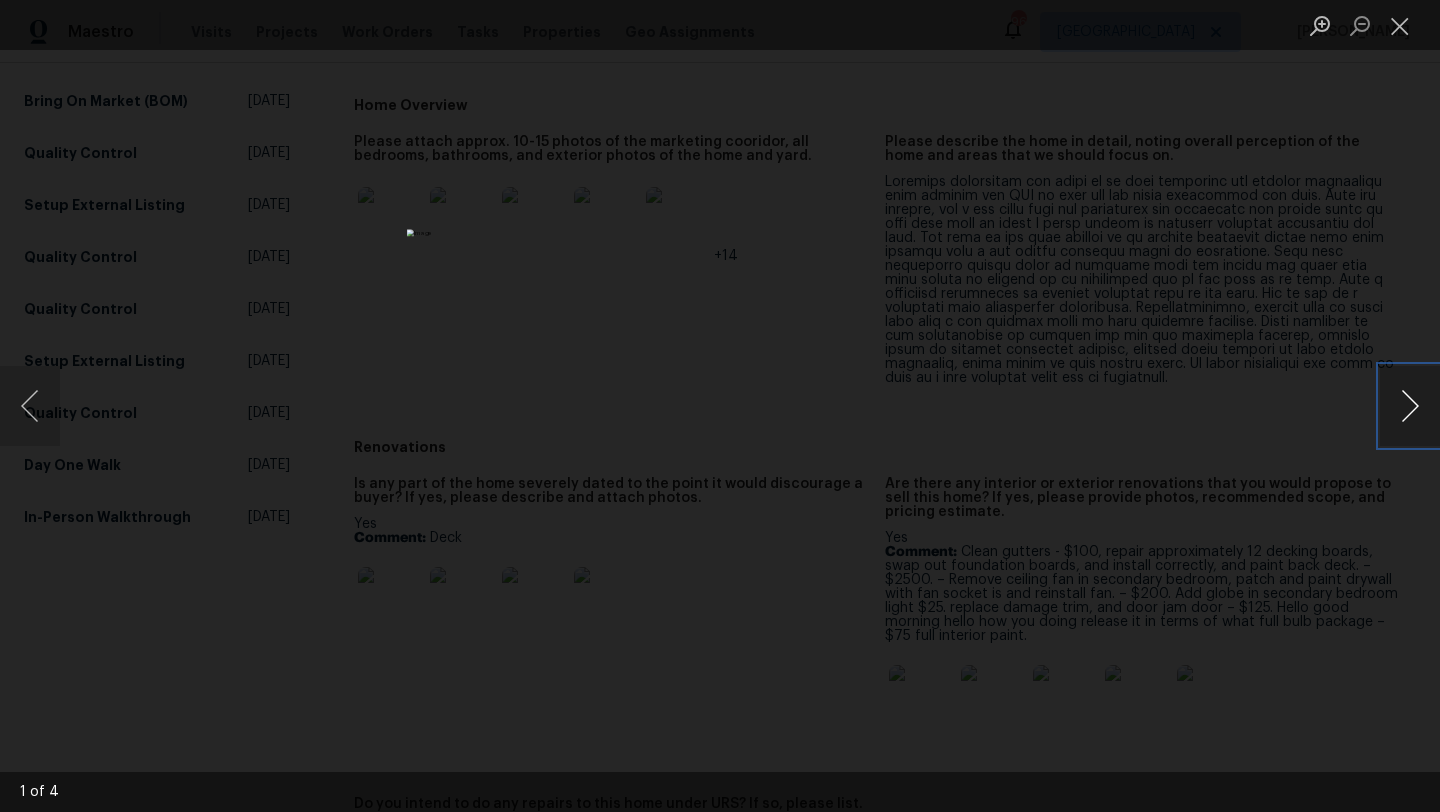 click at bounding box center [1410, 406] 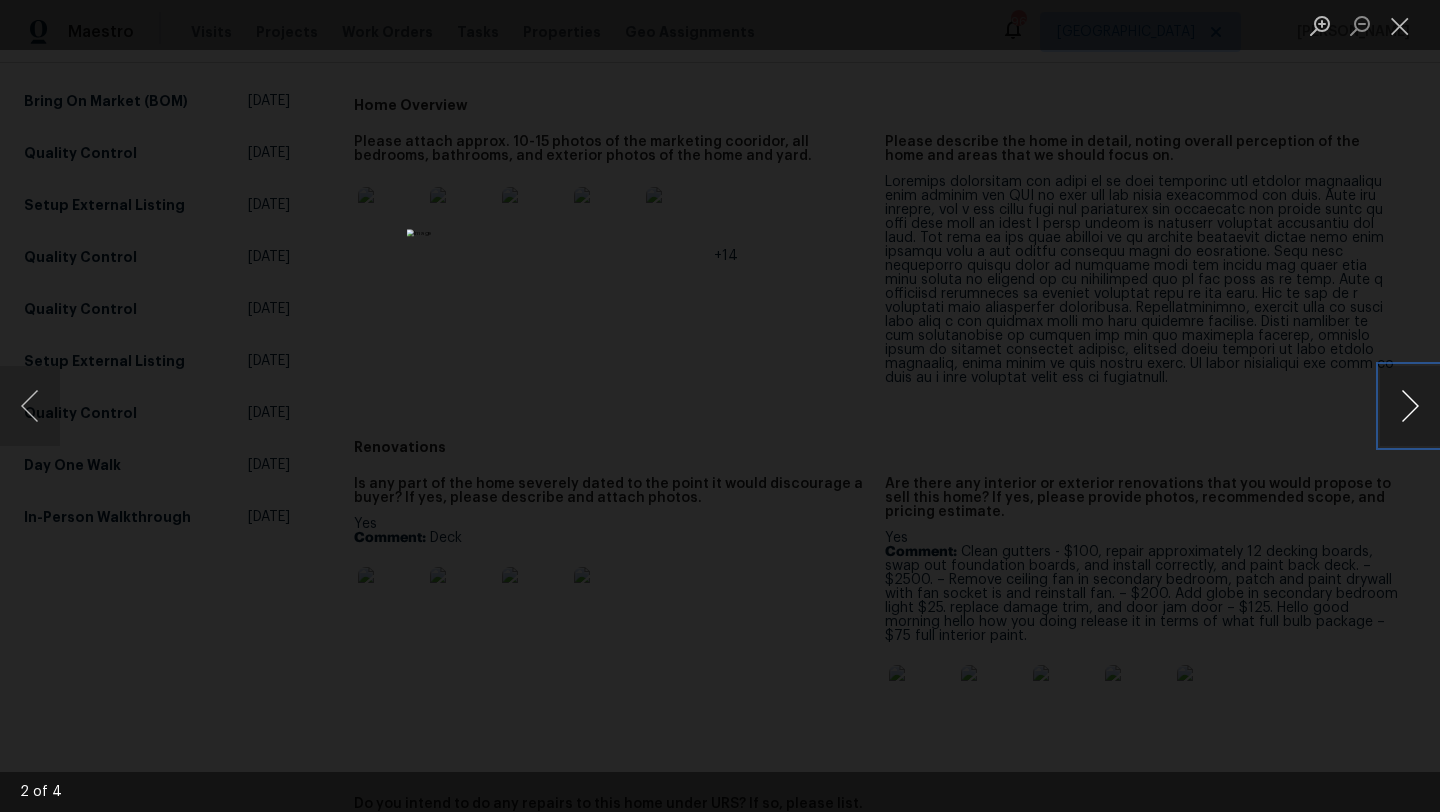 click at bounding box center [1410, 406] 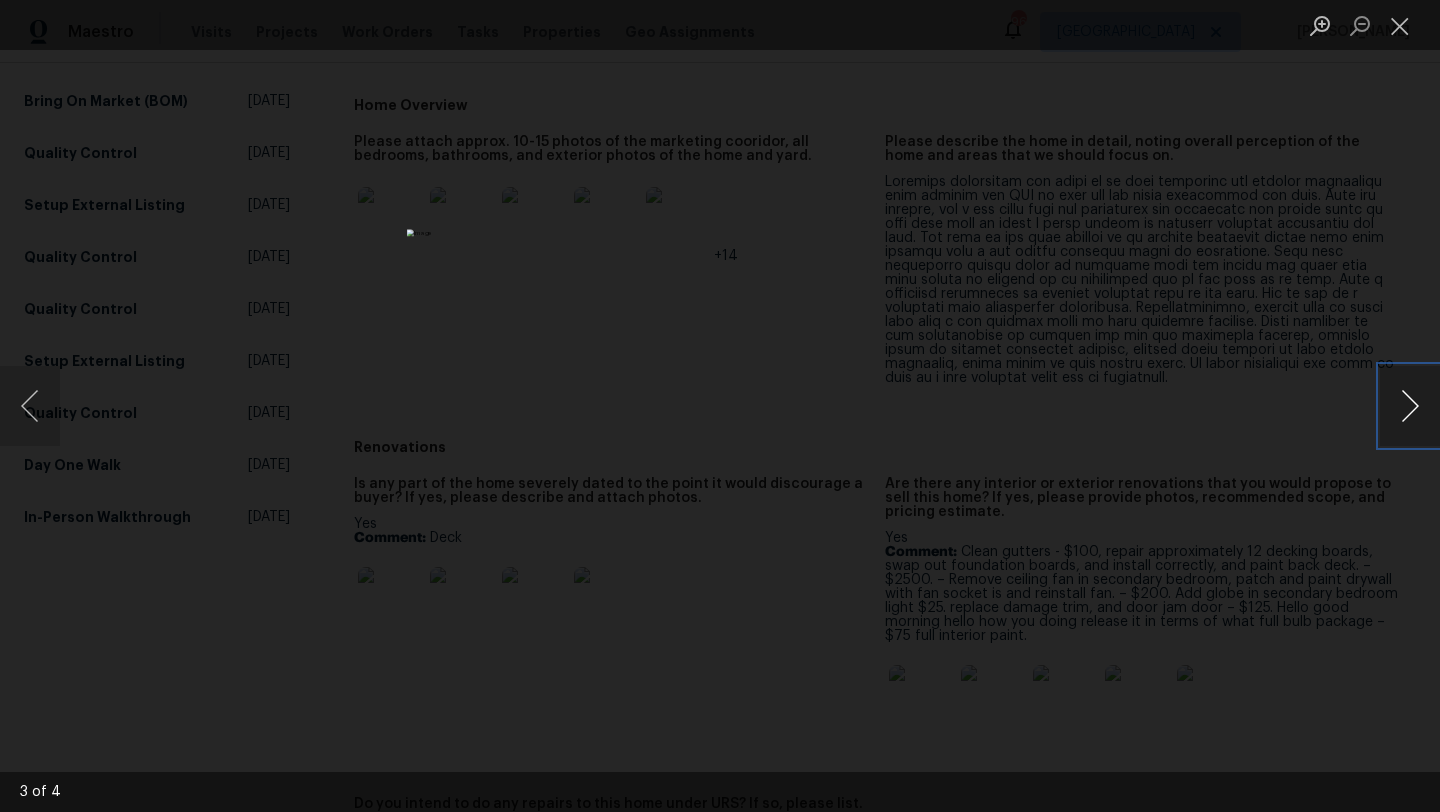 click at bounding box center (1410, 406) 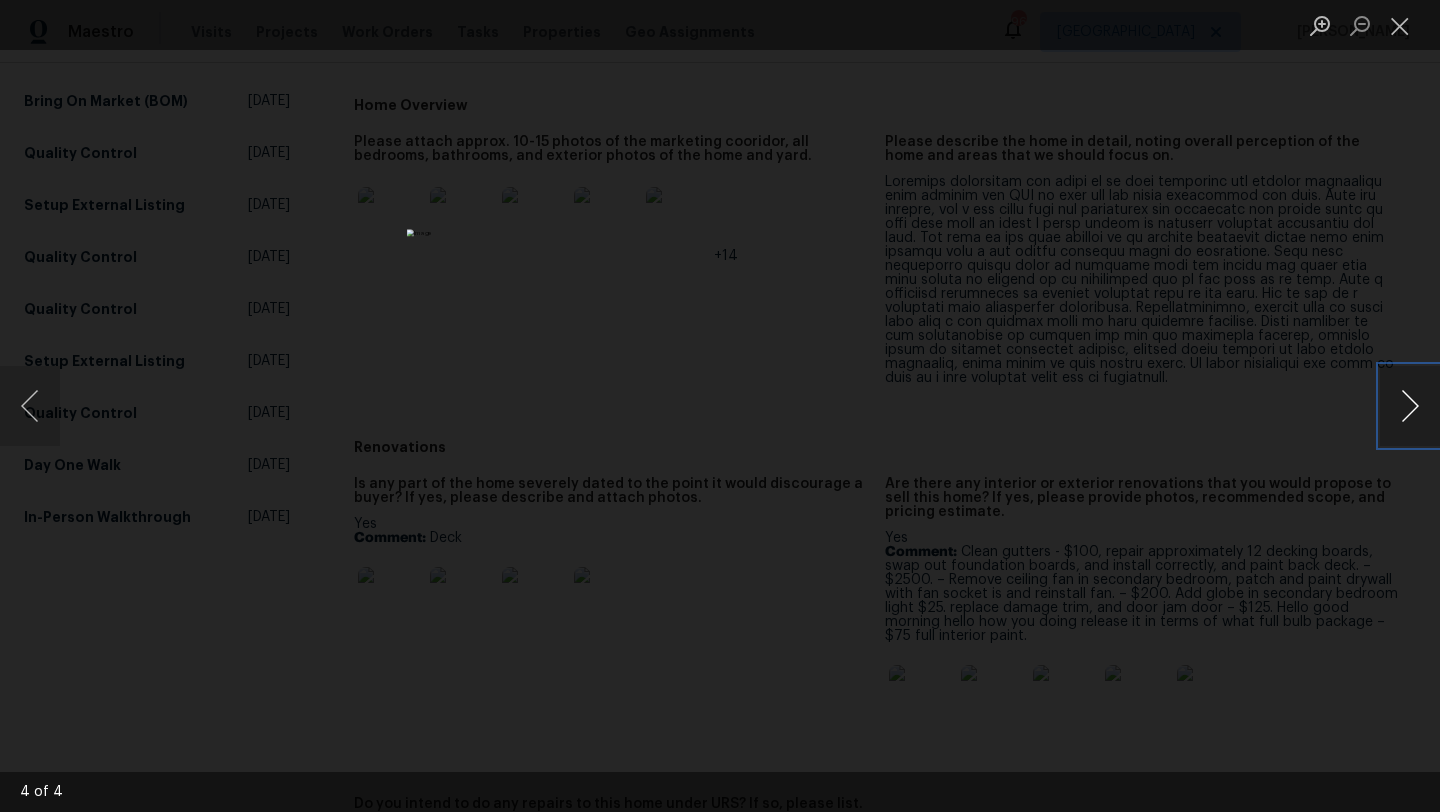 click at bounding box center [1410, 406] 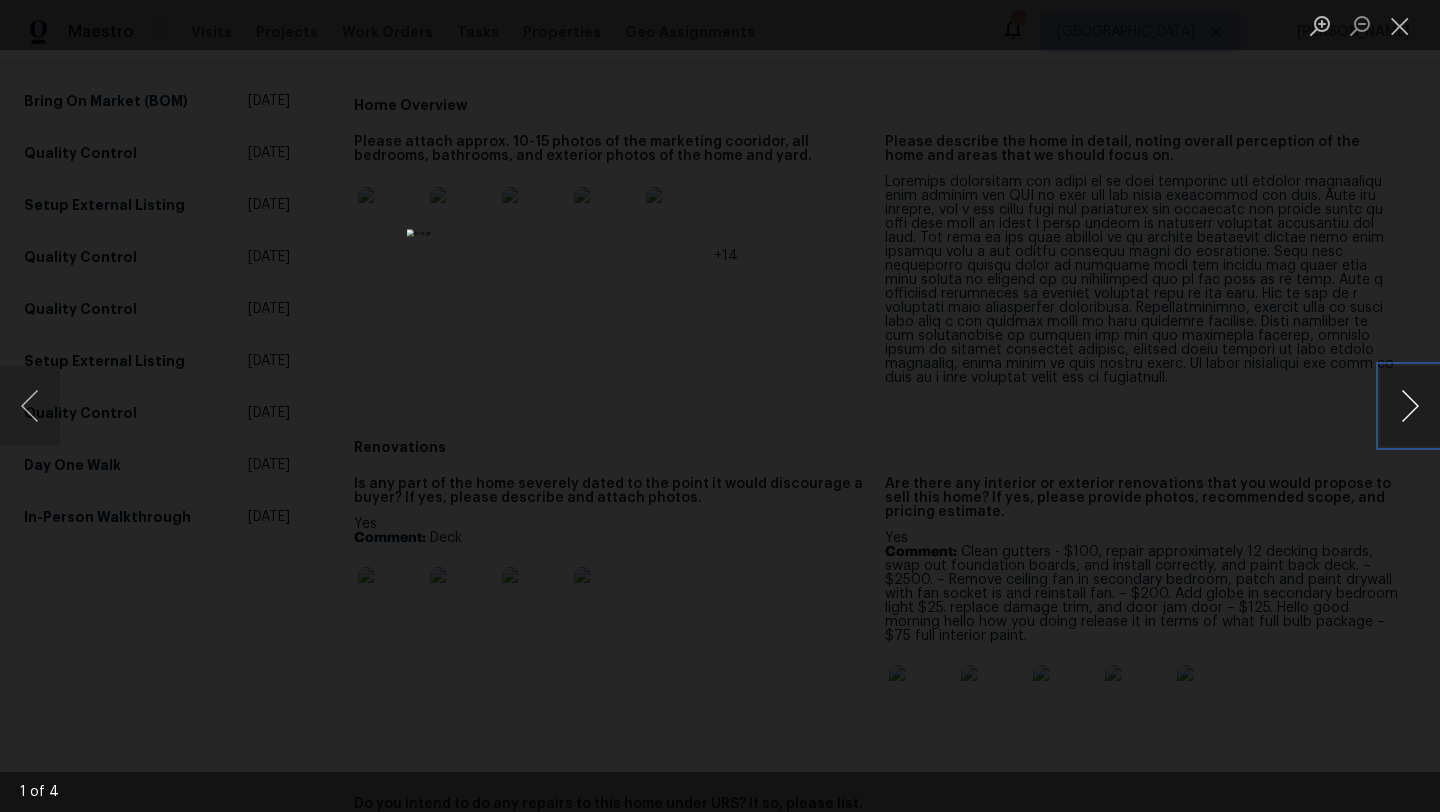 click at bounding box center (1410, 406) 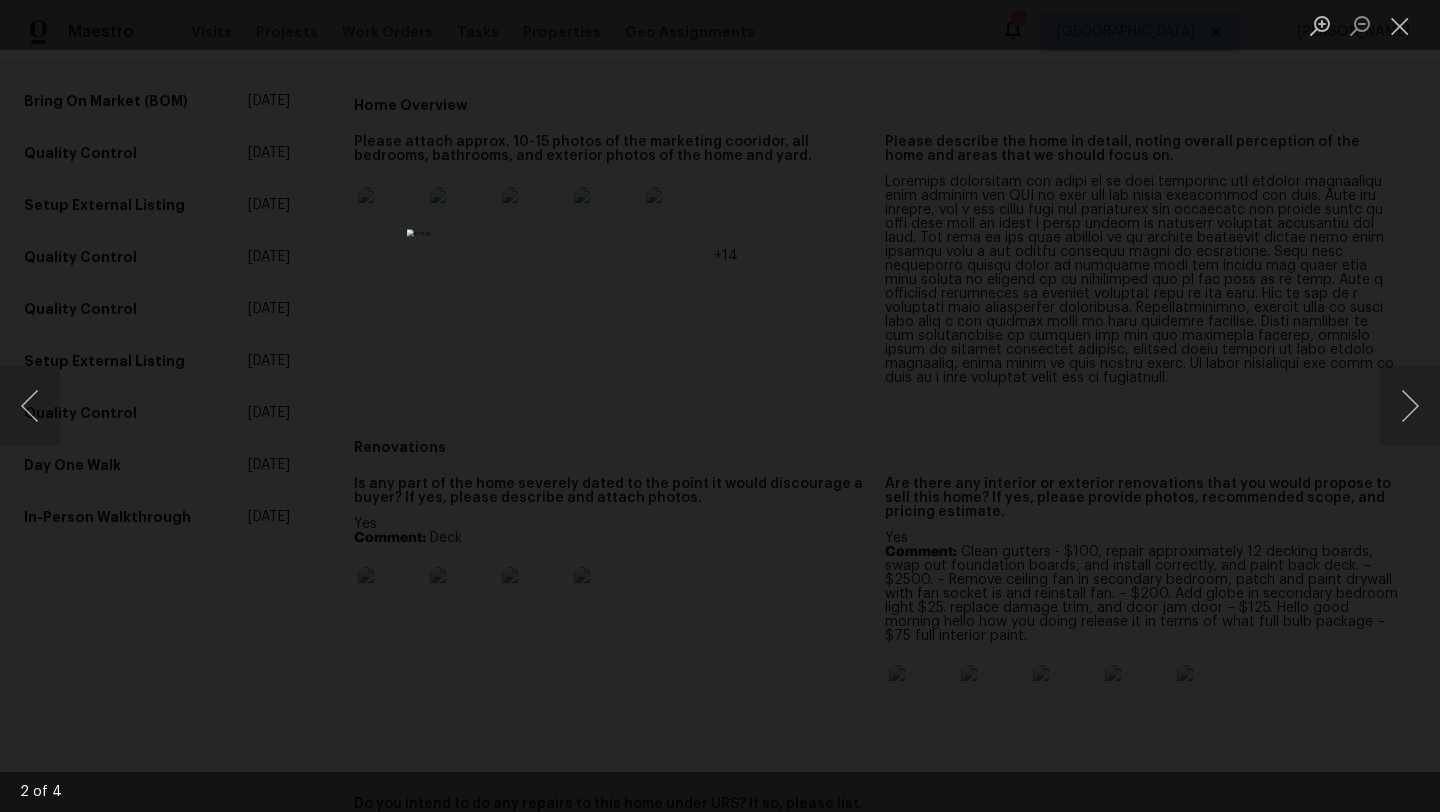 click at bounding box center [720, 406] 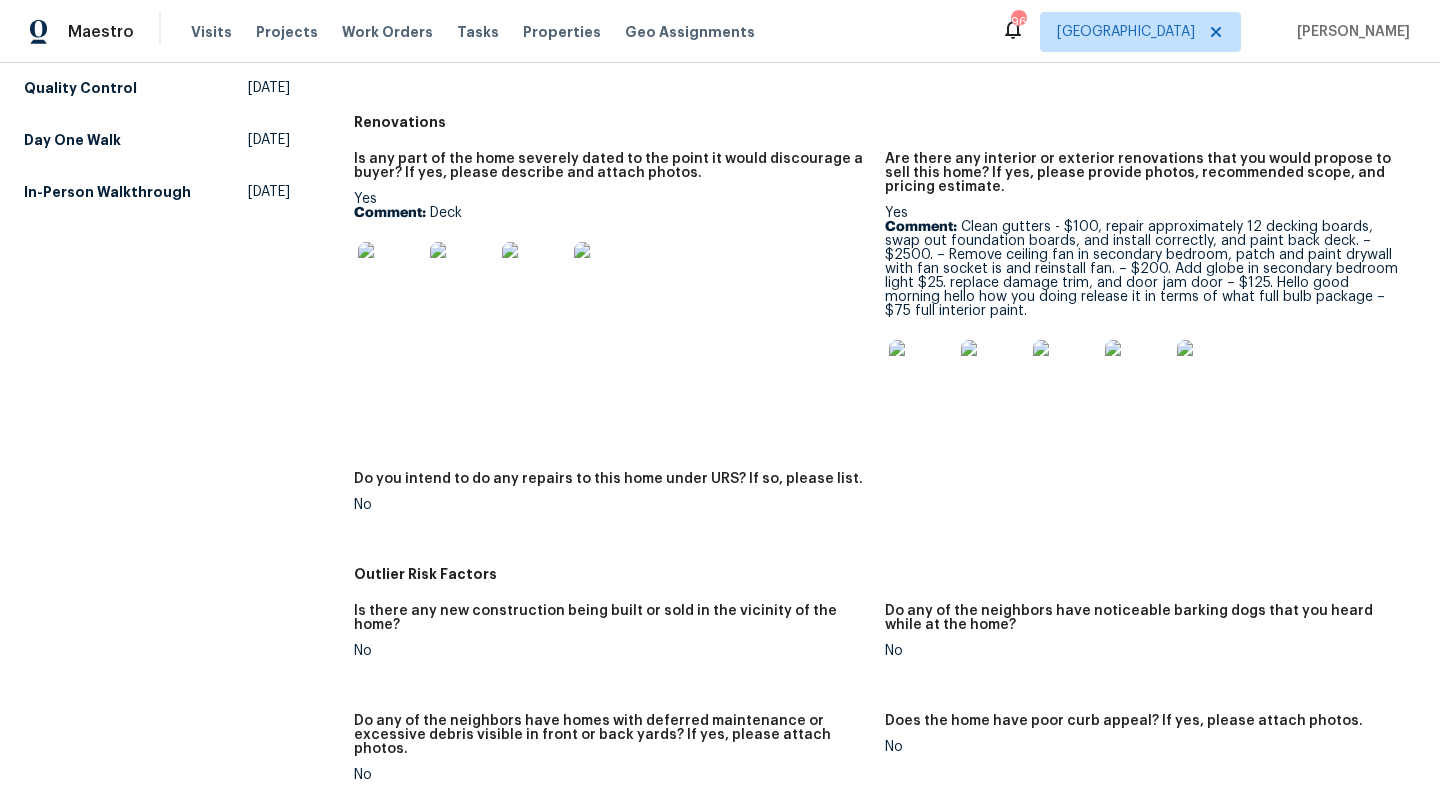 scroll, scrollTop: 803, scrollLeft: 0, axis: vertical 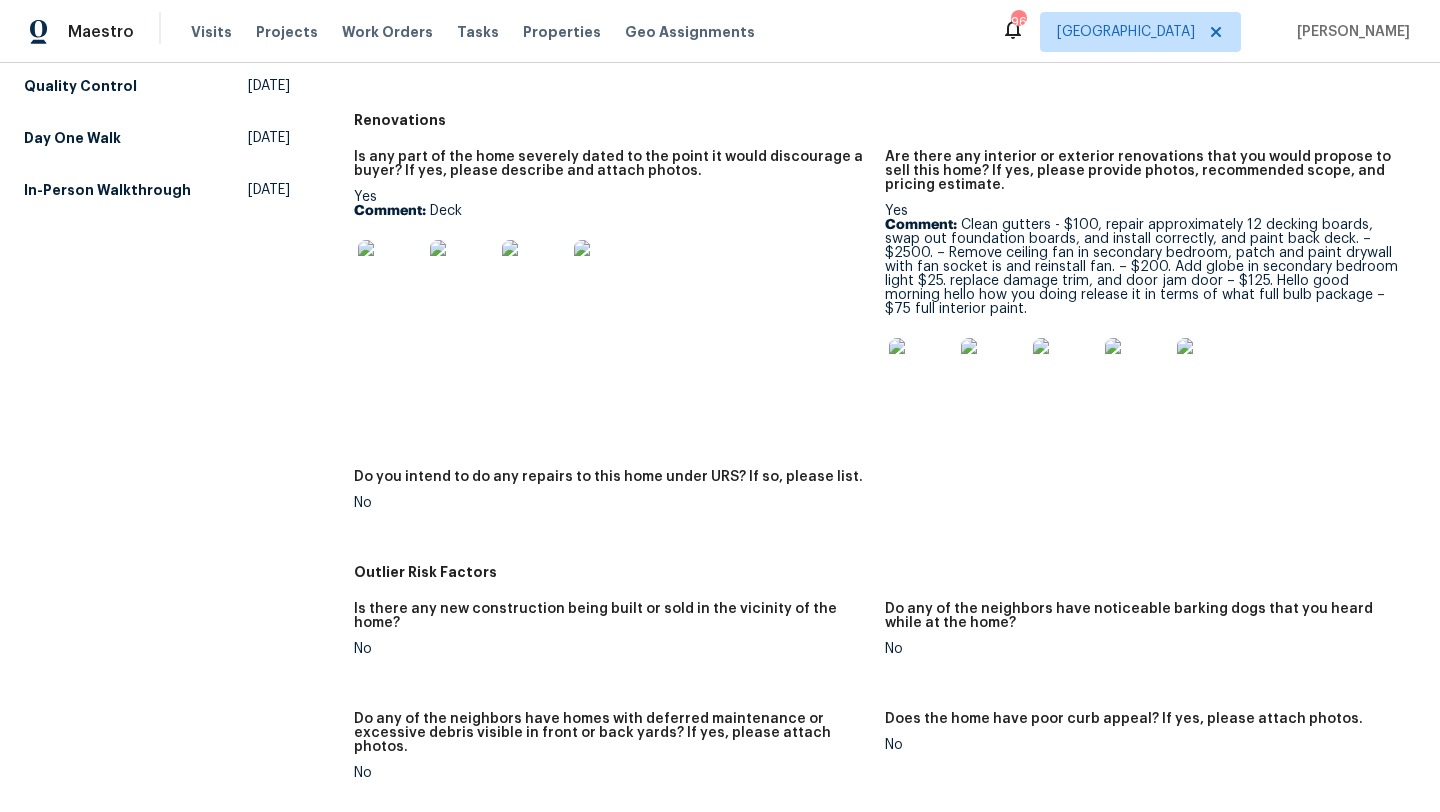 click at bounding box center [921, 370] 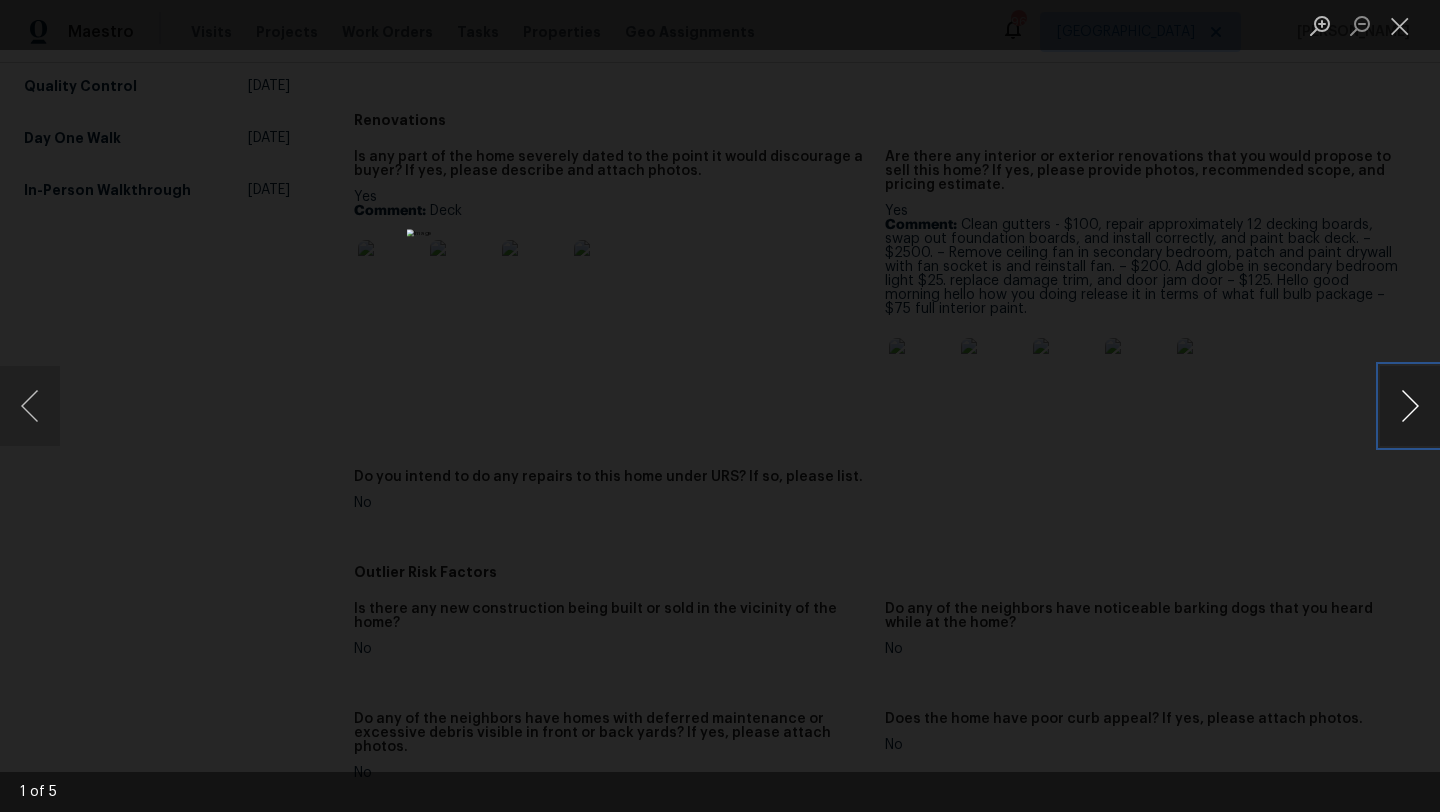 click at bounding box center (1410, 406) 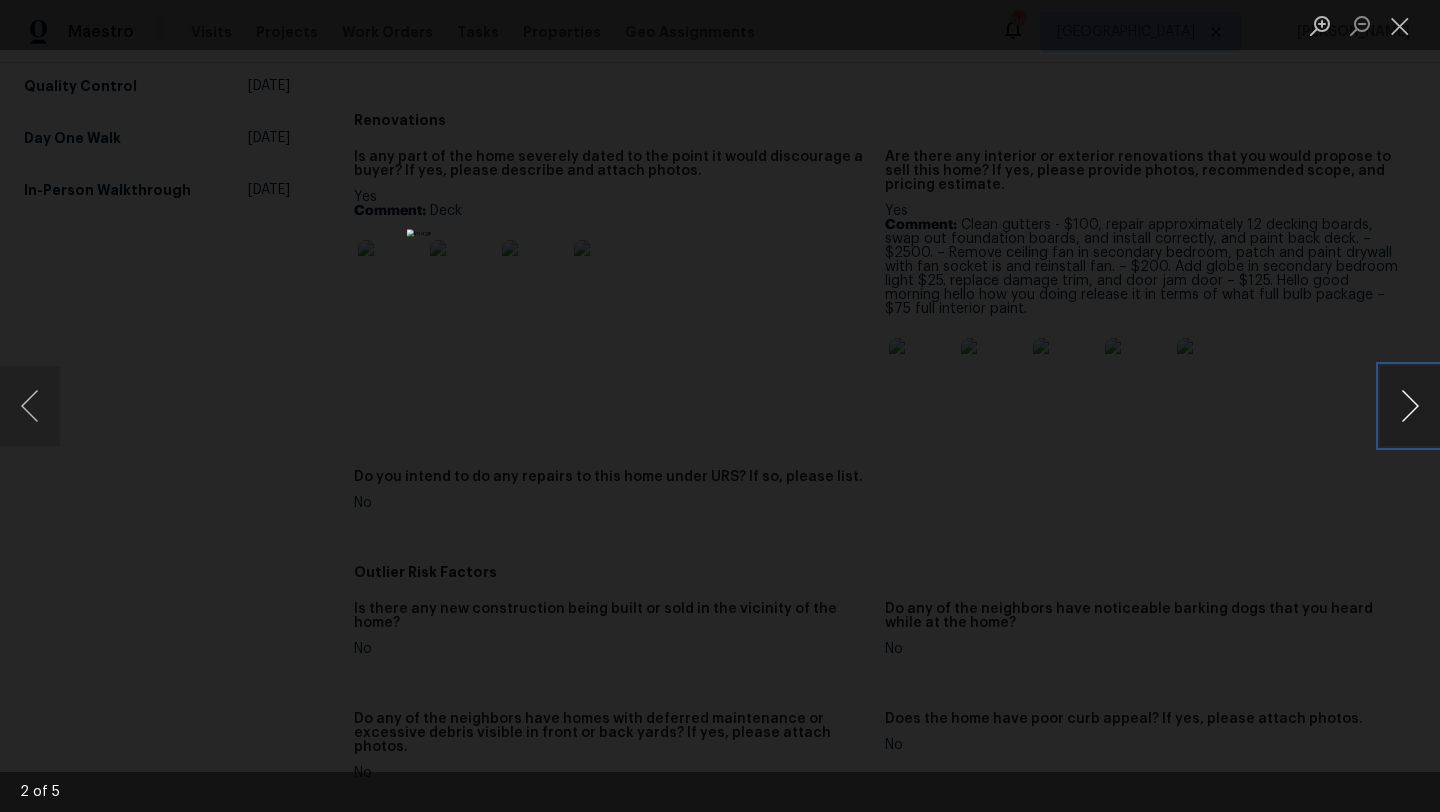 click at bounding box center (1410, 406) 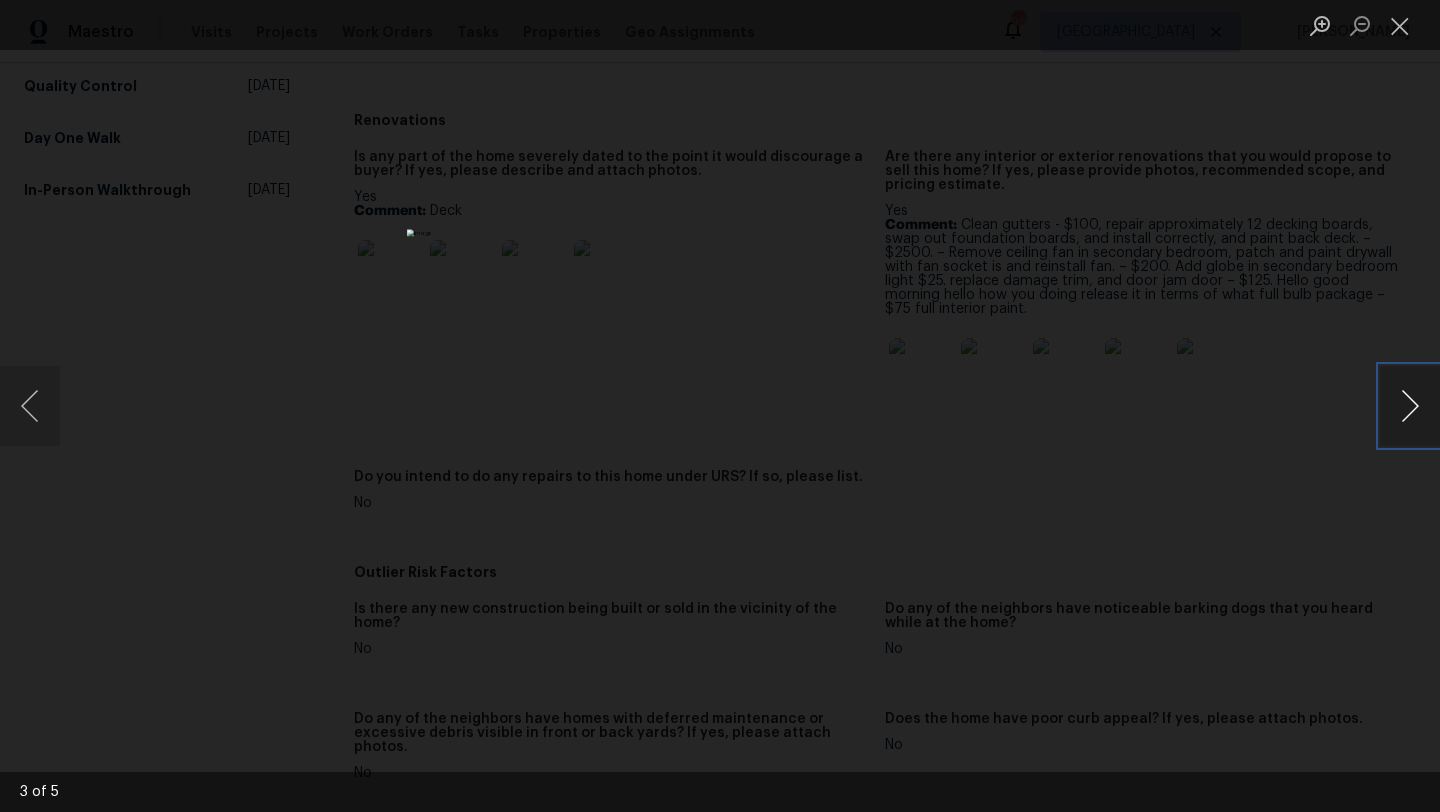 click at bounding box center [1410, 406] 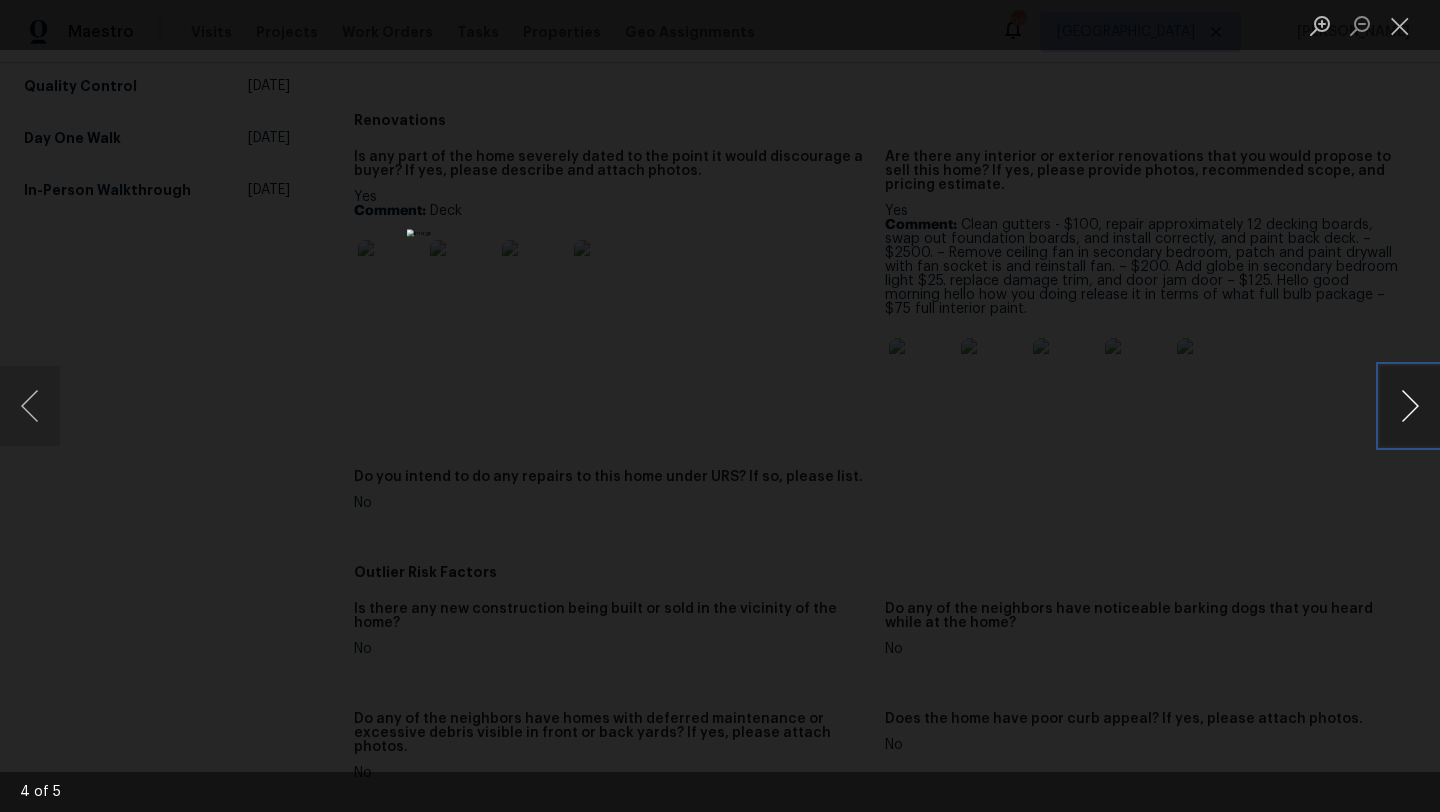 click at bounding box center [1410, 406] 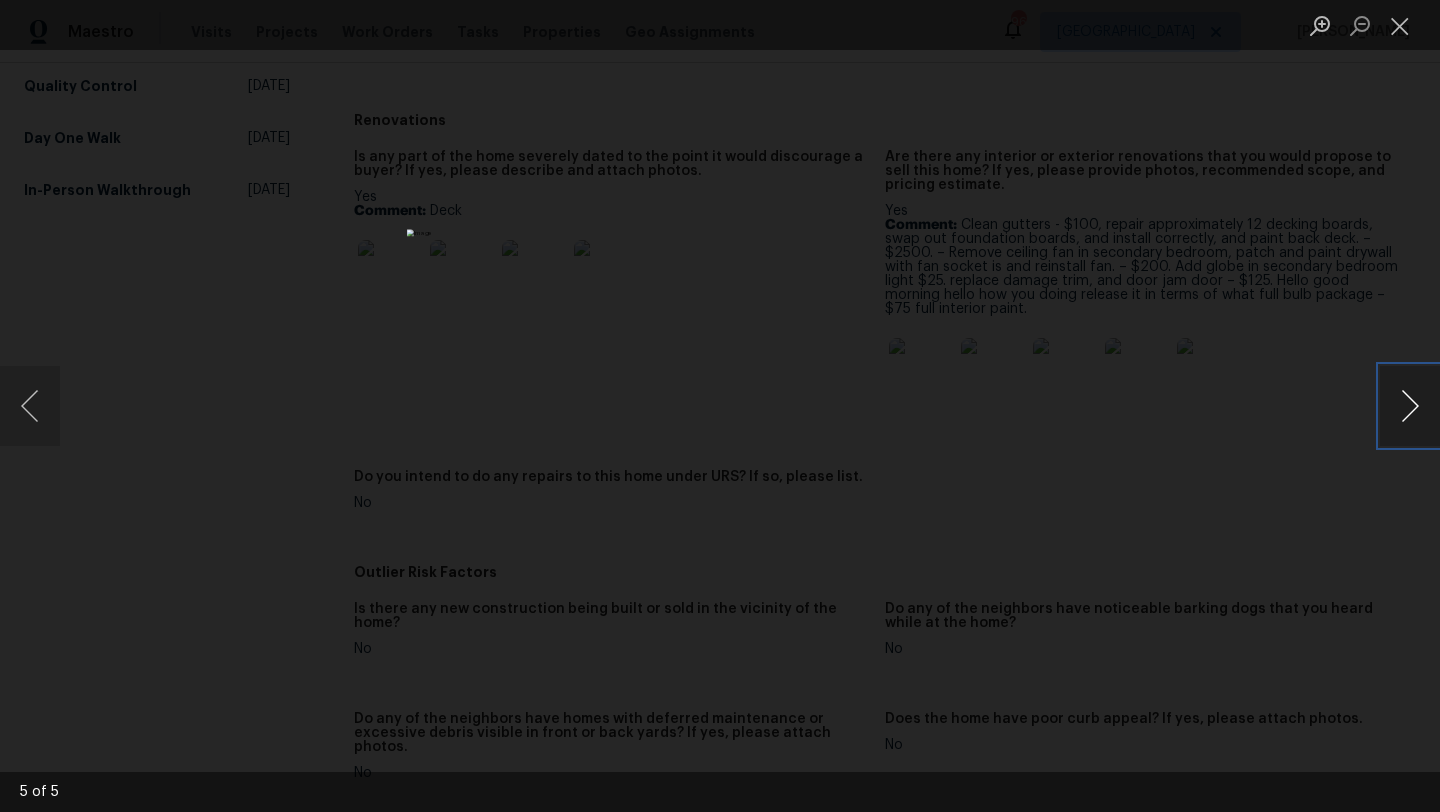 click at bounding box center (1410, 406) 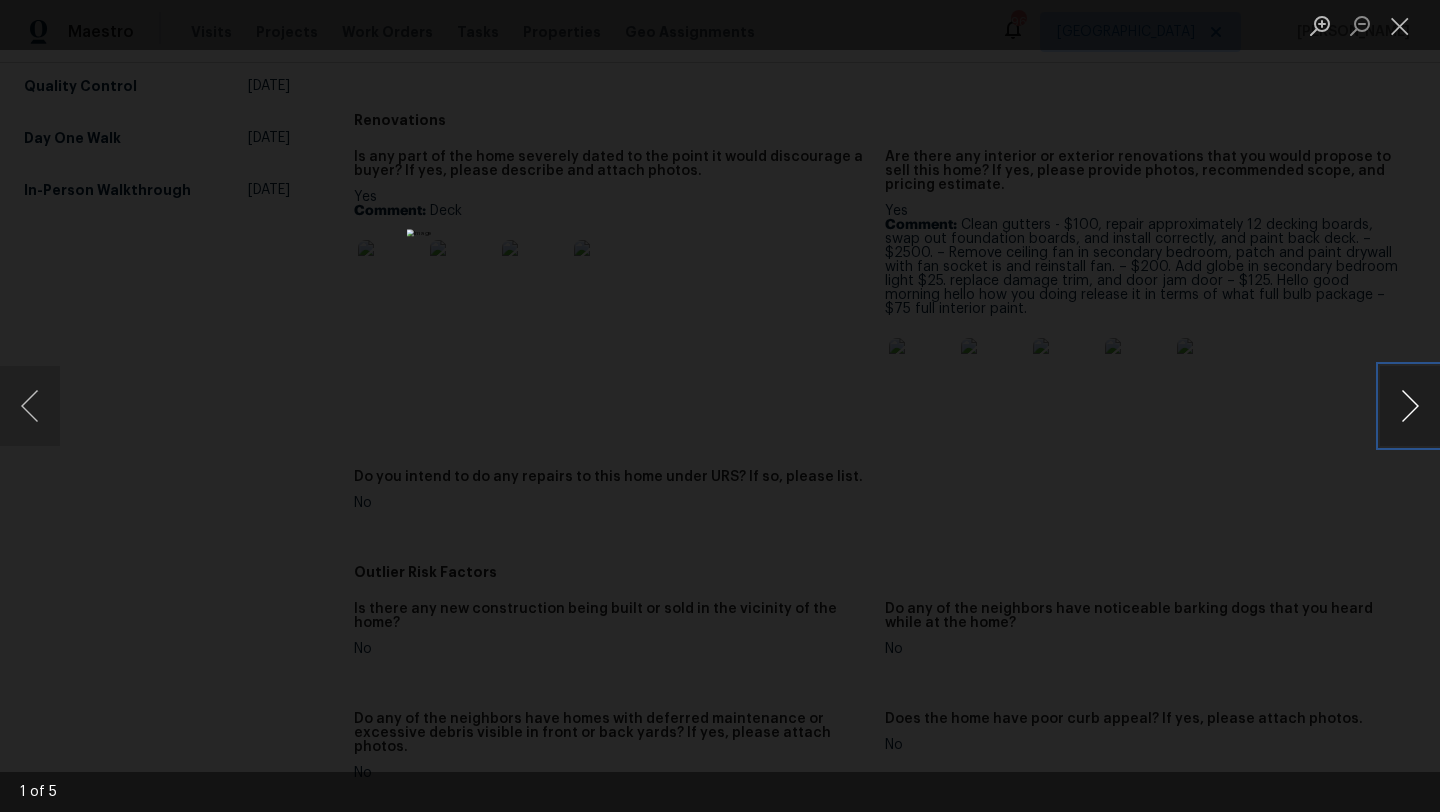 click at bounding box center [1410, 406] 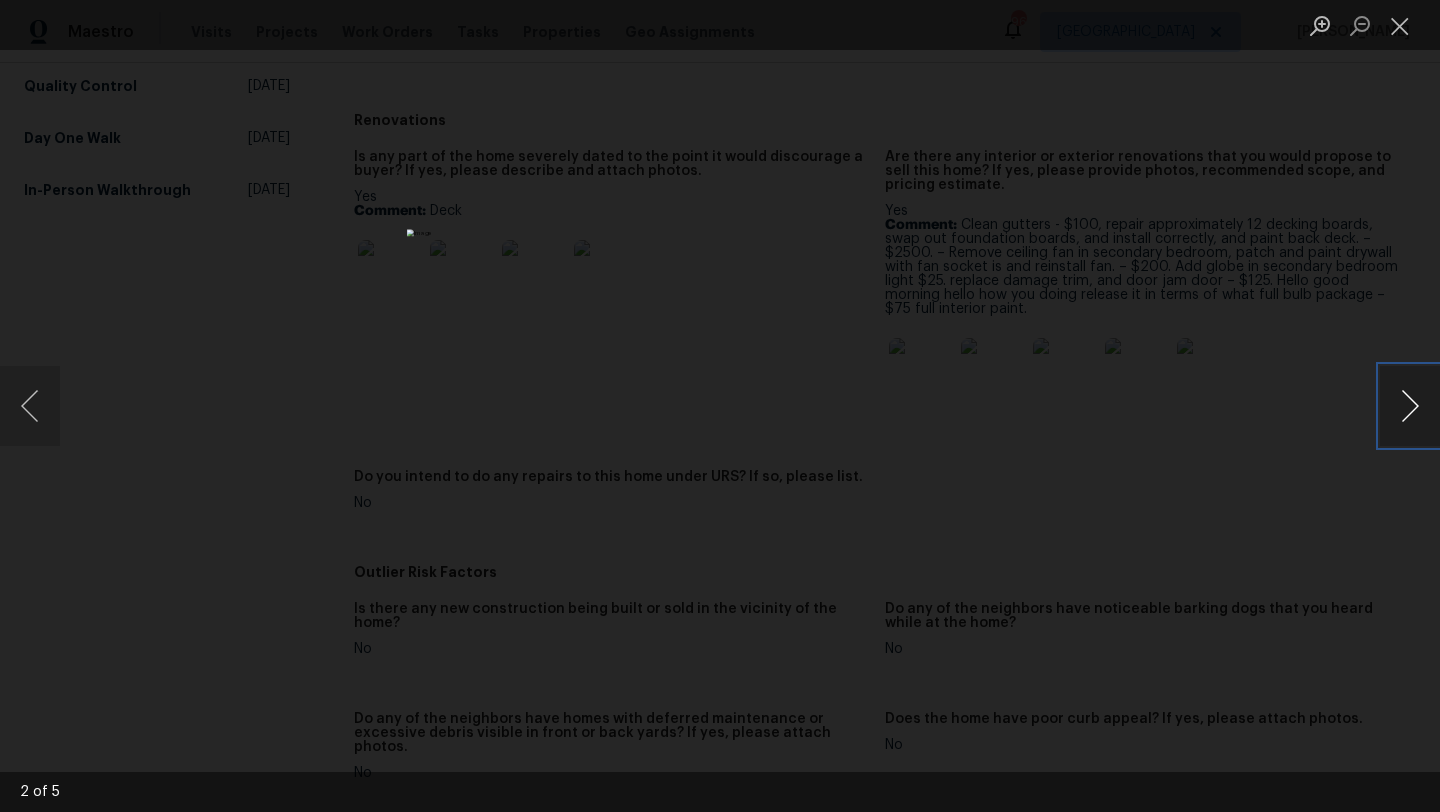 click at bounding box center (1410, 406) 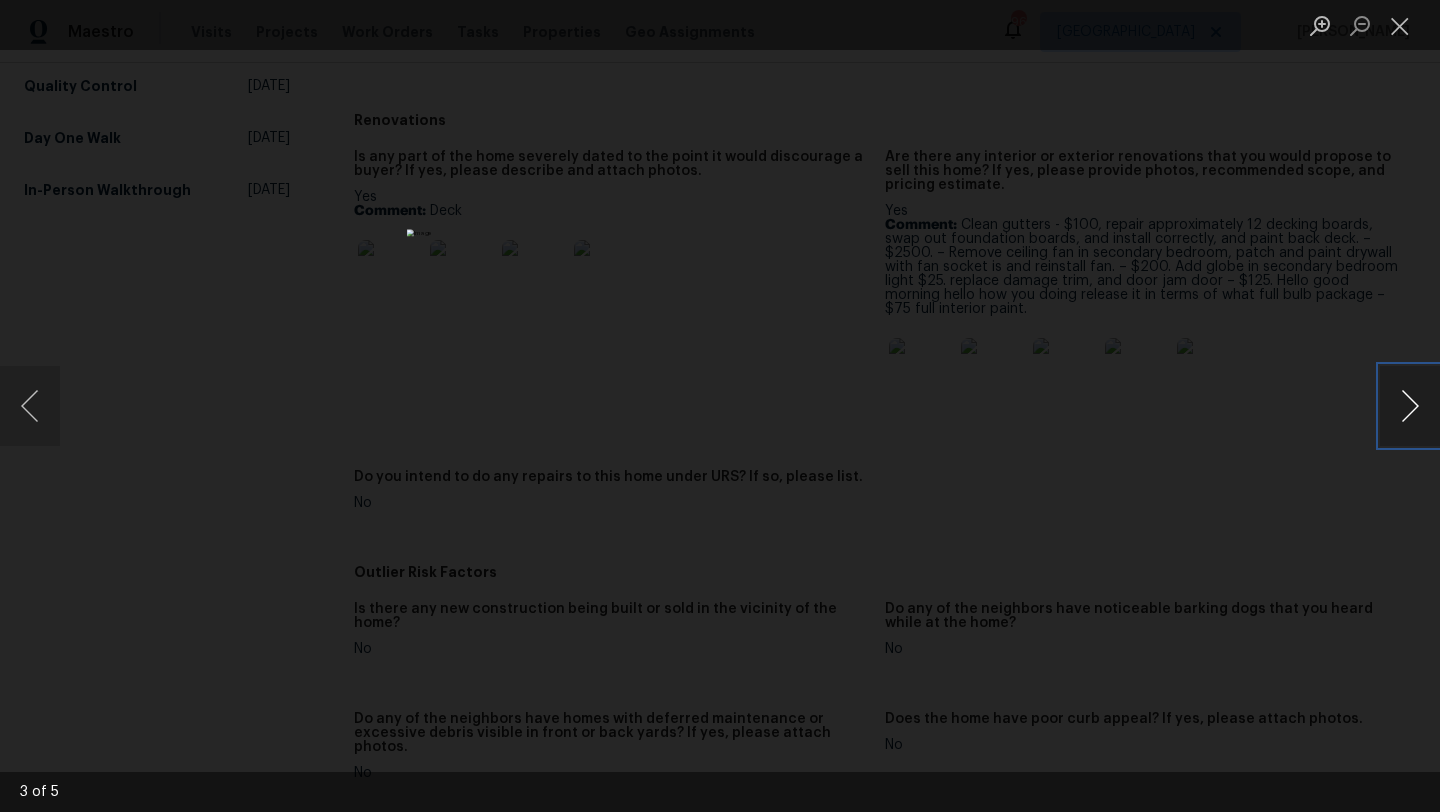click at bounding box center (1410, 406) 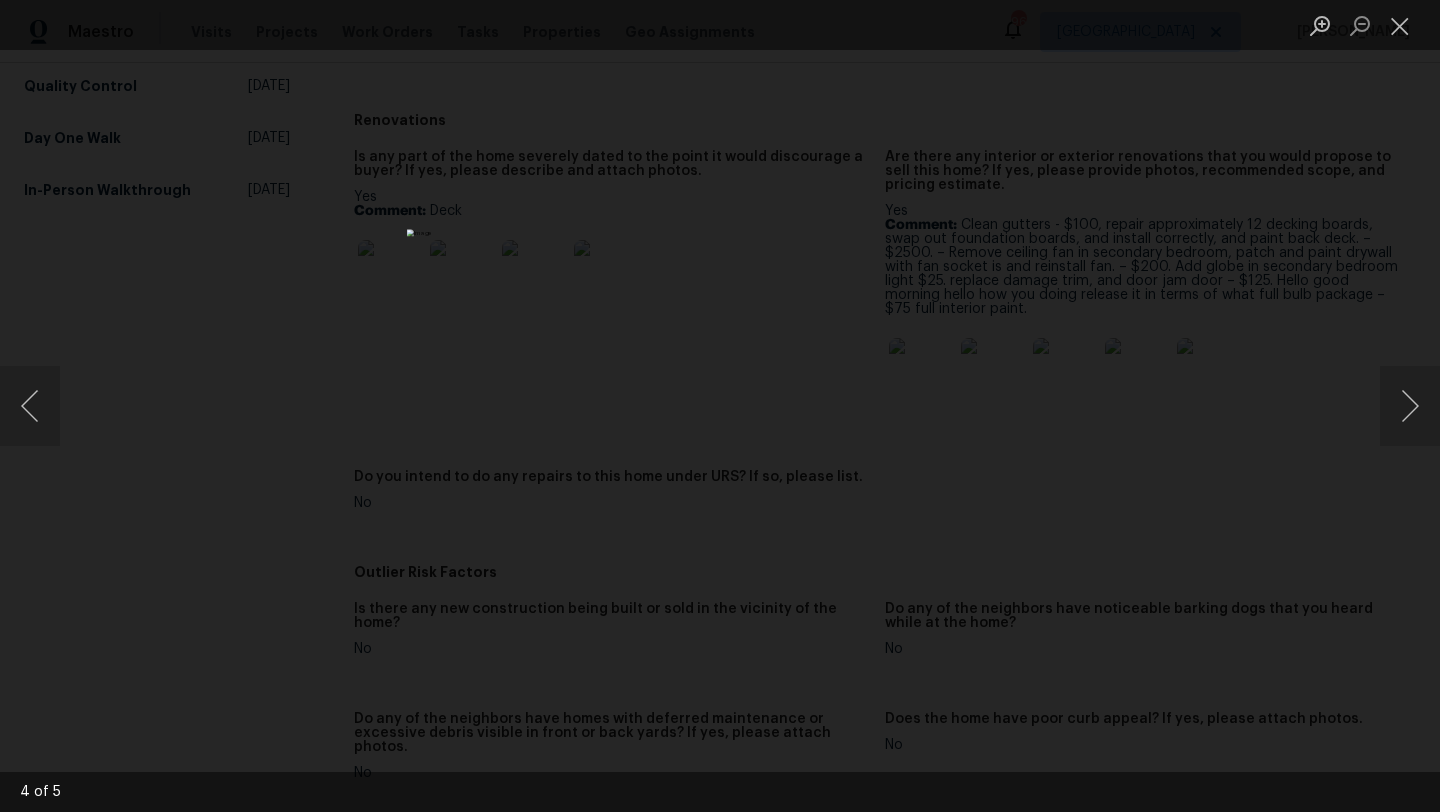 click at bounding box center [720, 406] 